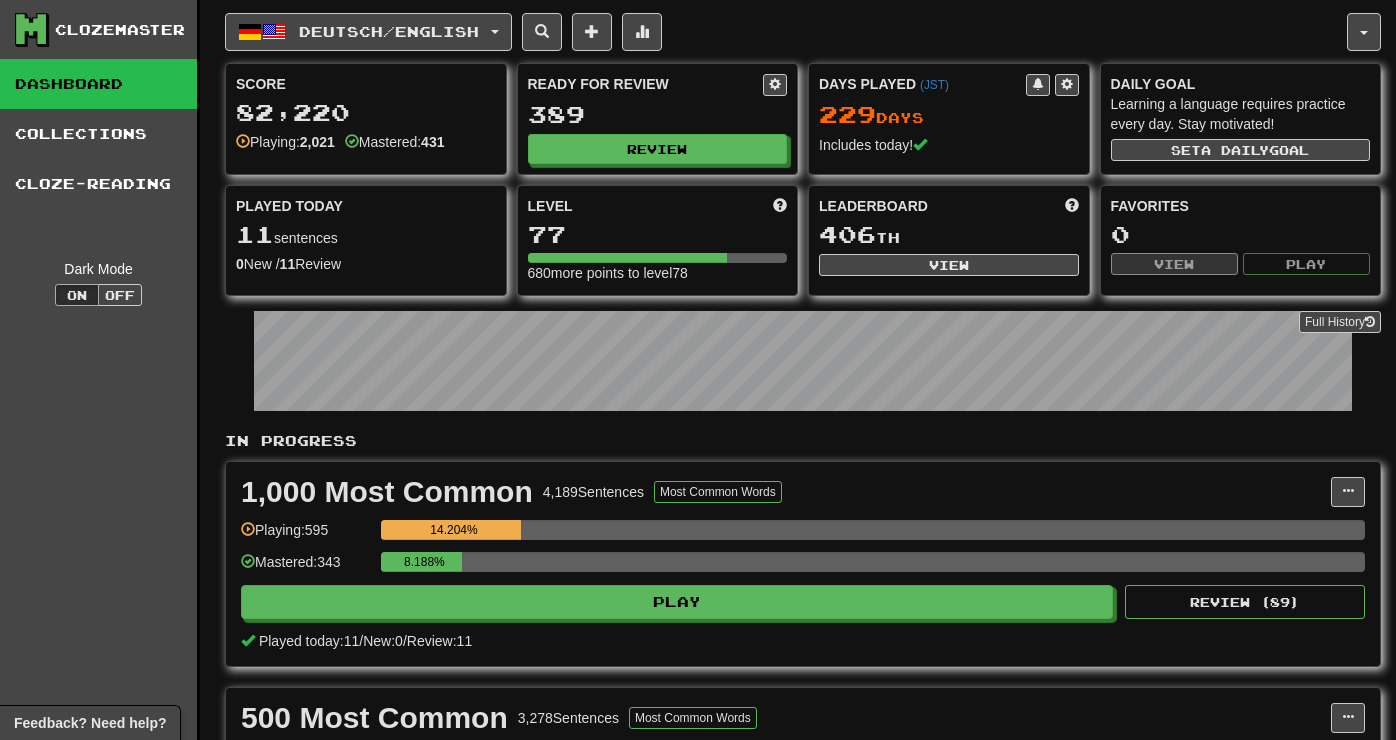 scroll, scrollTop: 0, scrollLeft: 0, axis: both 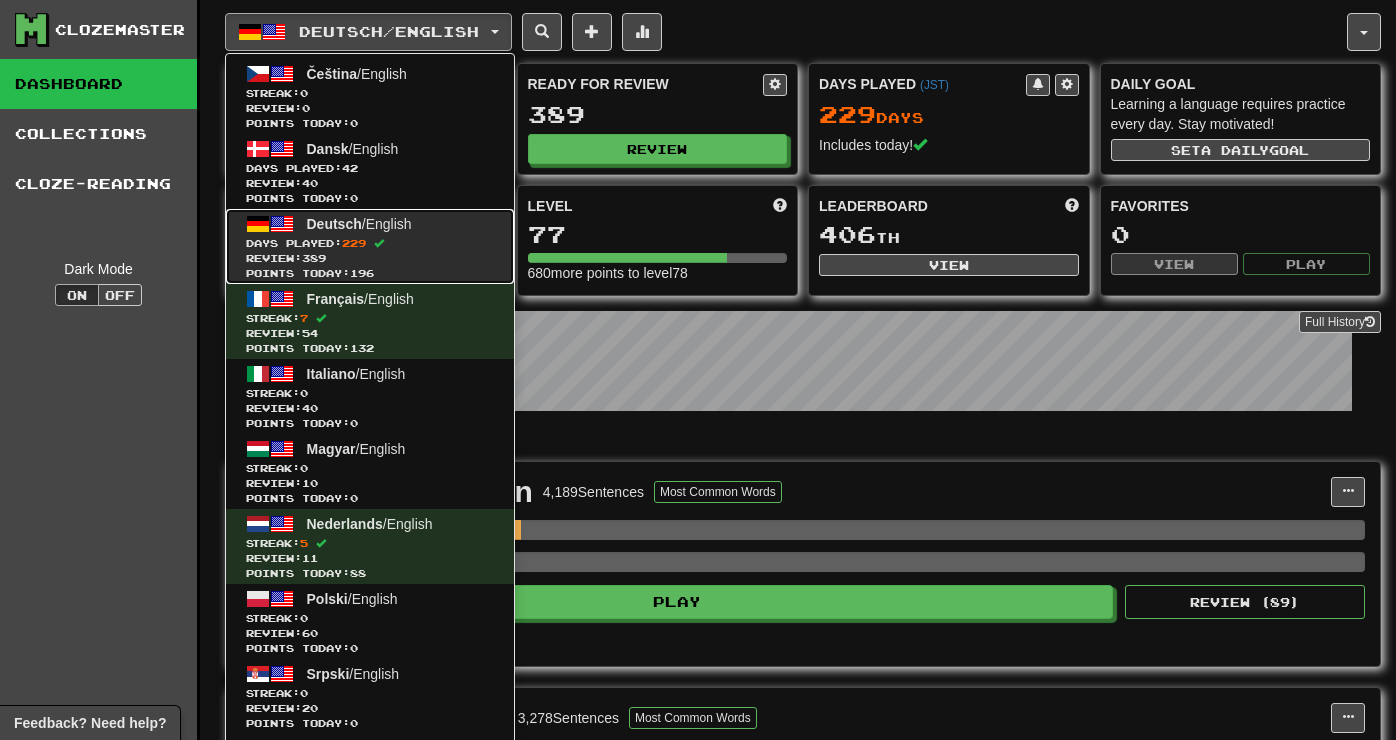 click on "Deutsch  /  English Days Played:  229   Review:  389 Points today:  196" 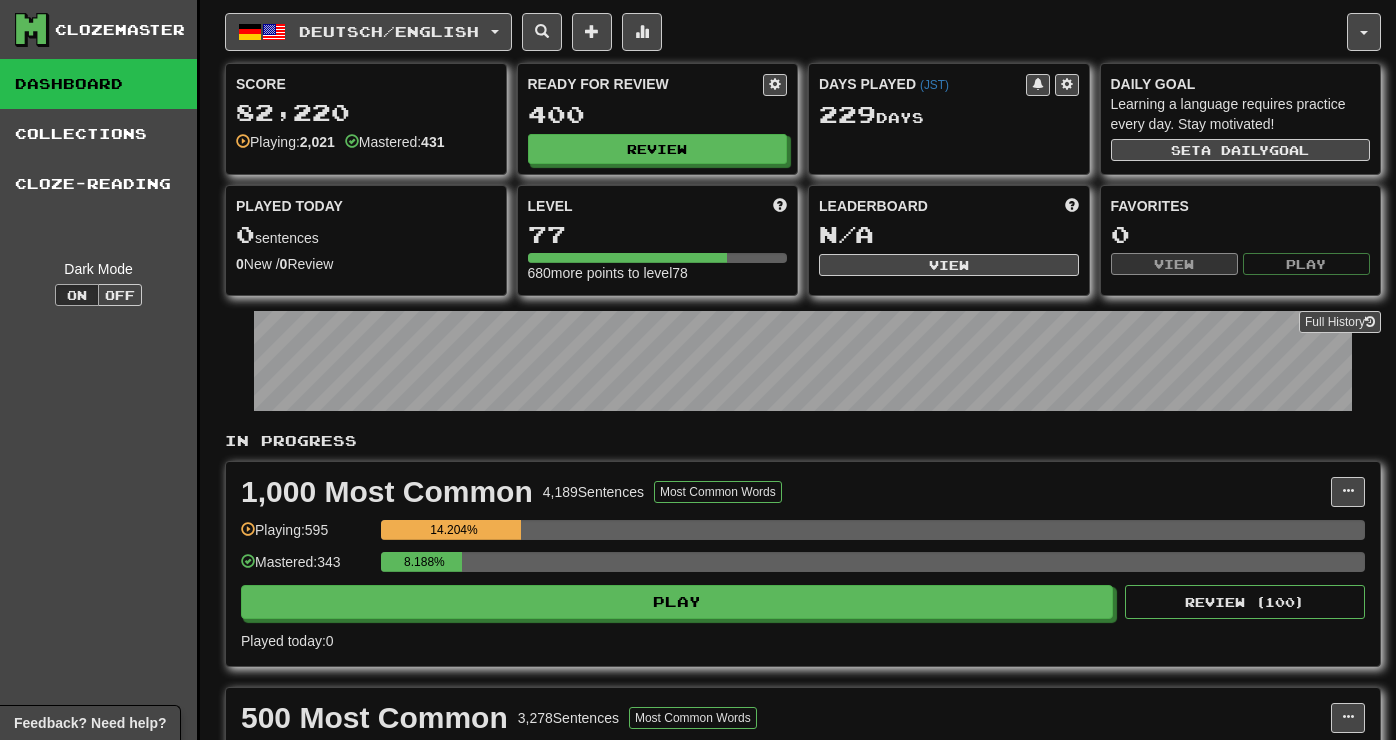 scroll, scrollTop: 0, scrollLeft: 0, axis: both 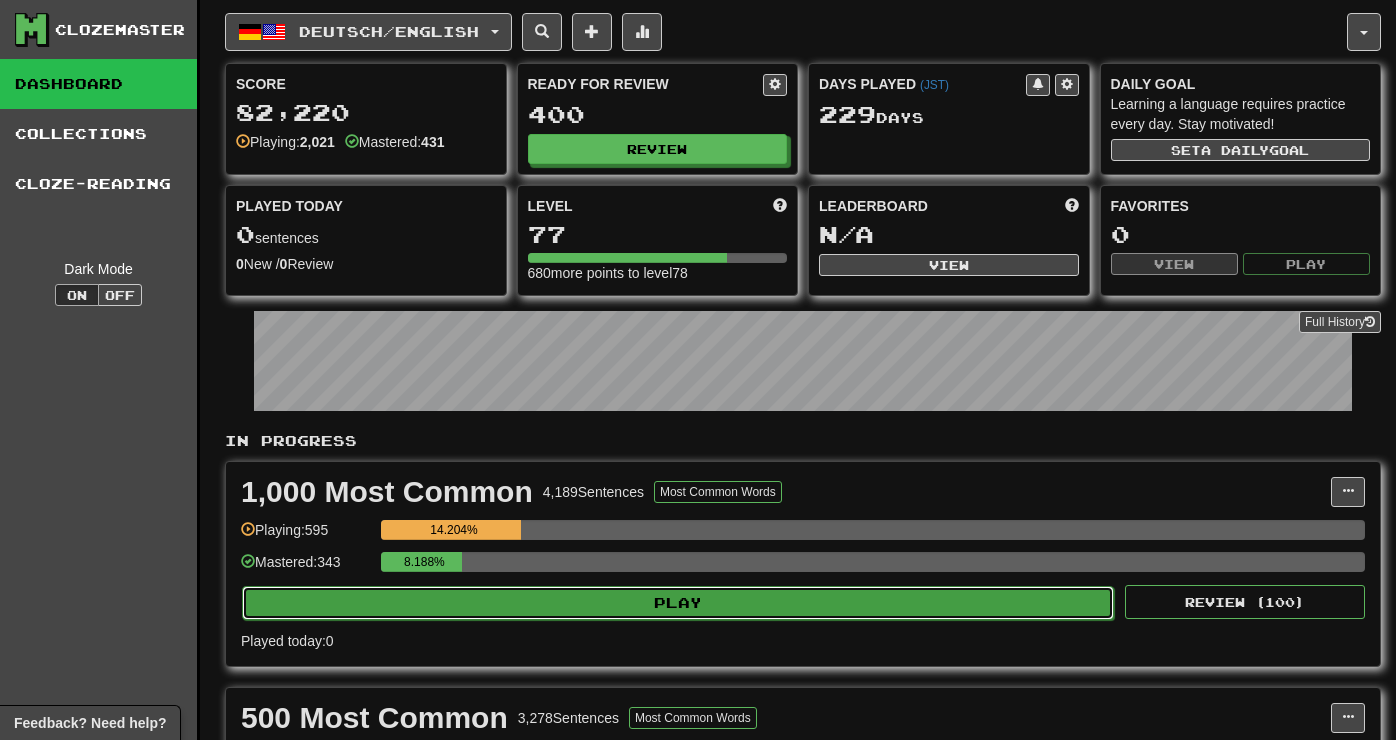 click on "Play" at bounding box center [678, 603] 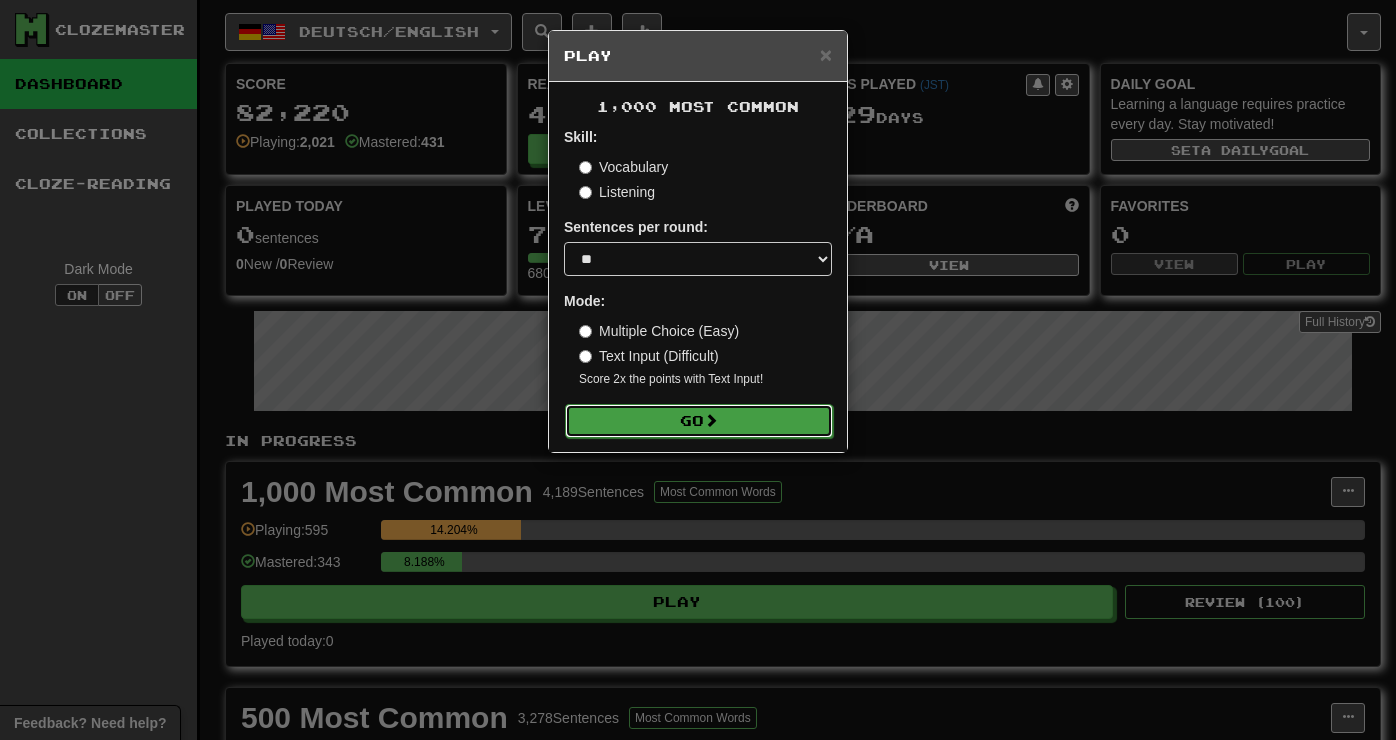 click on "Go" at bounding box center [699, 421] 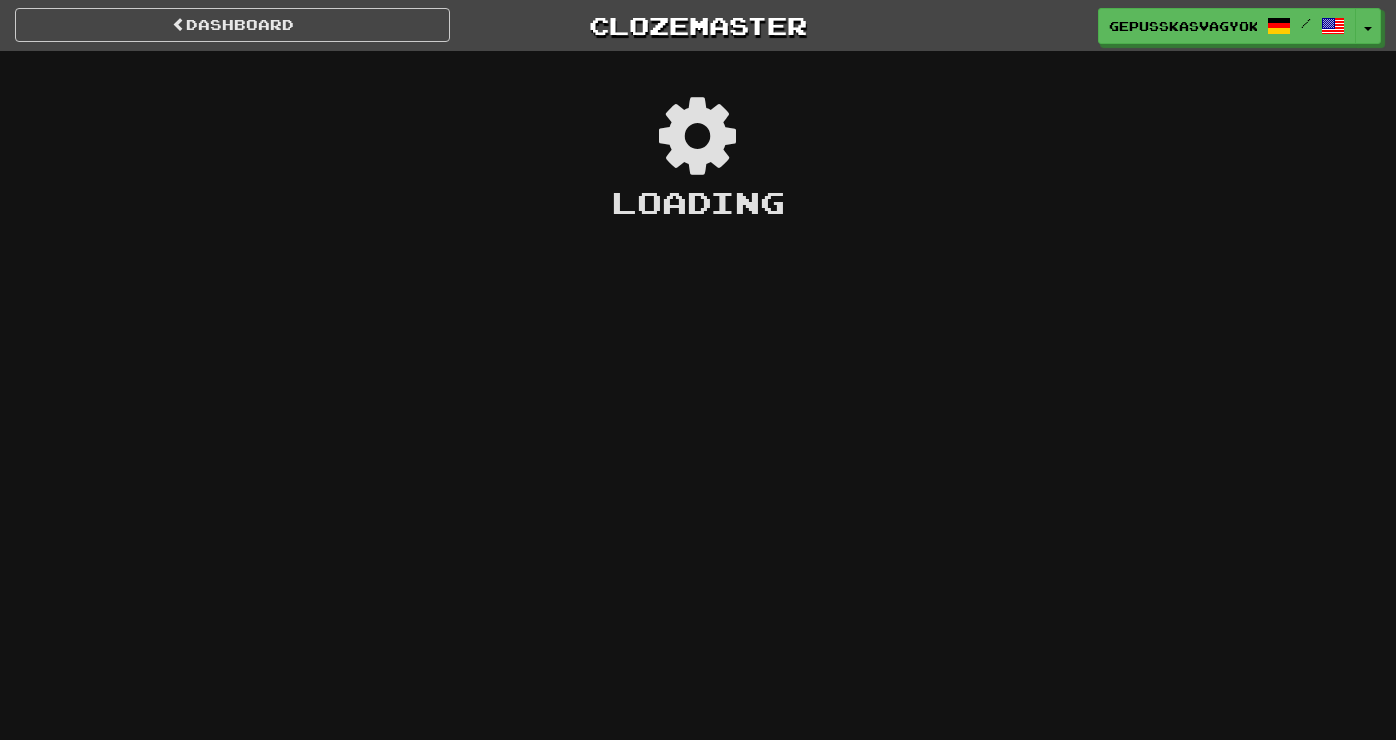 scroll, scrollTop: 0, scrollLeft: 0, axis: both 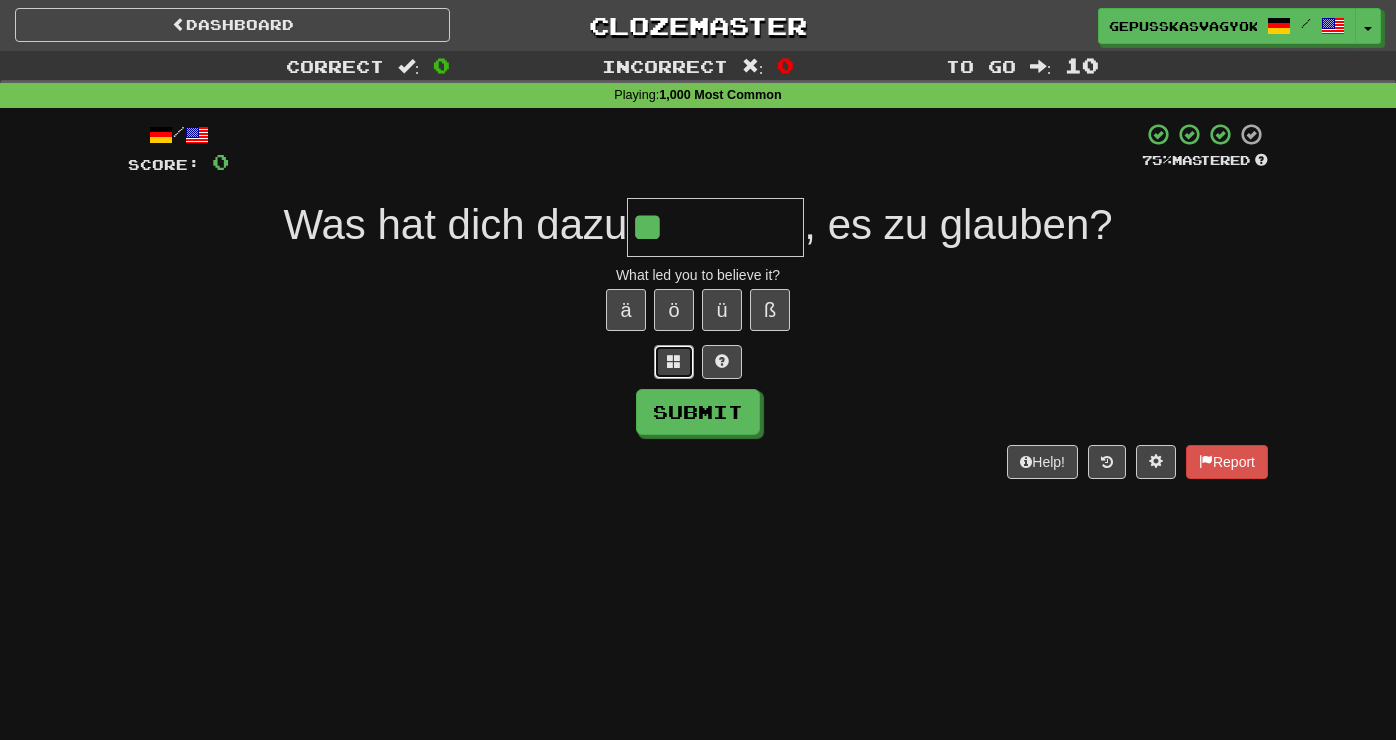 click at bounding box center (674, 361) 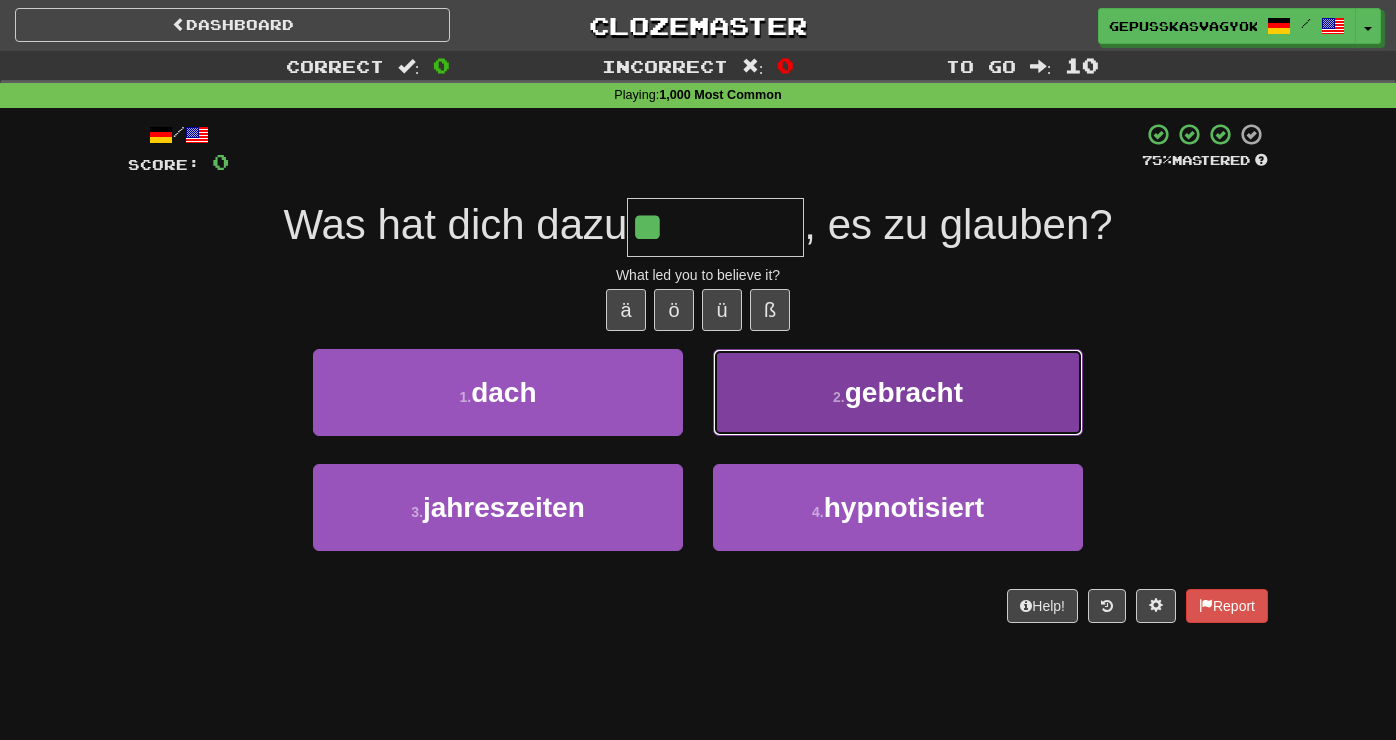 click on "2 .  gebracht" at bounding box center (898, 392) 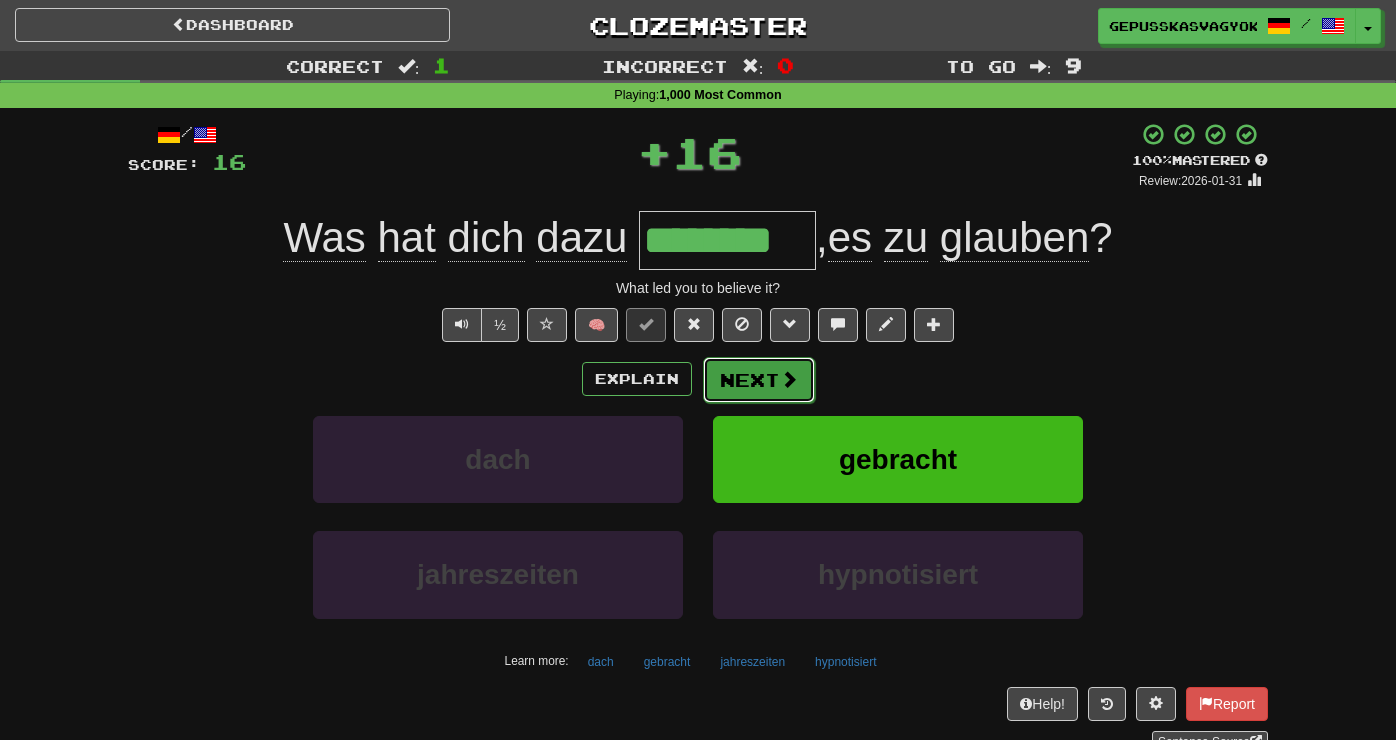 click on "Next" at bounding box center [759, 380] 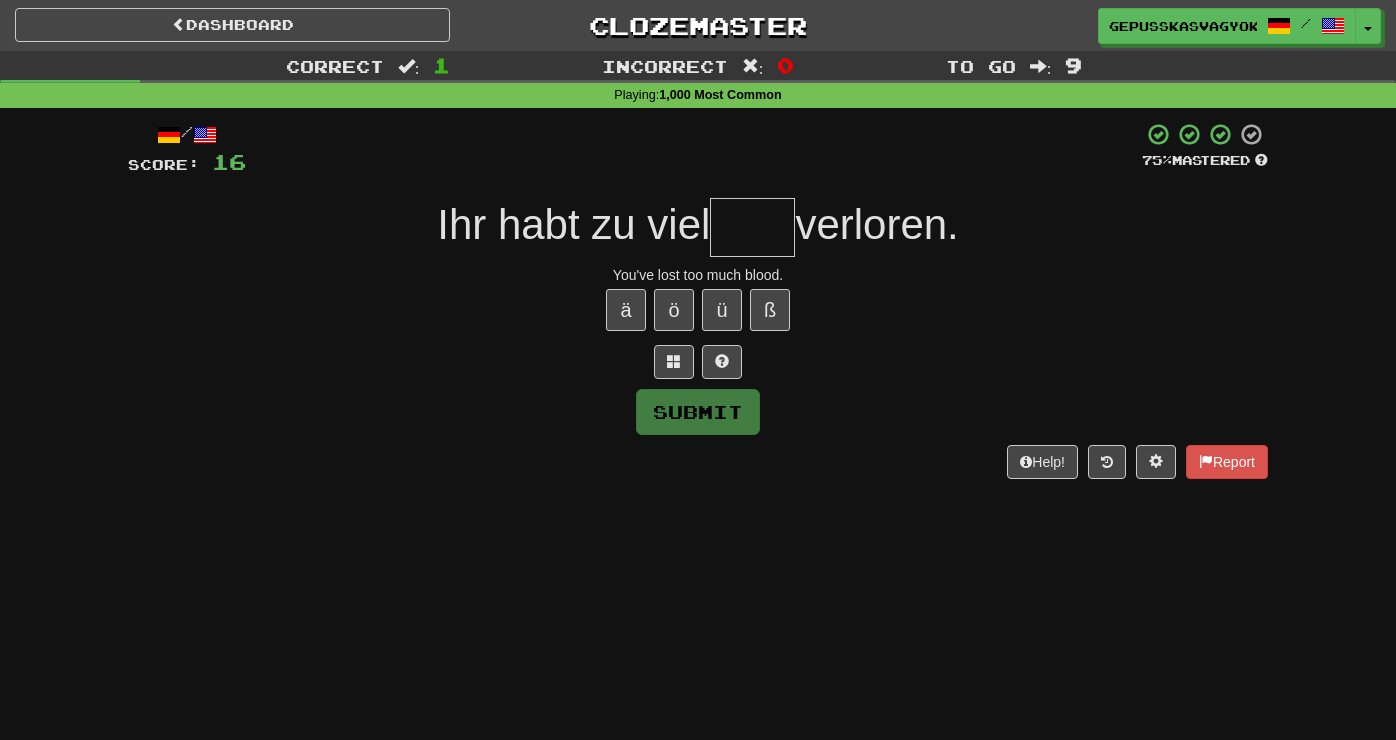 click at bounding box center (752, 227) 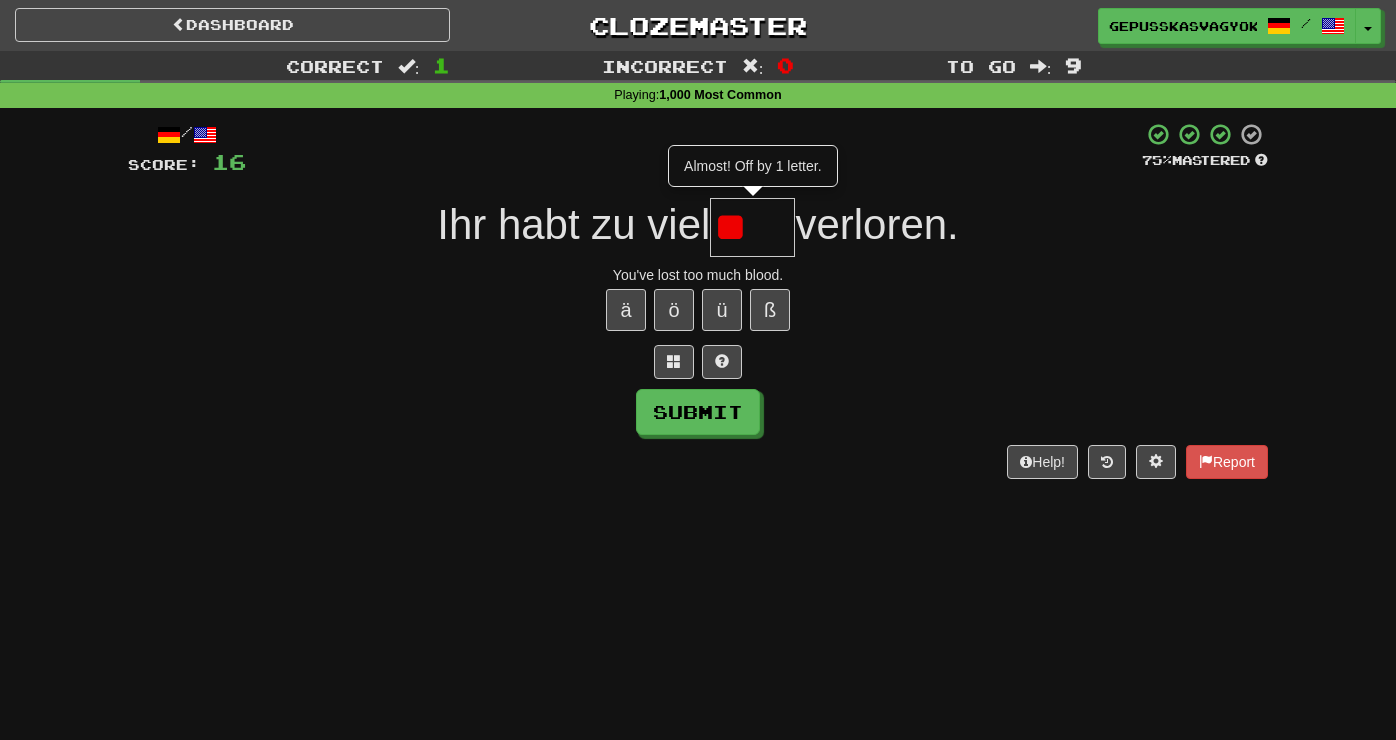 type on "*" 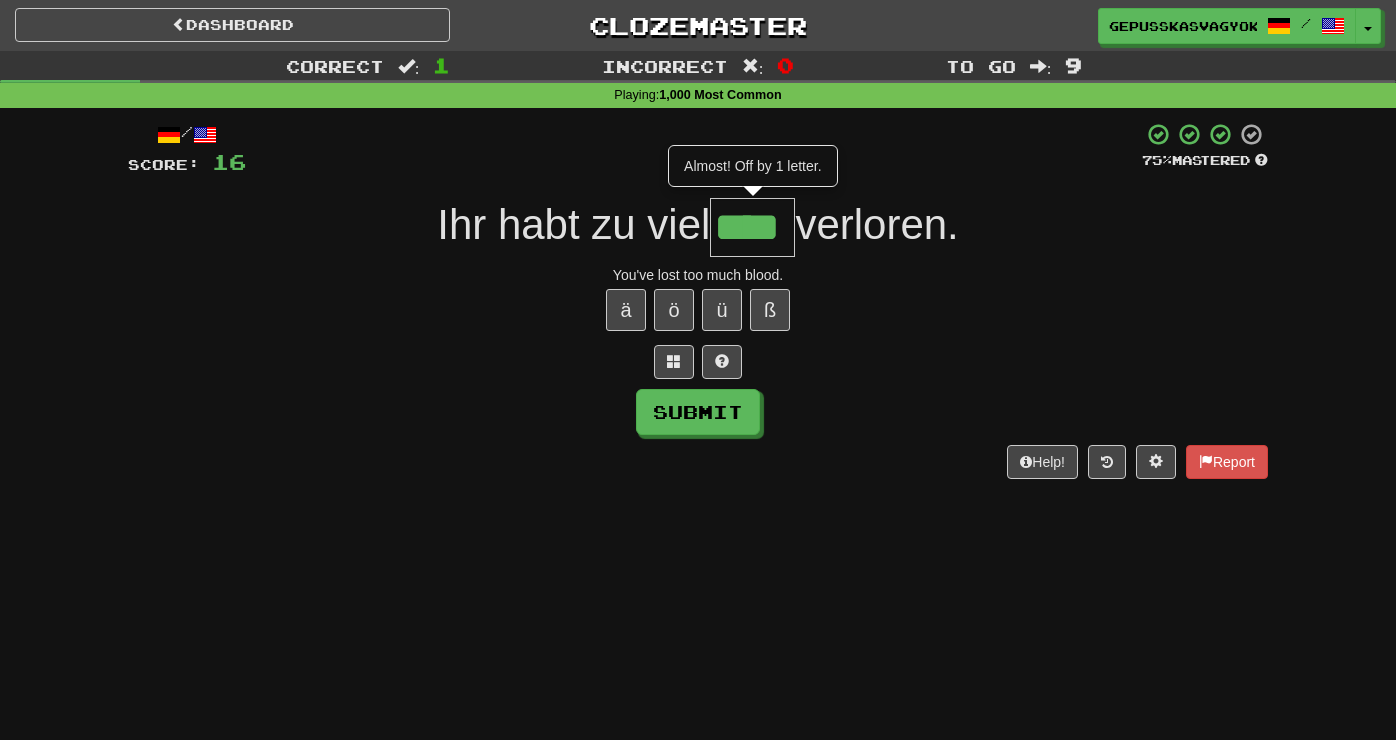 type on "****" 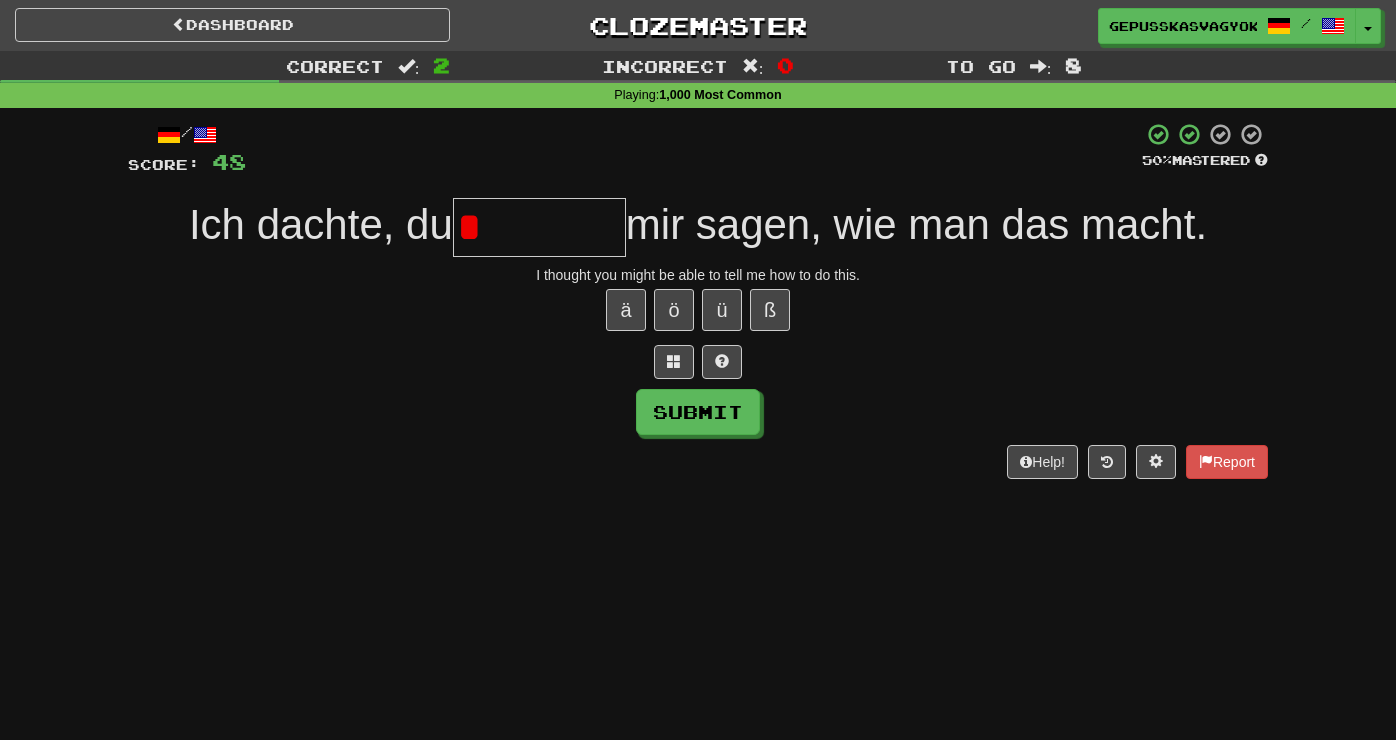 type on "********" 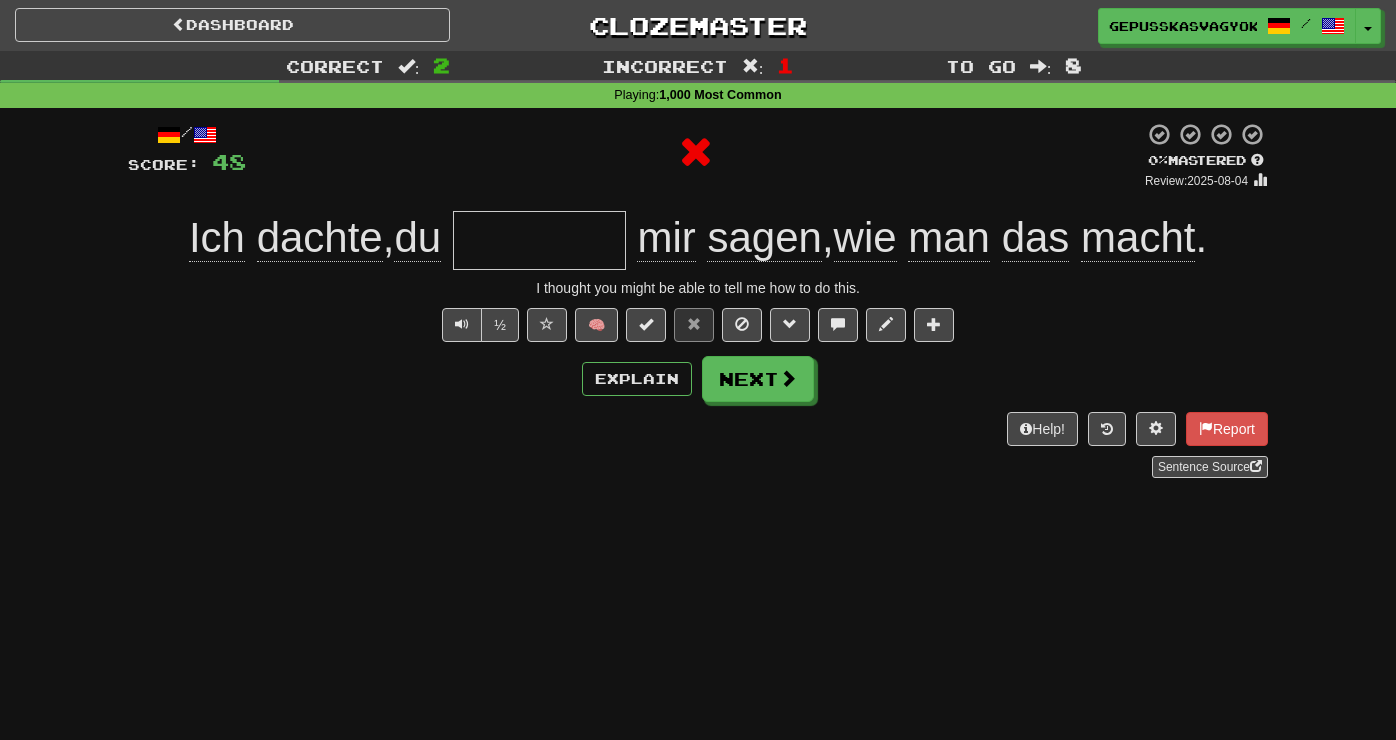 type on "*" 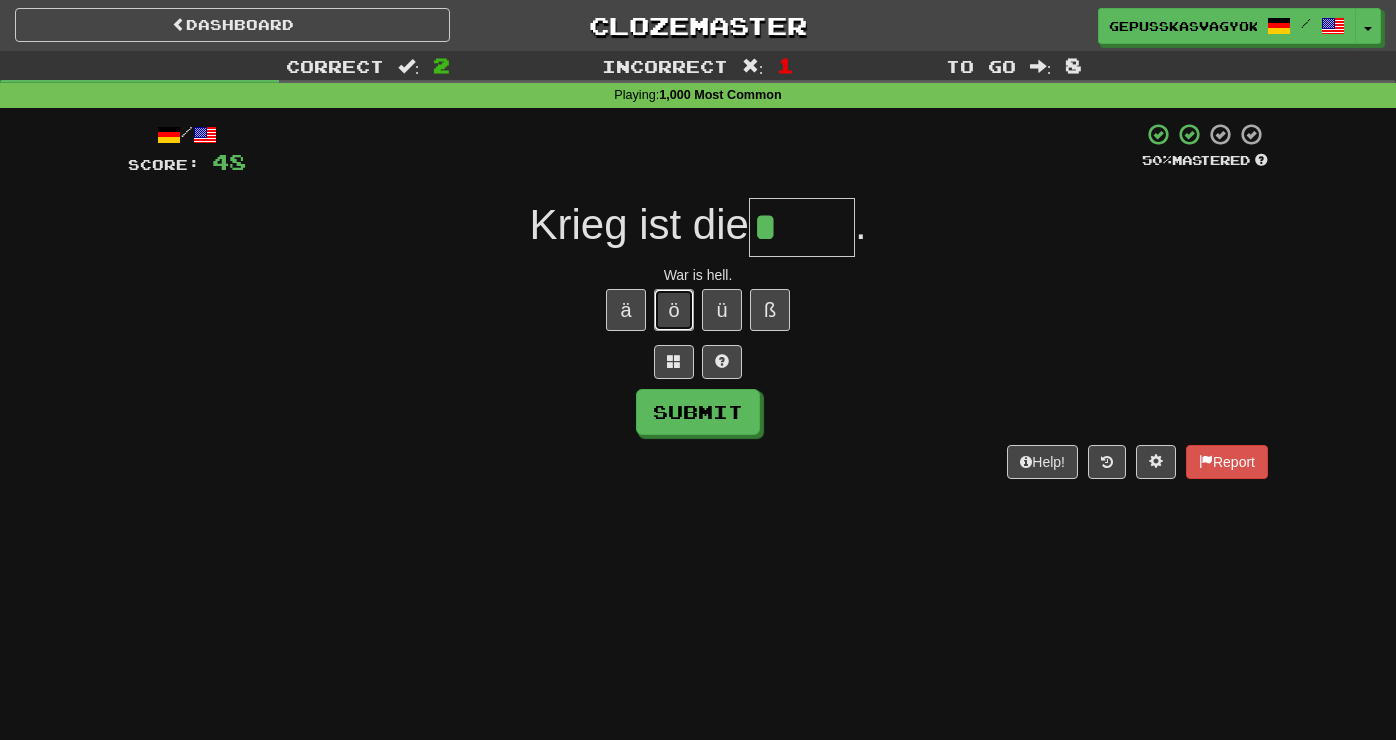 click on "ö" at bounding box center (674, 310) 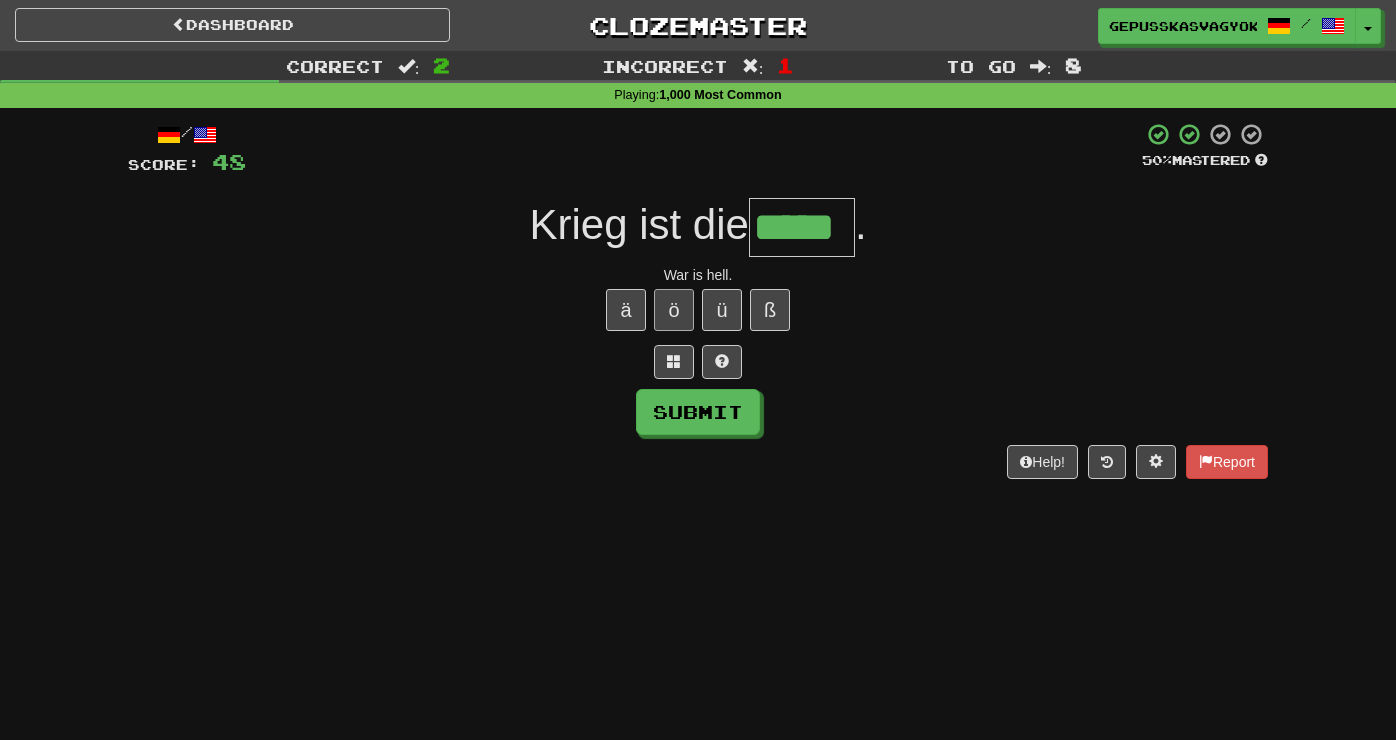 type on "*****" 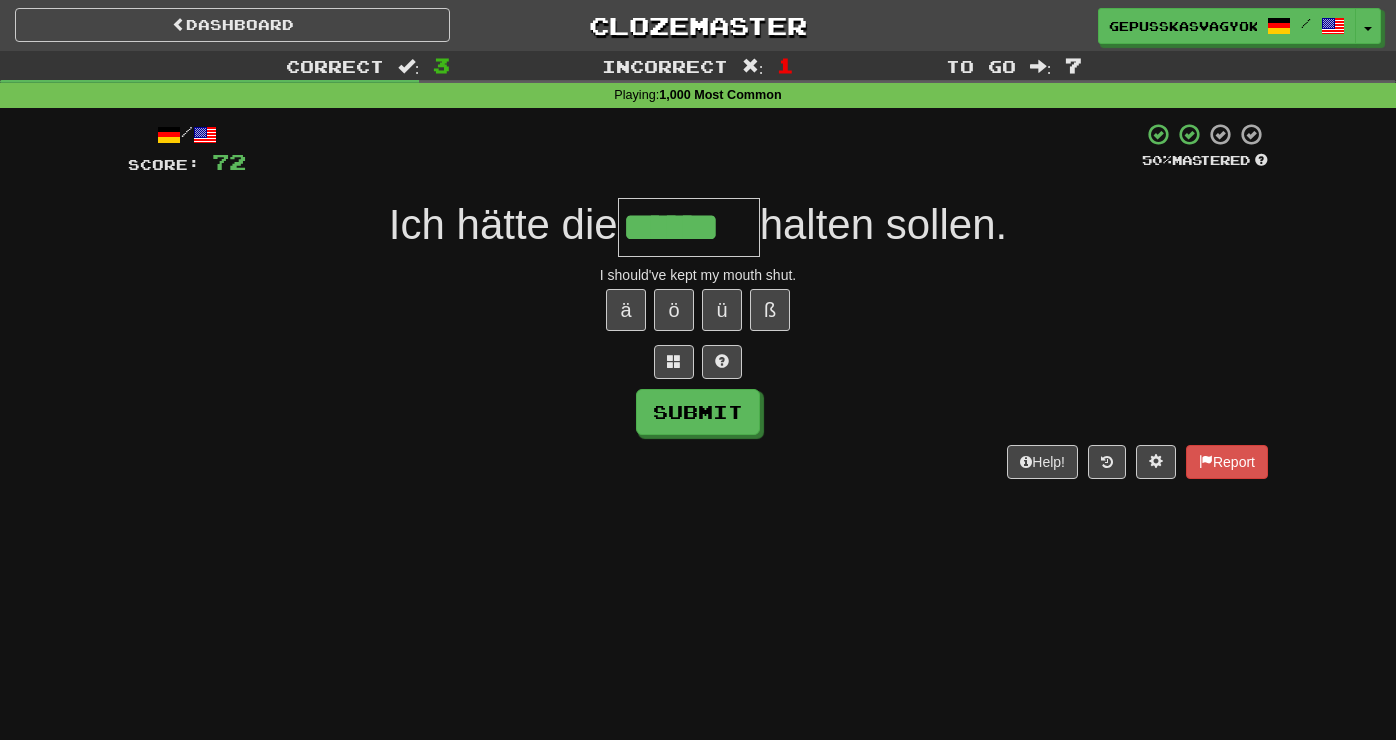 scroll, scrollTop: 0, scrollLeft: 0, axis: both 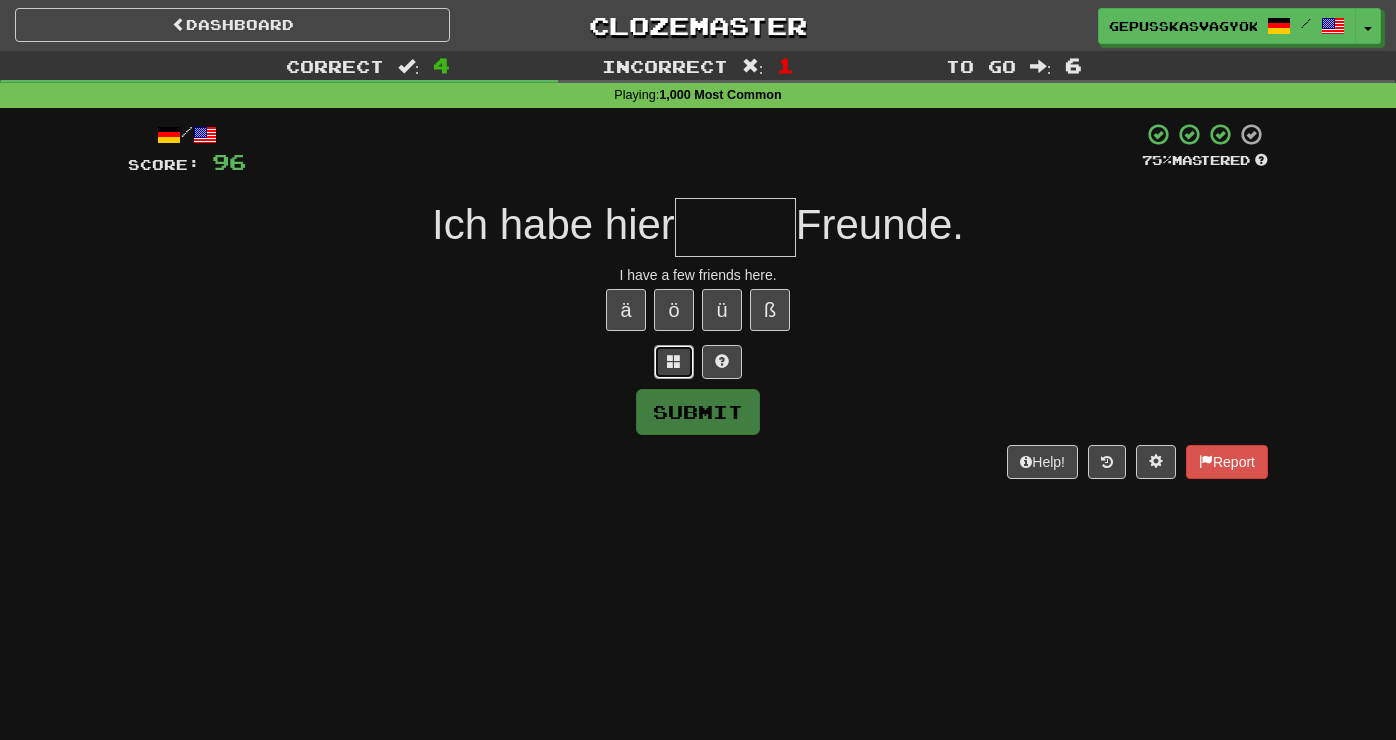 click at bounding box center [674, 362] 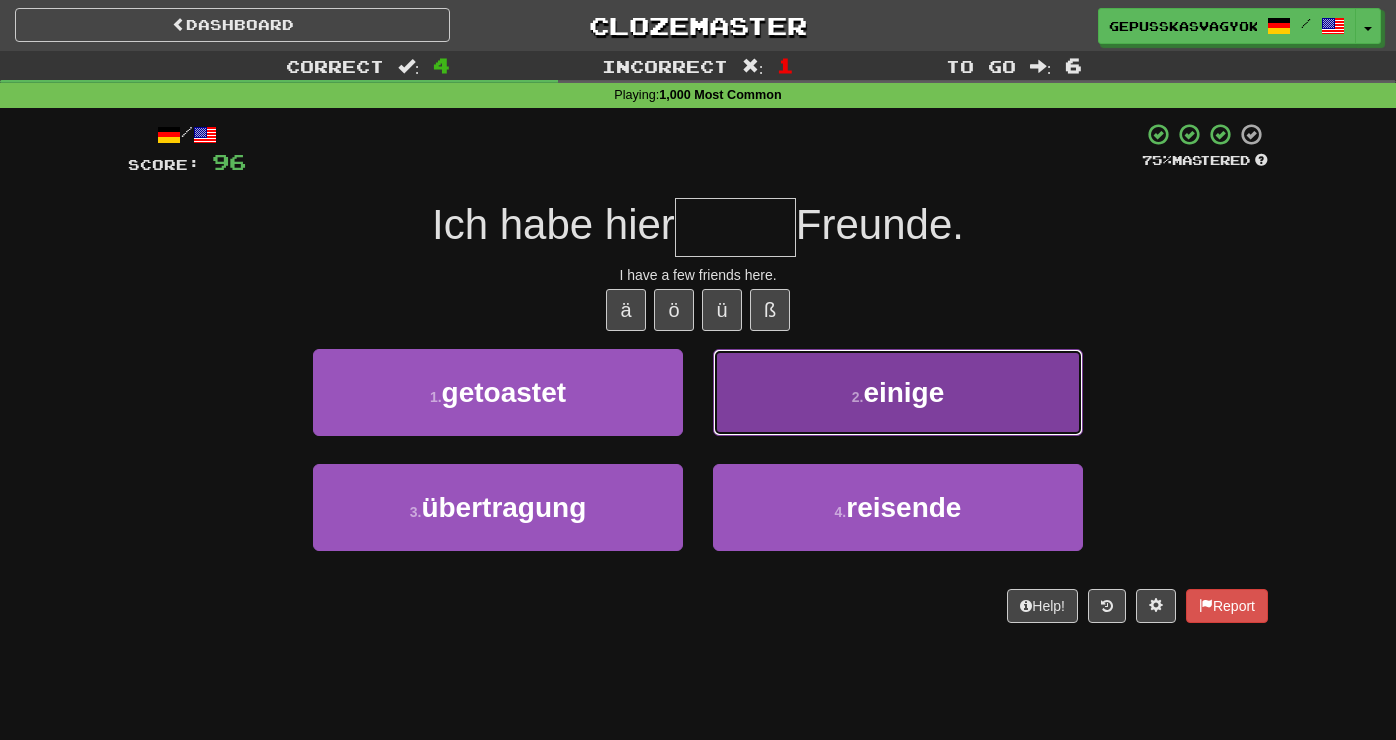 click on "2 .  einige" at bounding box center [898, 392] 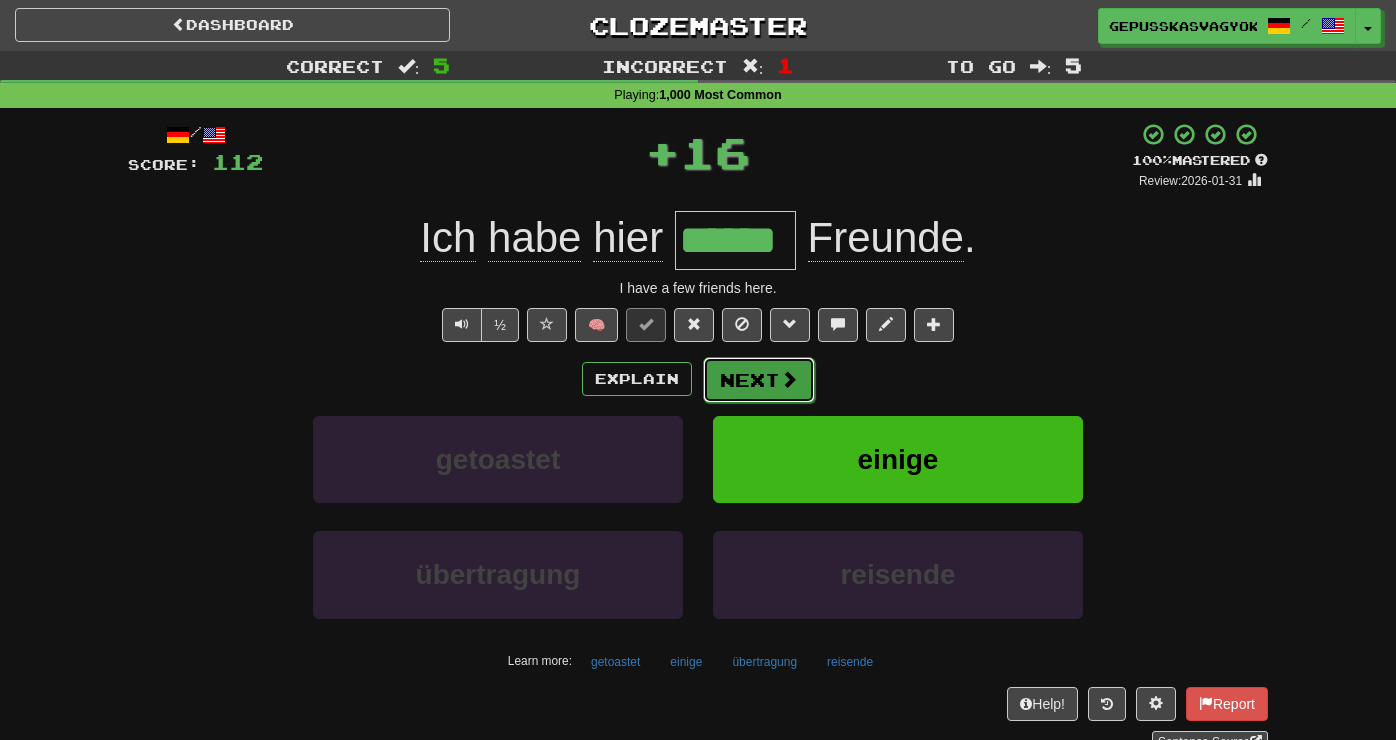 click on "Next" at bounding box center [759, 380] 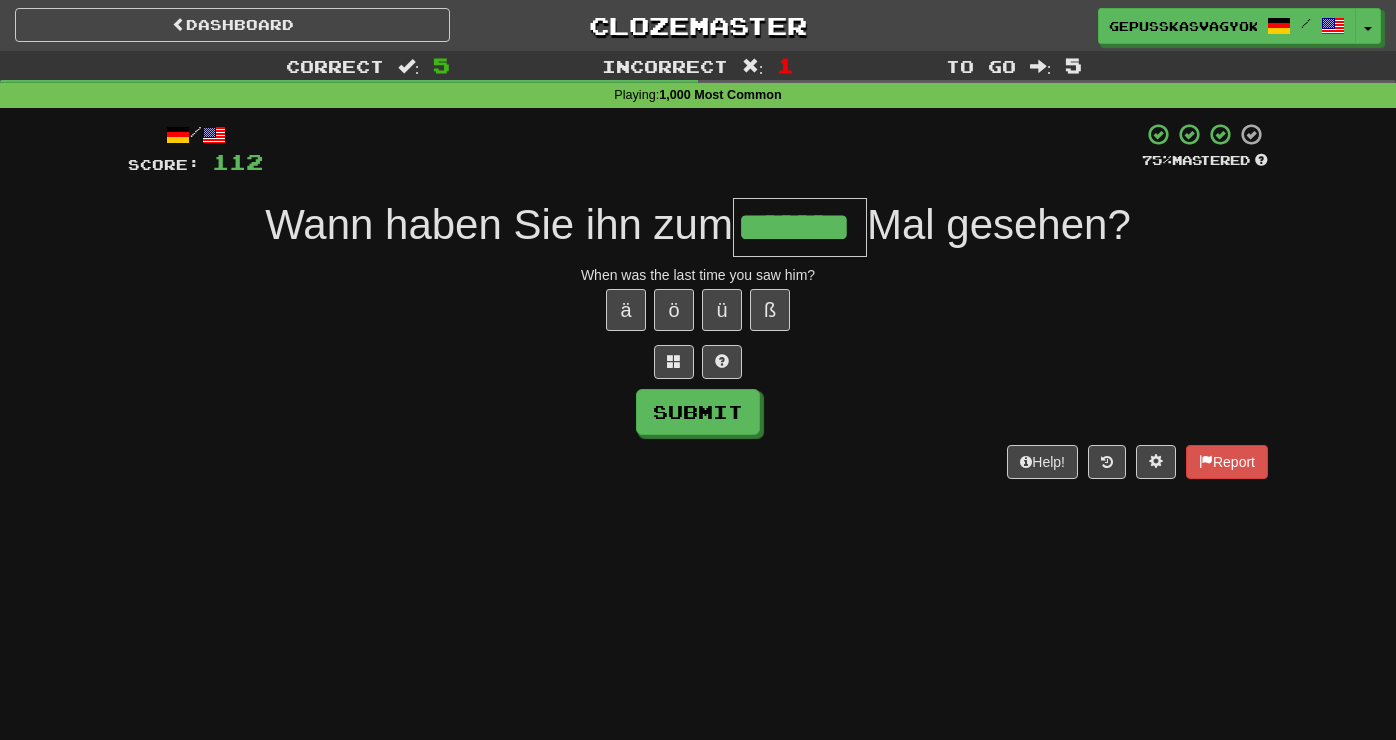 type on "*******" 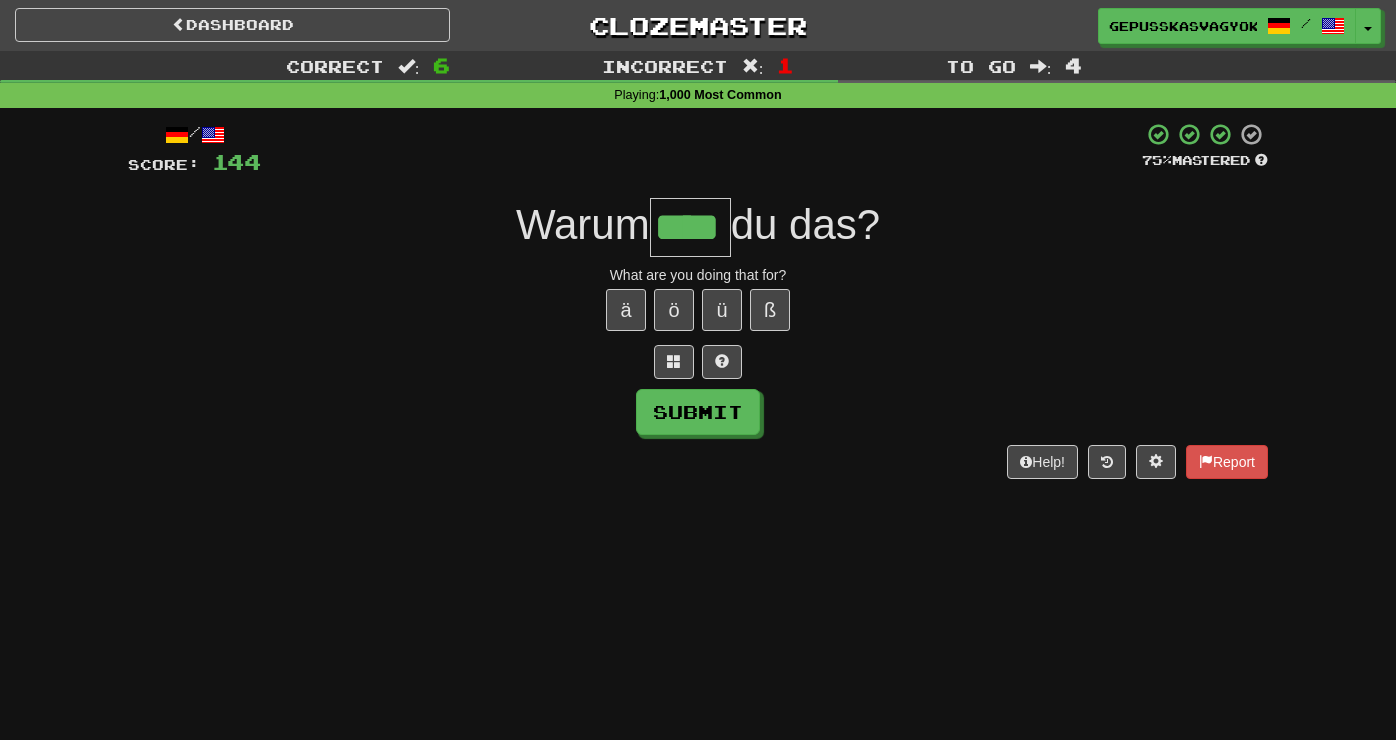 type on "****" 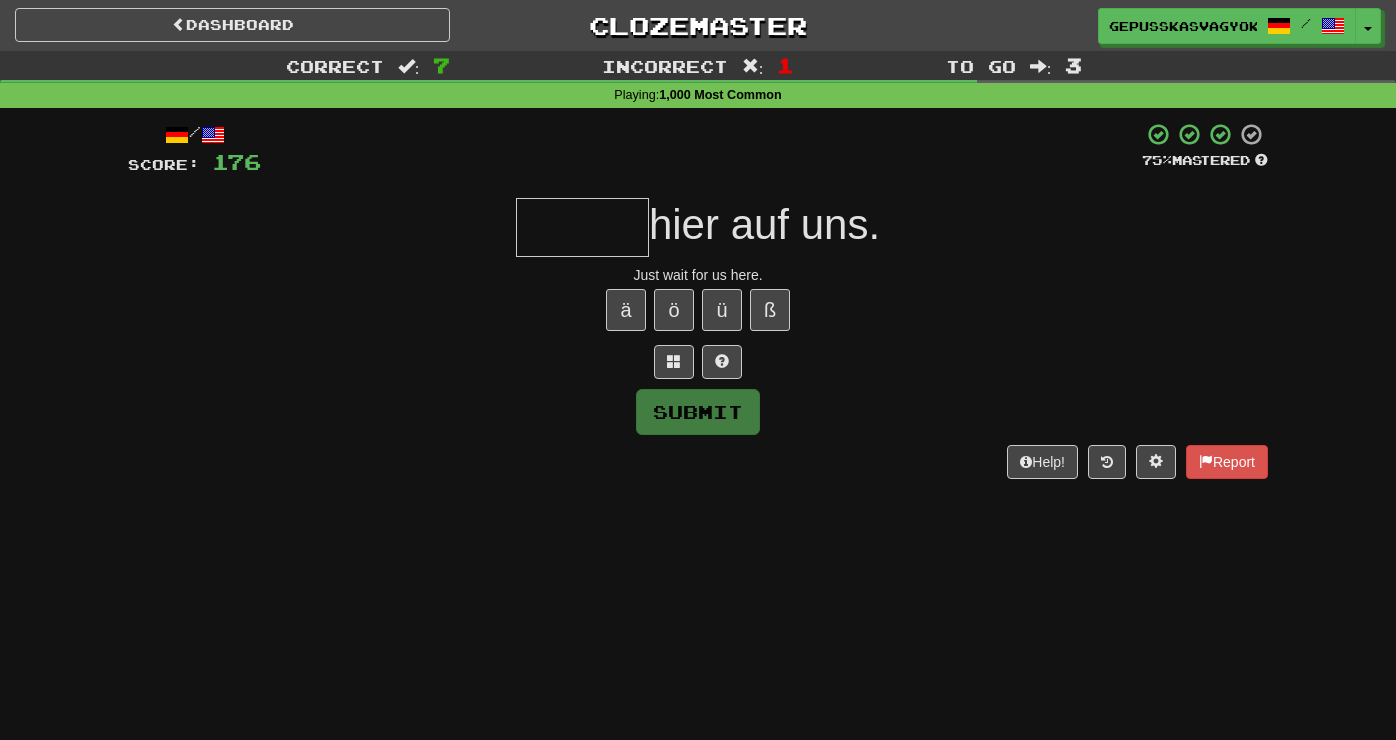 type on "*" 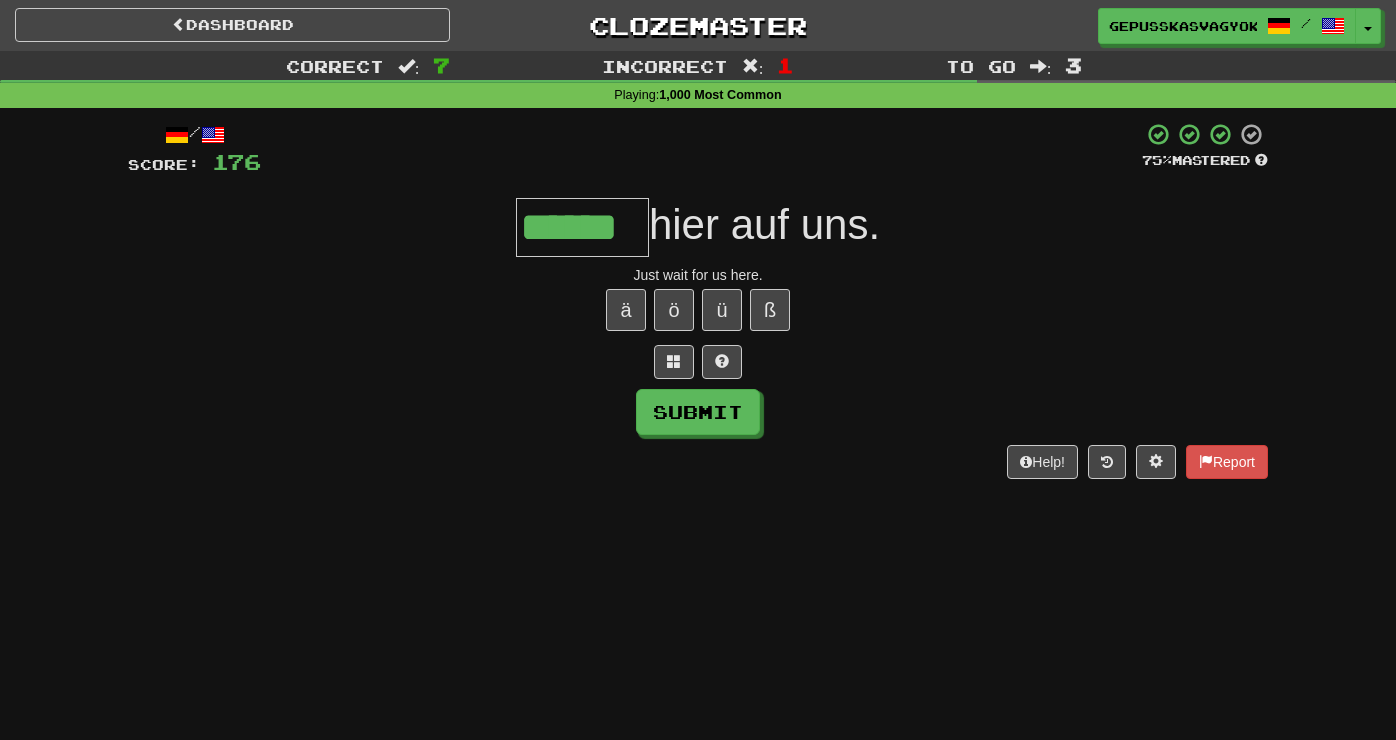 type on "******" 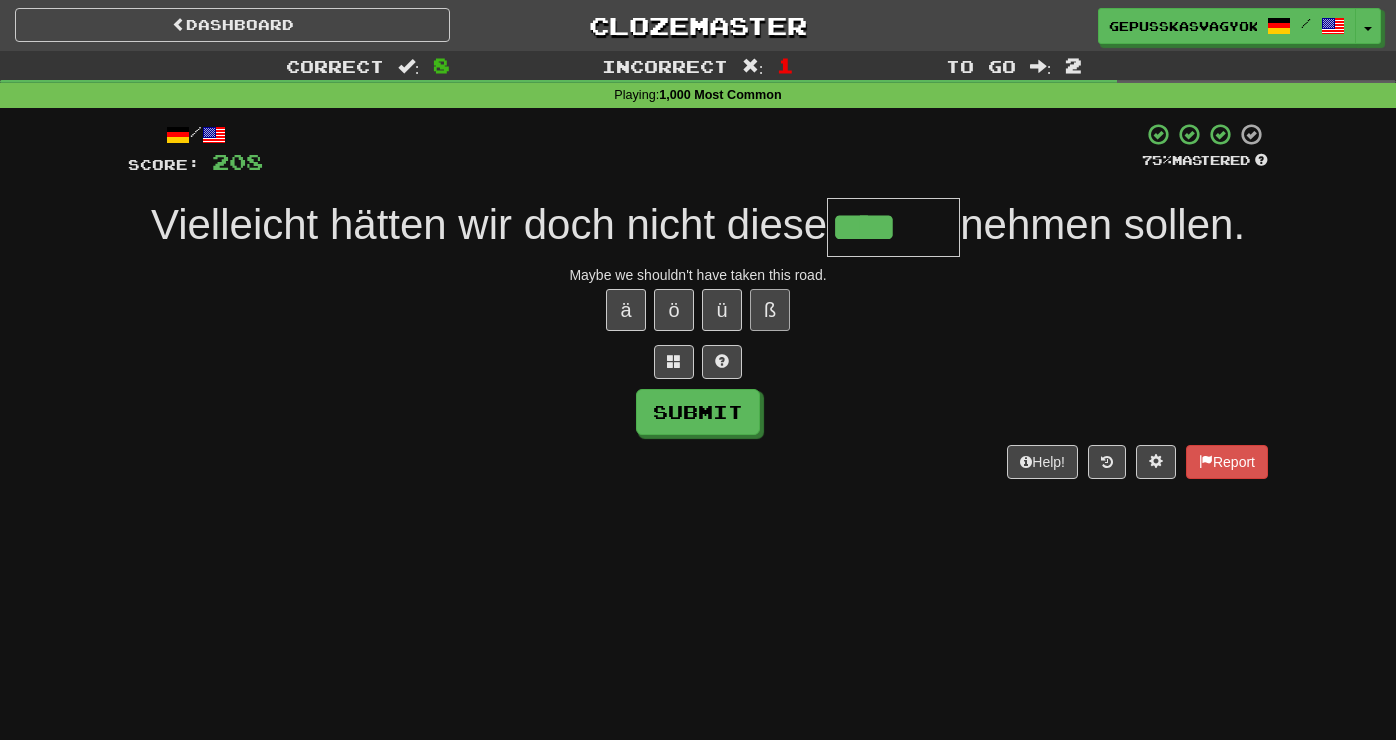 type on "****" 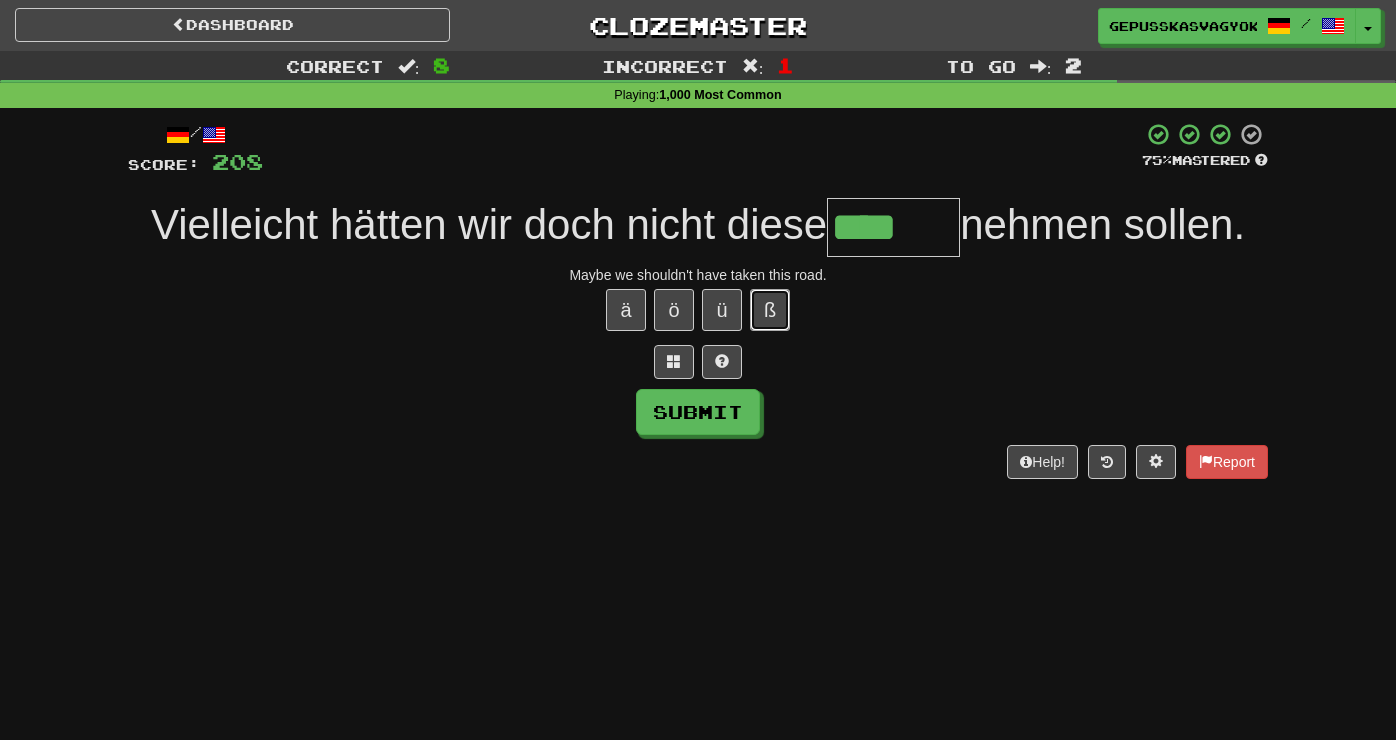 type 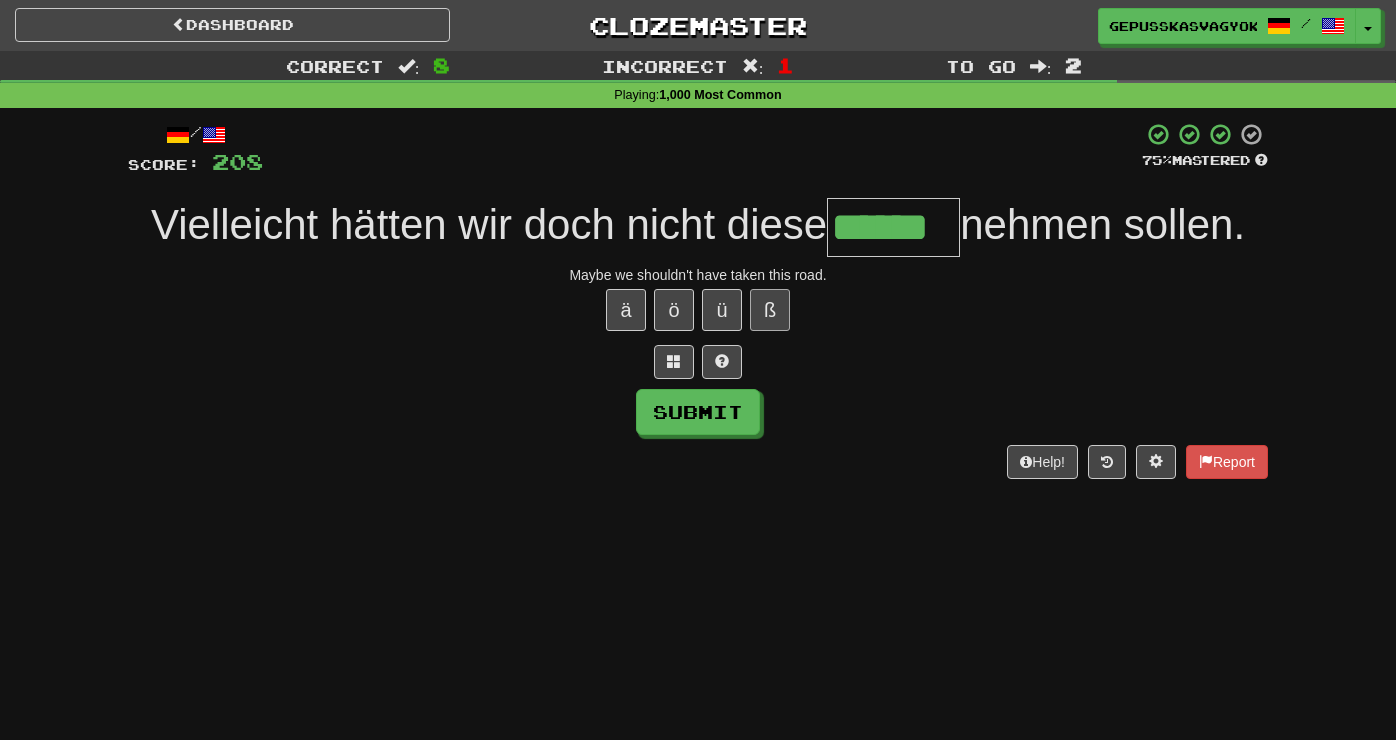 type on "******" 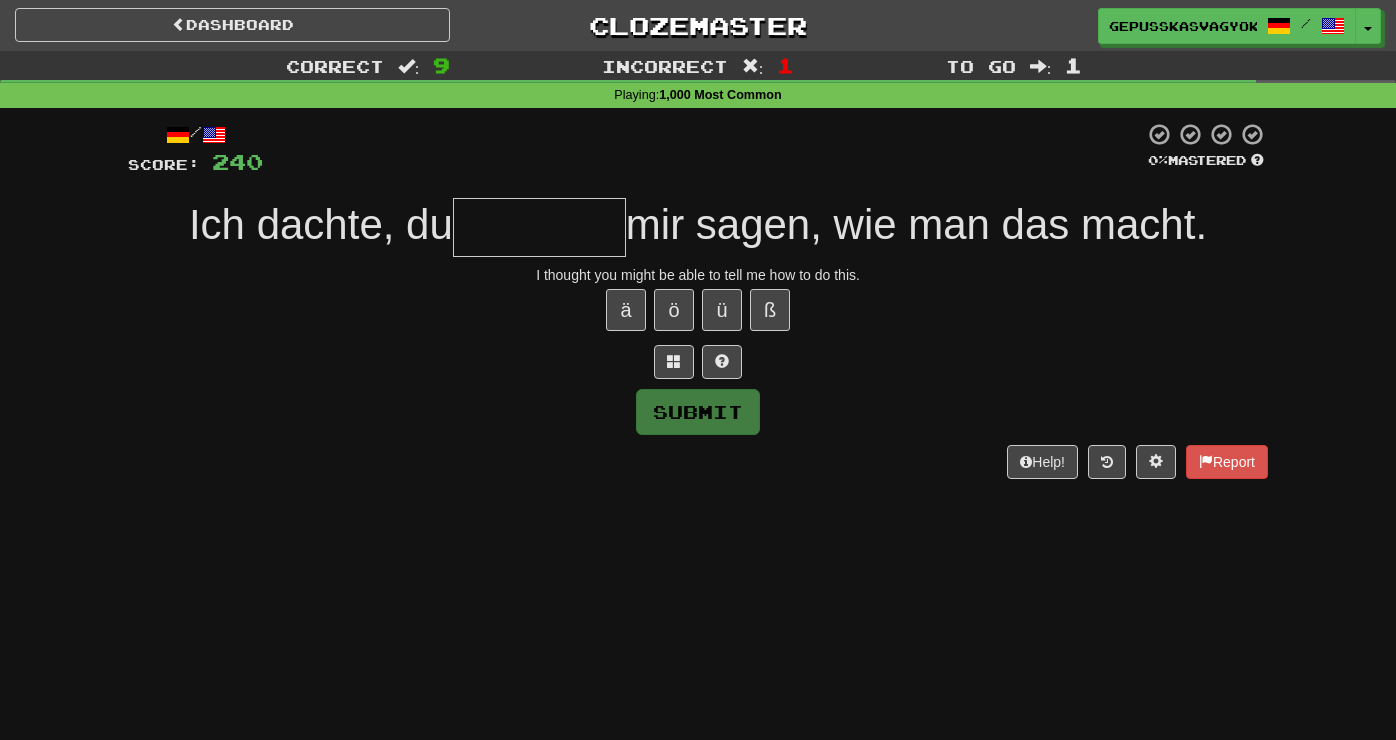 type on "*" 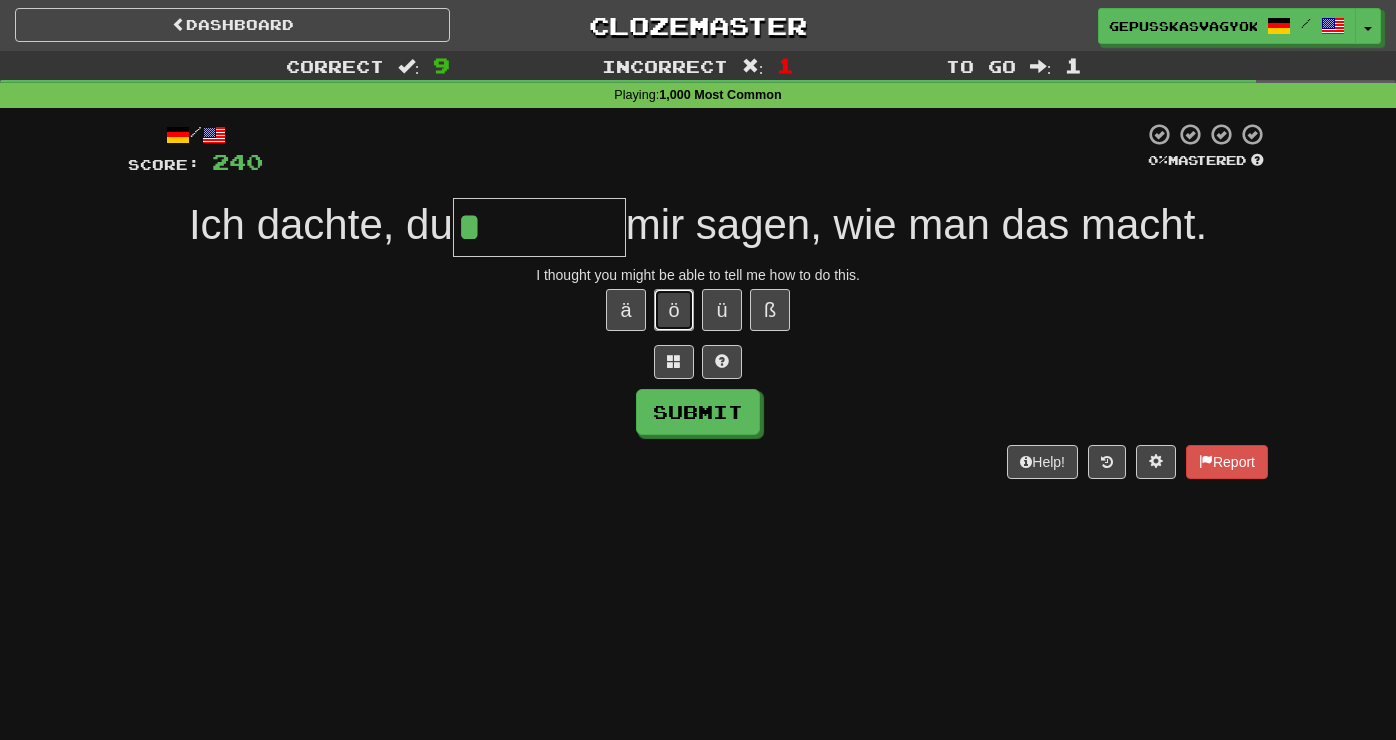click on "ö" at bounding box center [674, 310] 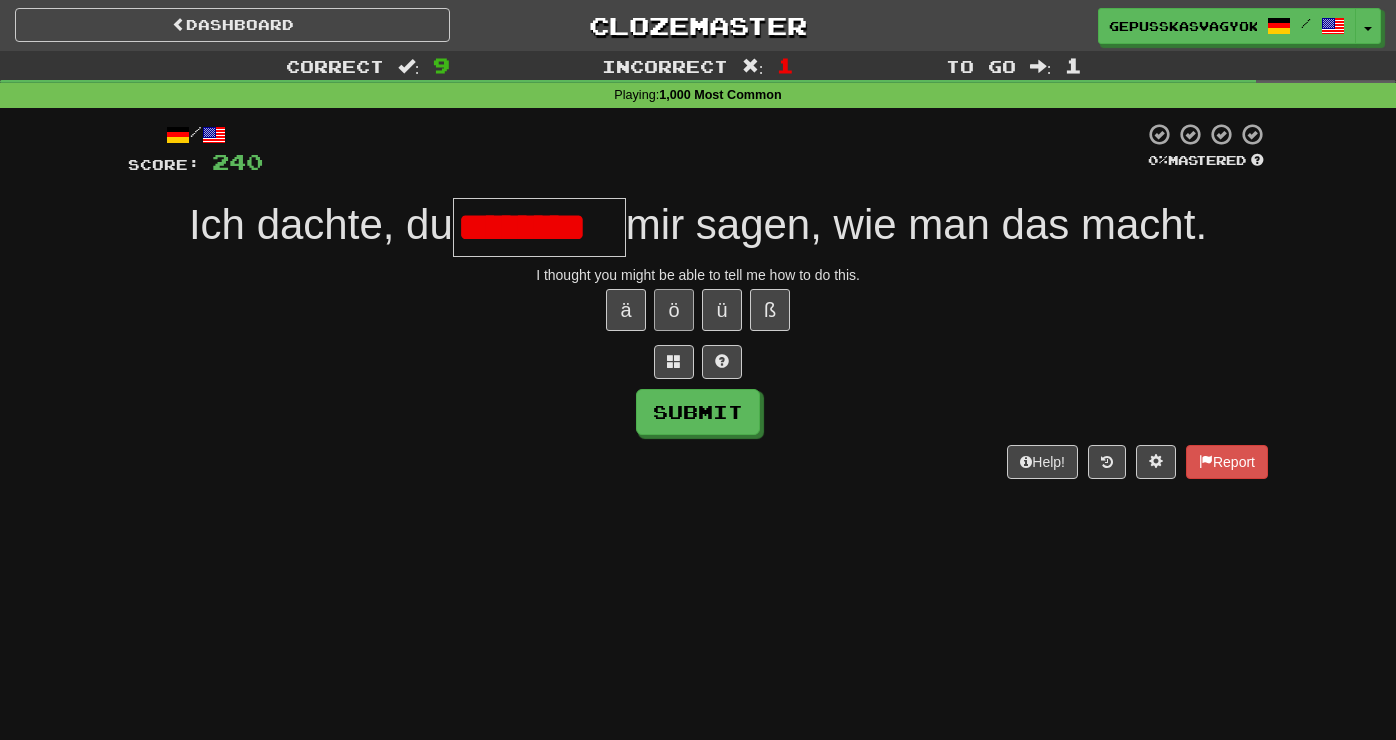 scroll, scrollTop: 0, scrollLeft: 22, axis: horizontal 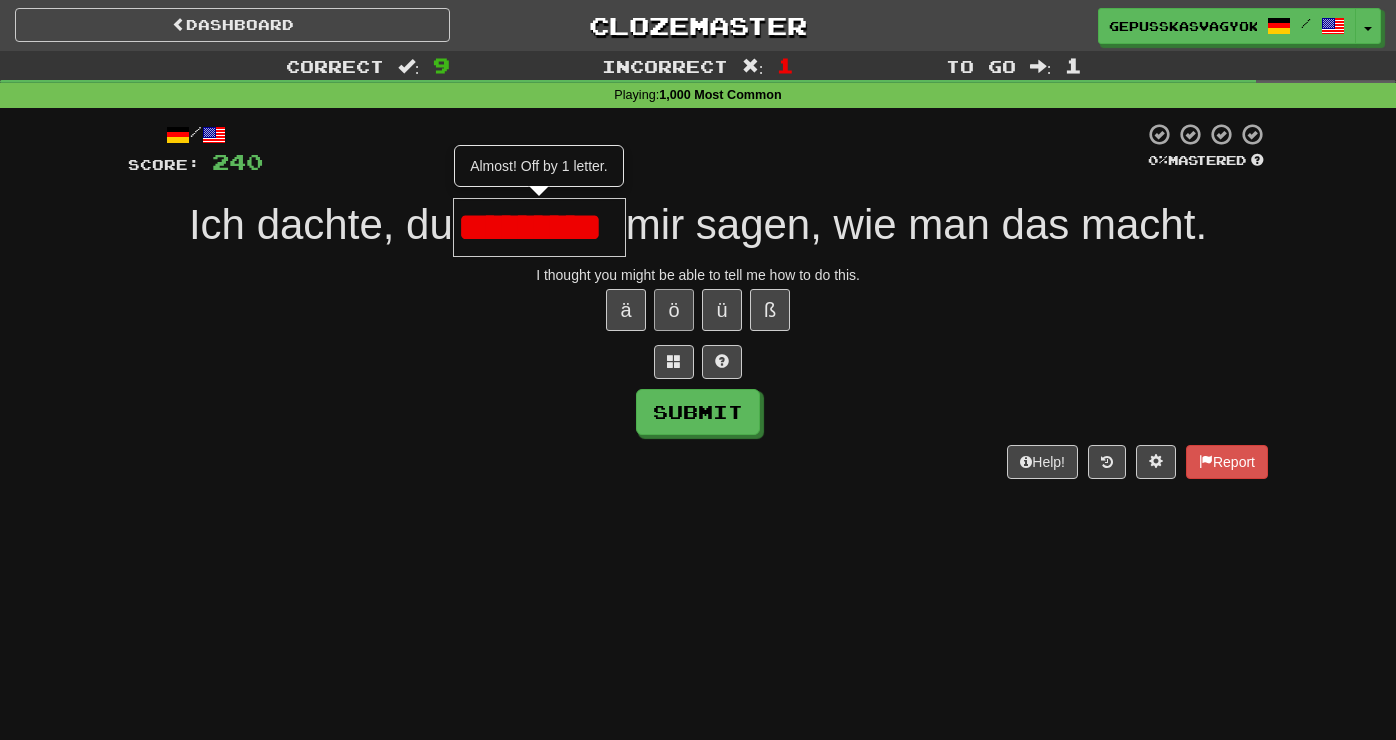 type on "********" 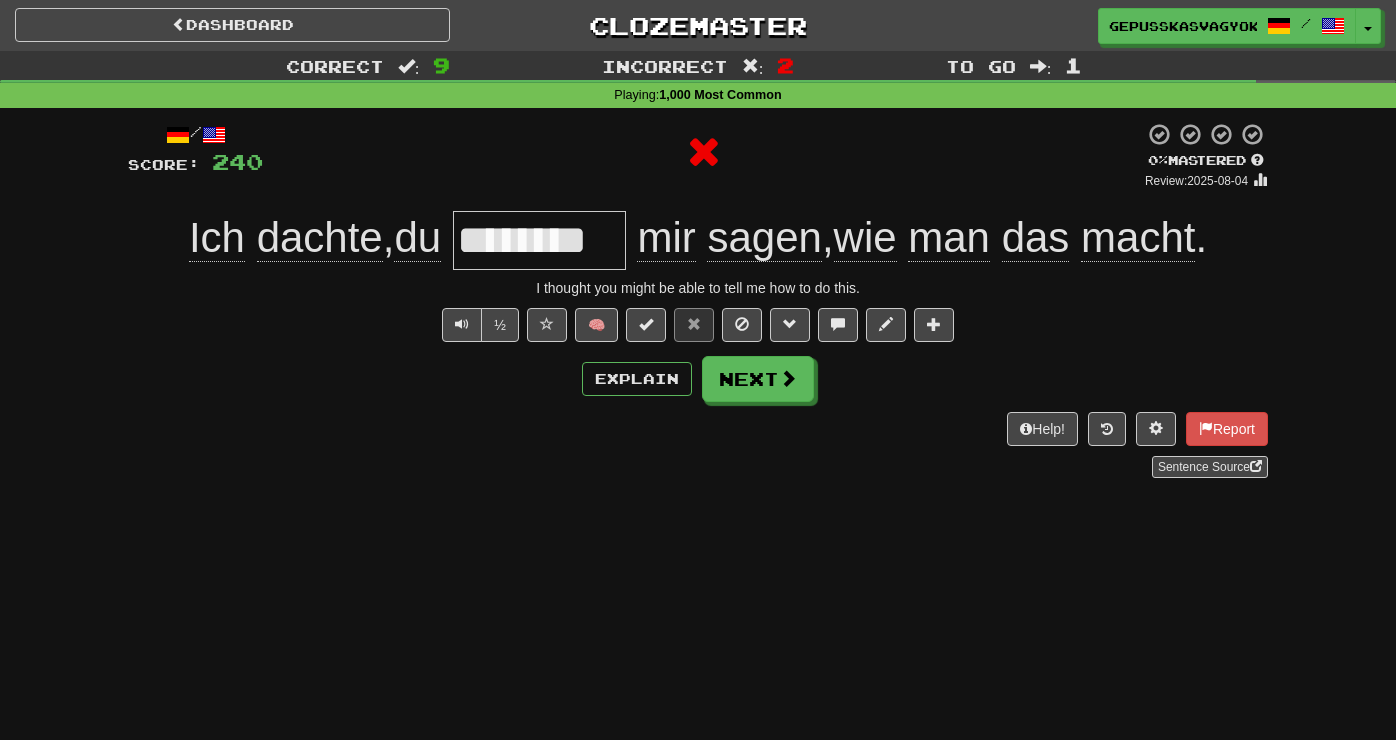 scroll, scrollTop: 0, scrollLeft: 0, axis: both 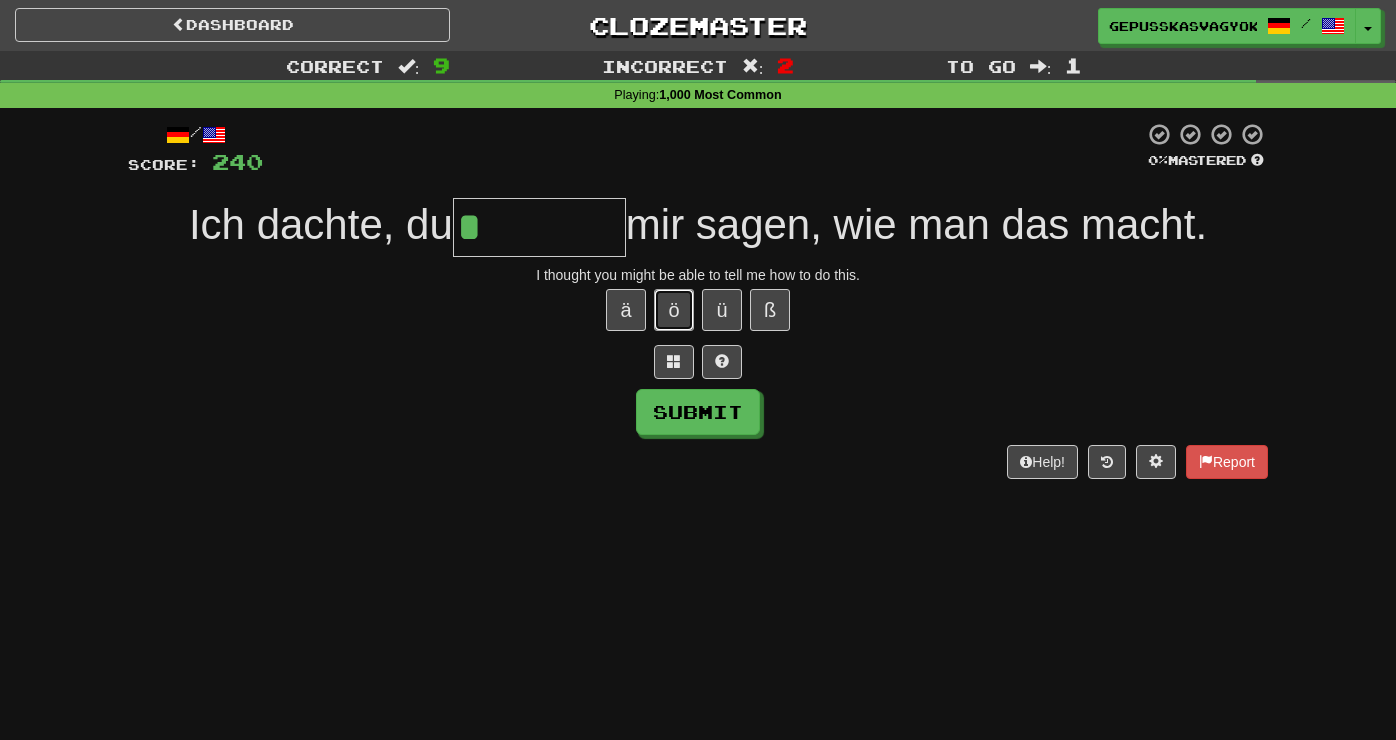 click on "ö" at bounding box center (674, 310) 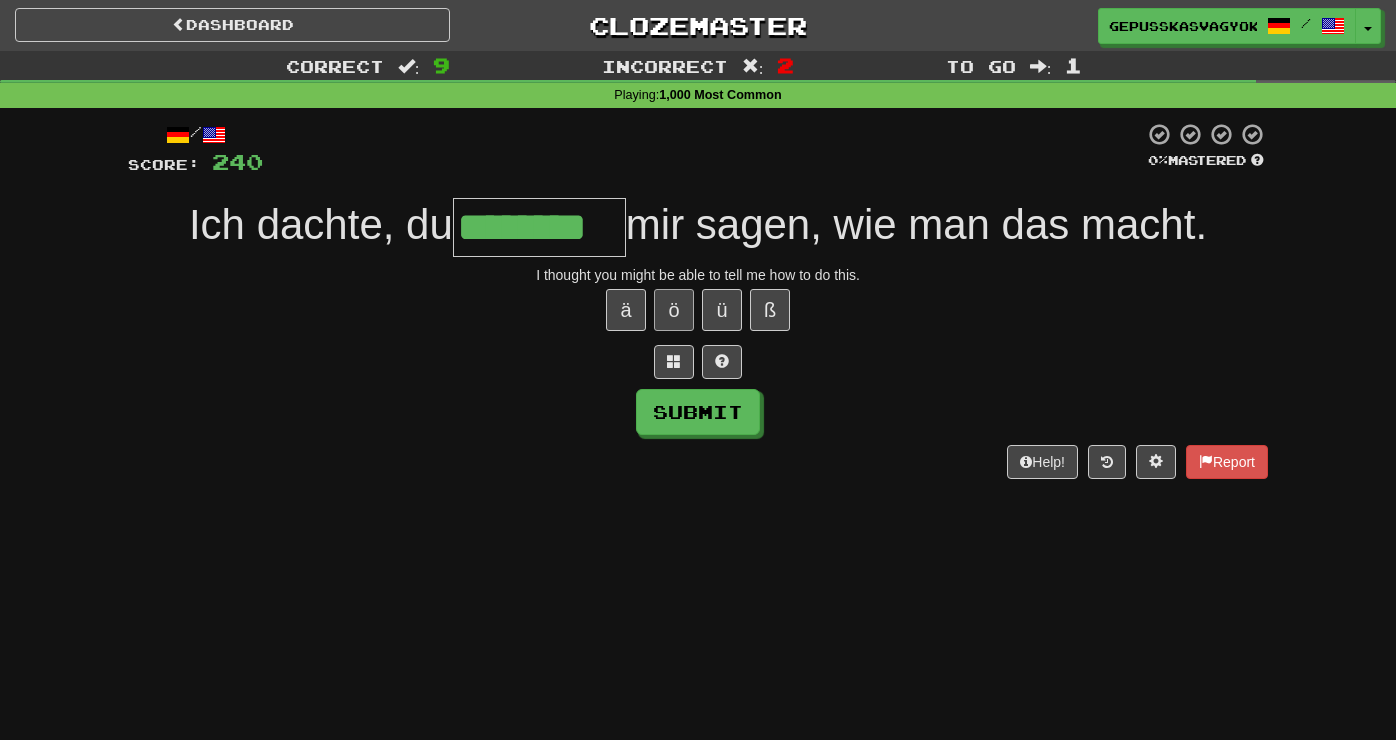 type on "********" 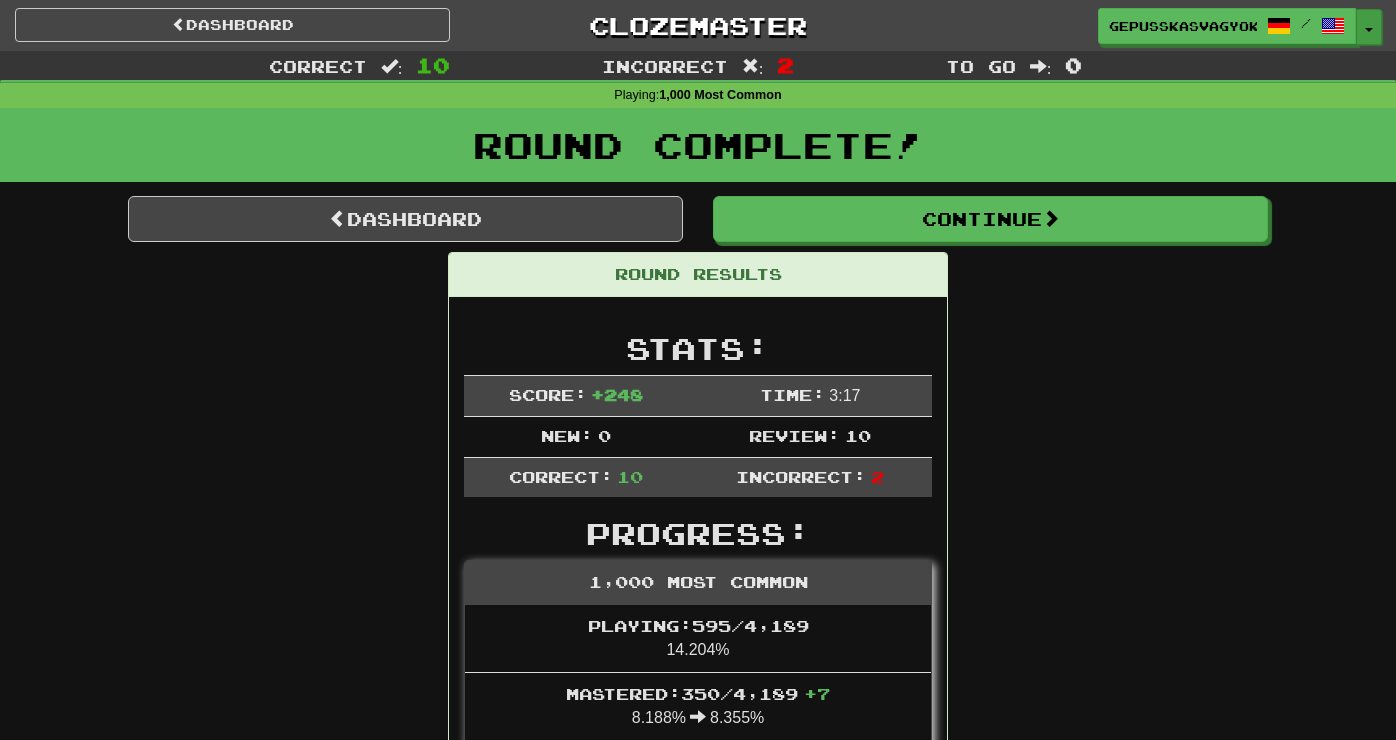 click on "Toggle Dropdown" at bounding box center (1369, 27) 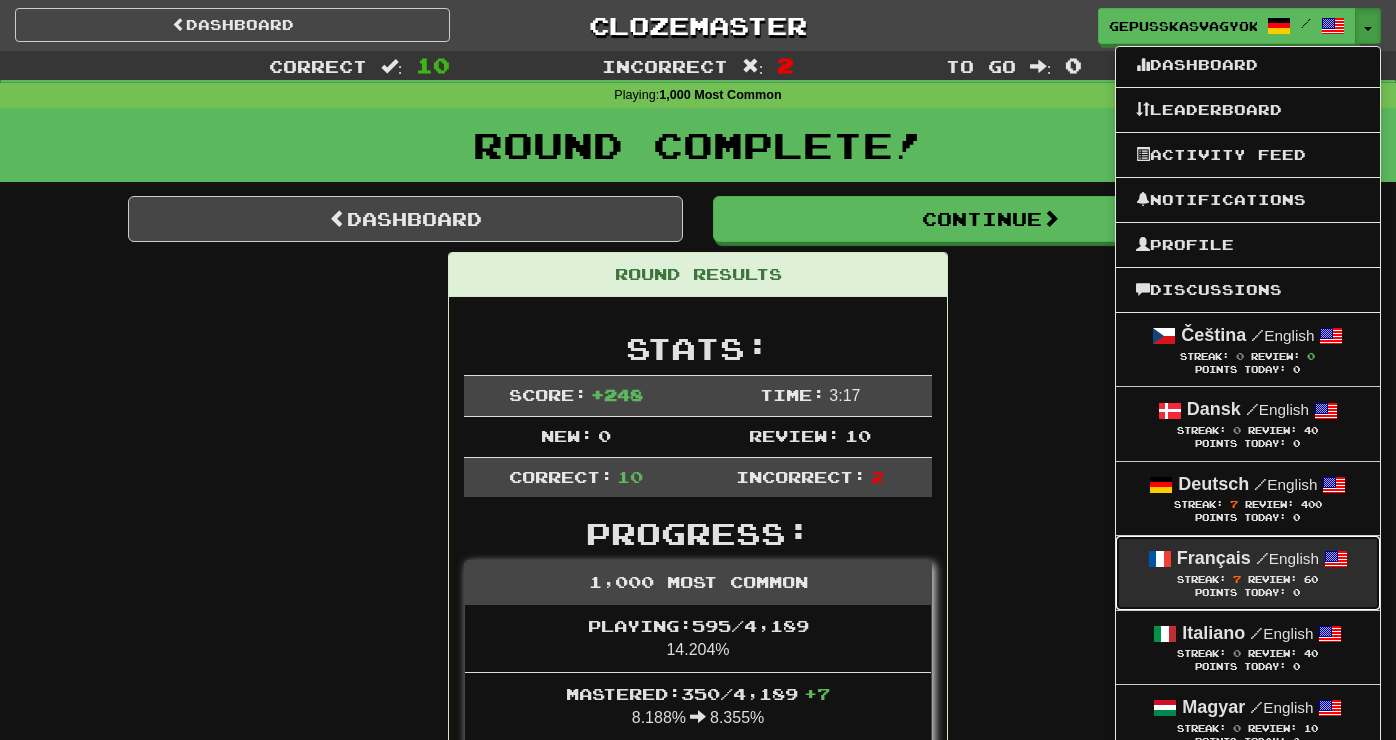 click on "Français
/
English" at bounding box center [1248, 559] 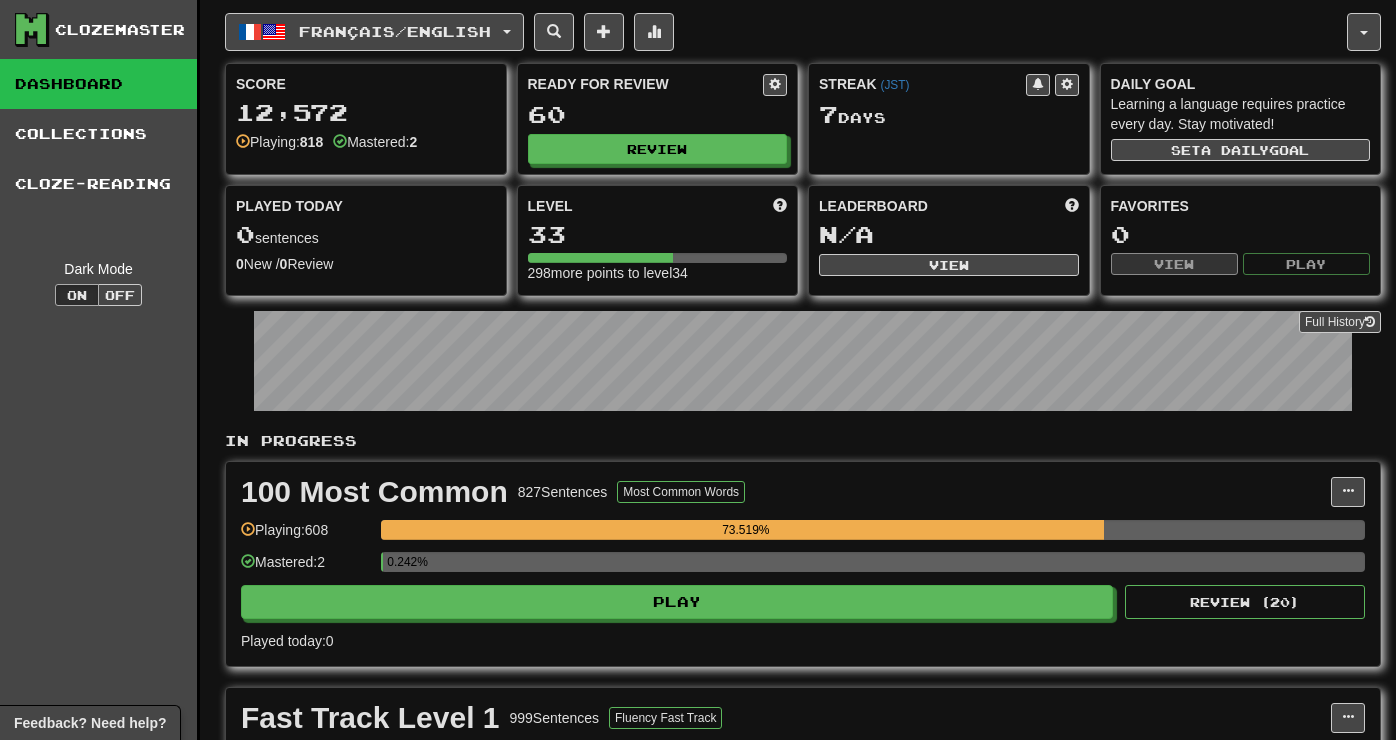 scroll, scrollTop: 0, scrollLeft: 0, axis: both 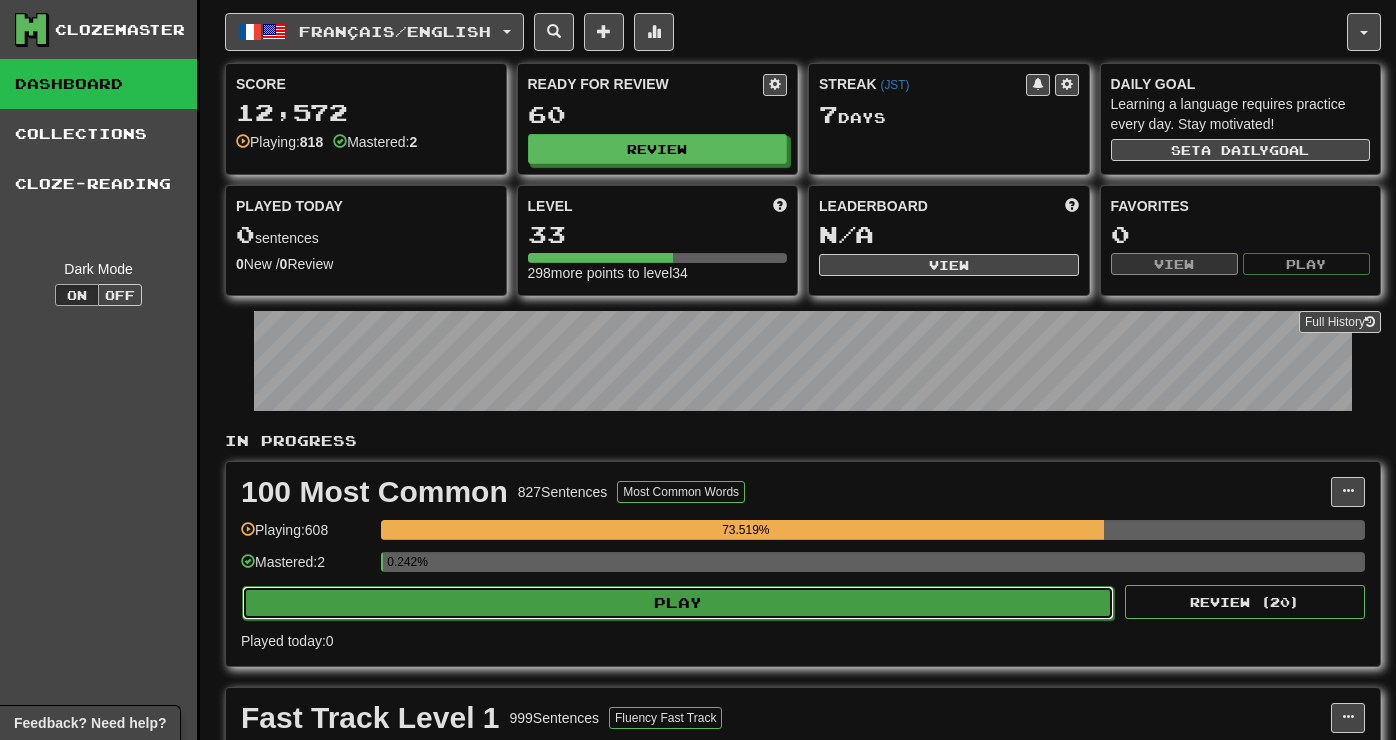 click on "Play" at bounding box center (678, 603) 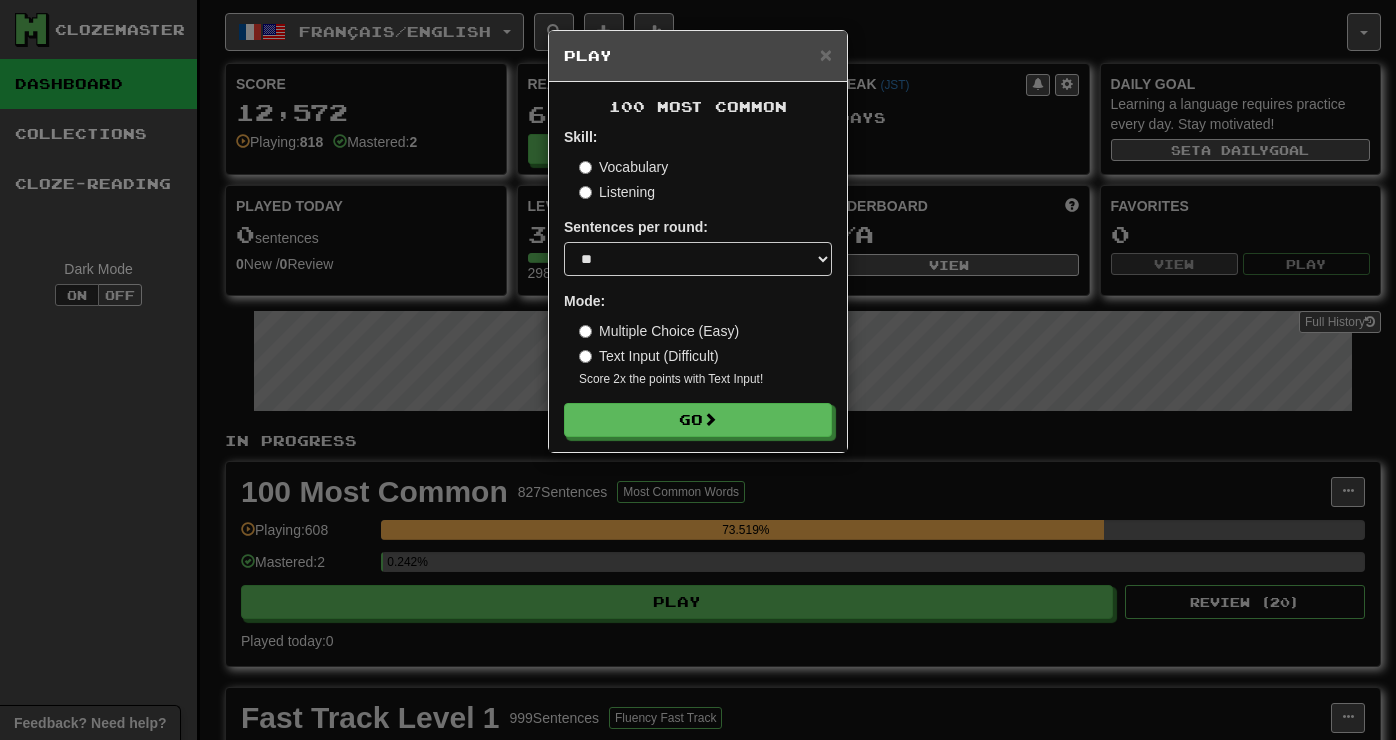 click on "100 Most Common Skill: Vocabulary Listening Sentences per round: * ** ** ** ** ** *** ******** Mode: Multiple Choice (Easy) Text Input (Difficult) Score 2x the points with Text Input ! Go" at bounding box center (698, 267) 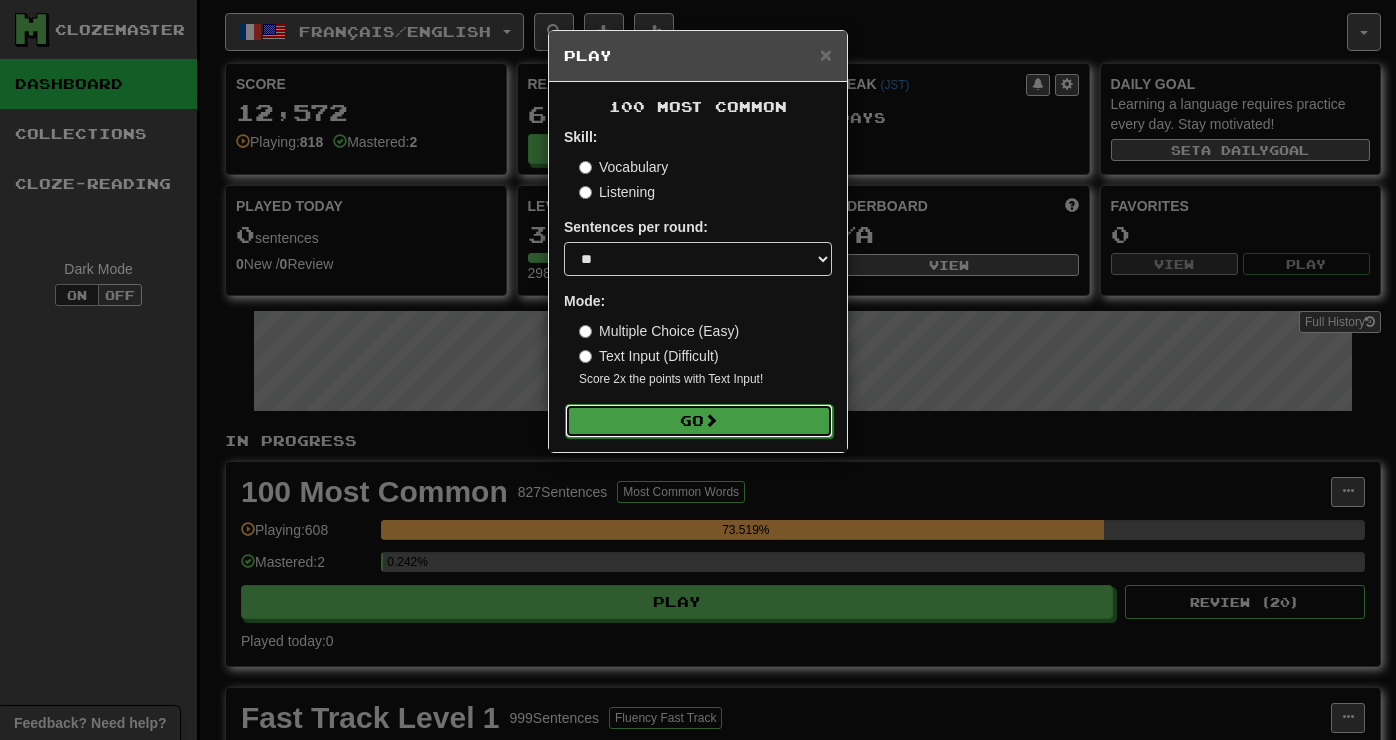 click on "Go" at bounding box center (699, 421) 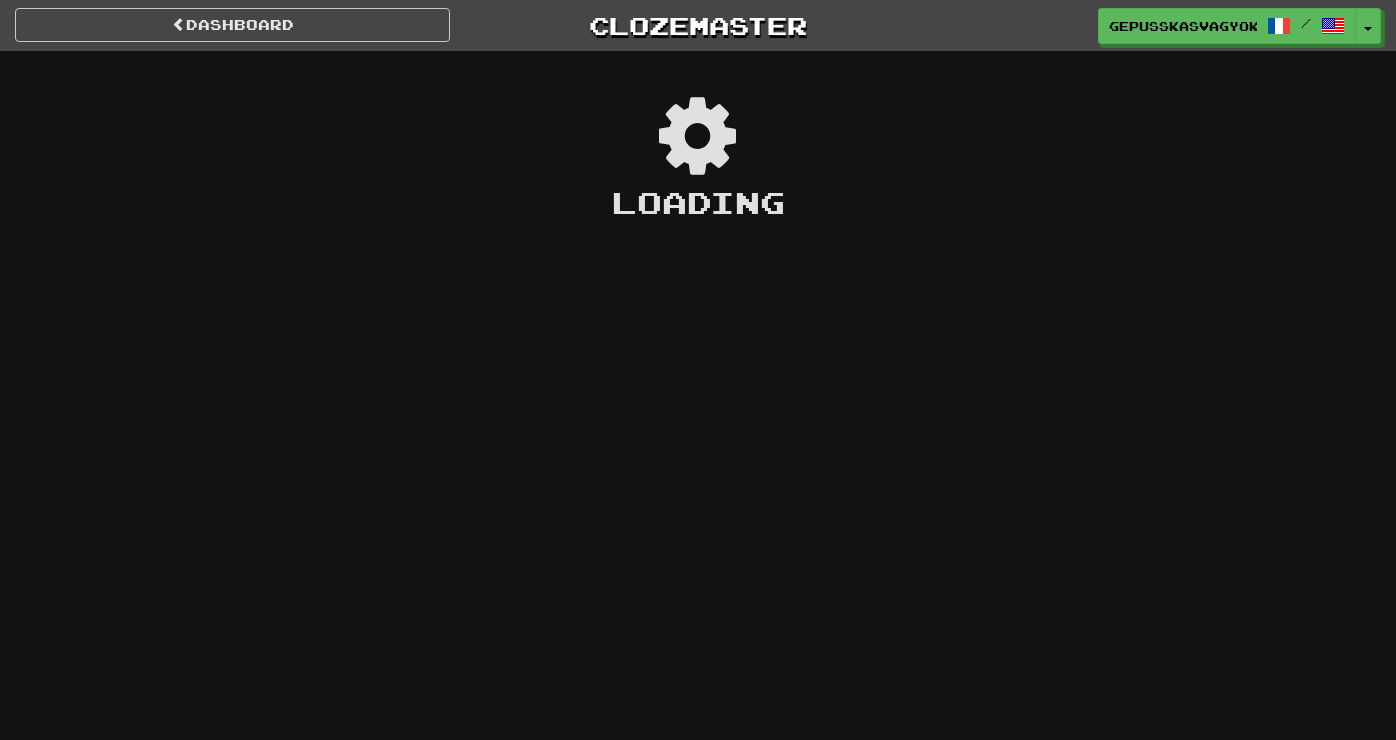 scroll, scrollTop: 0, scrollLeft: 0, axis: both 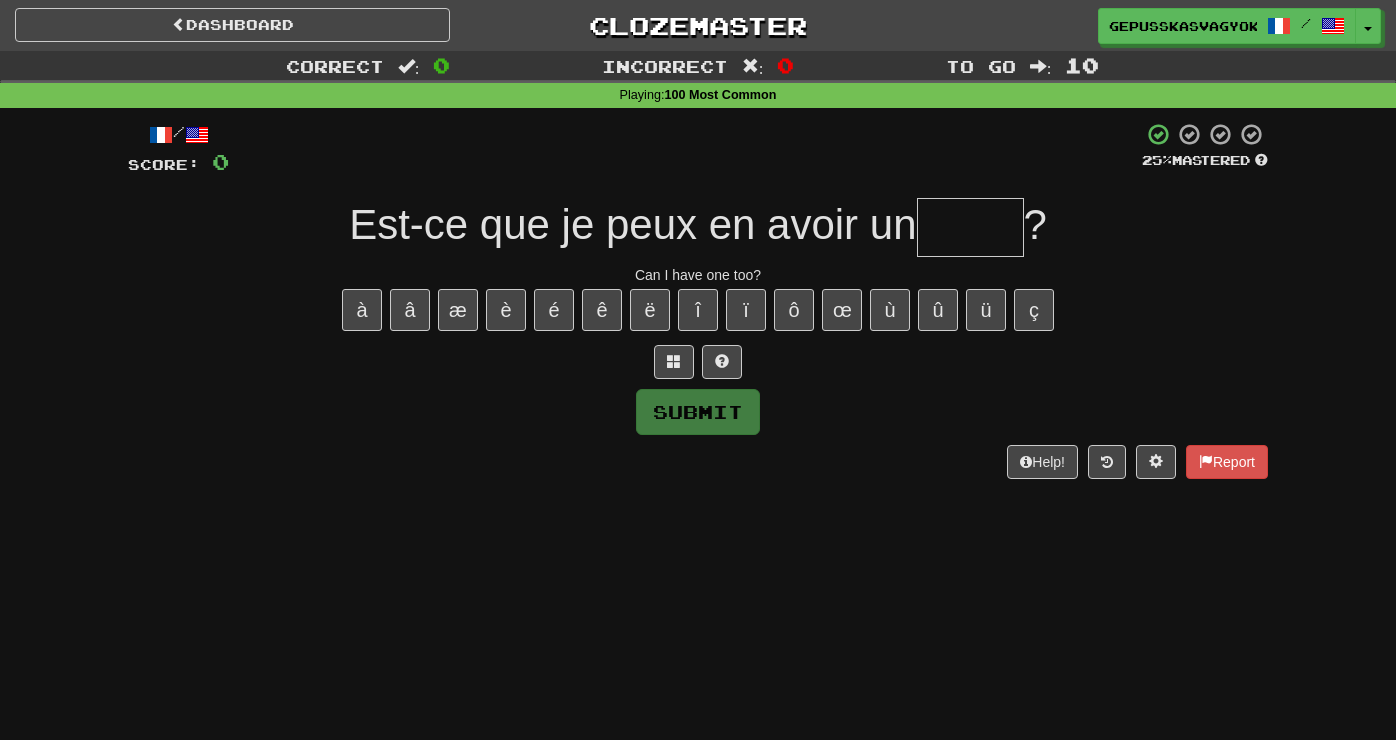 click at bounding box center [970, 227] 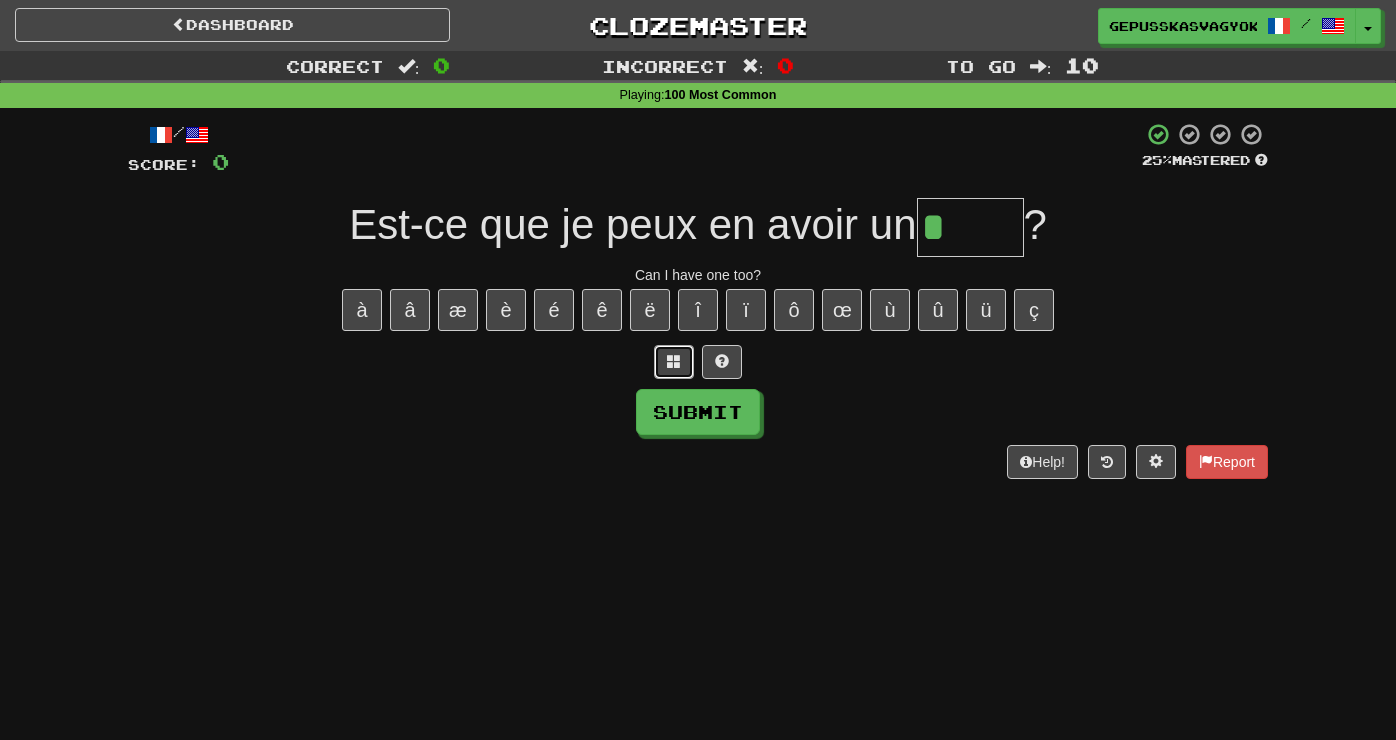 click at bounding box center (674, 361) 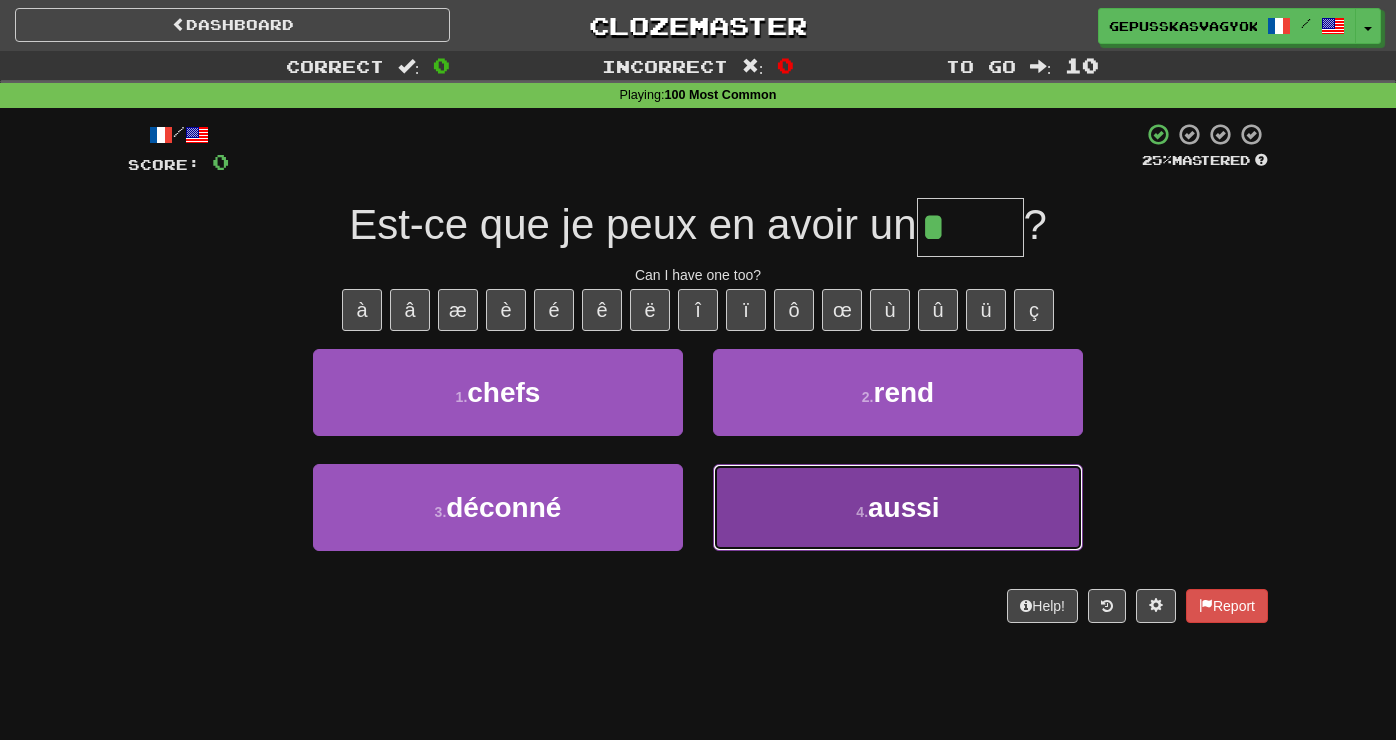 click on "4 .  aussi" at bounding box center (898, 507) 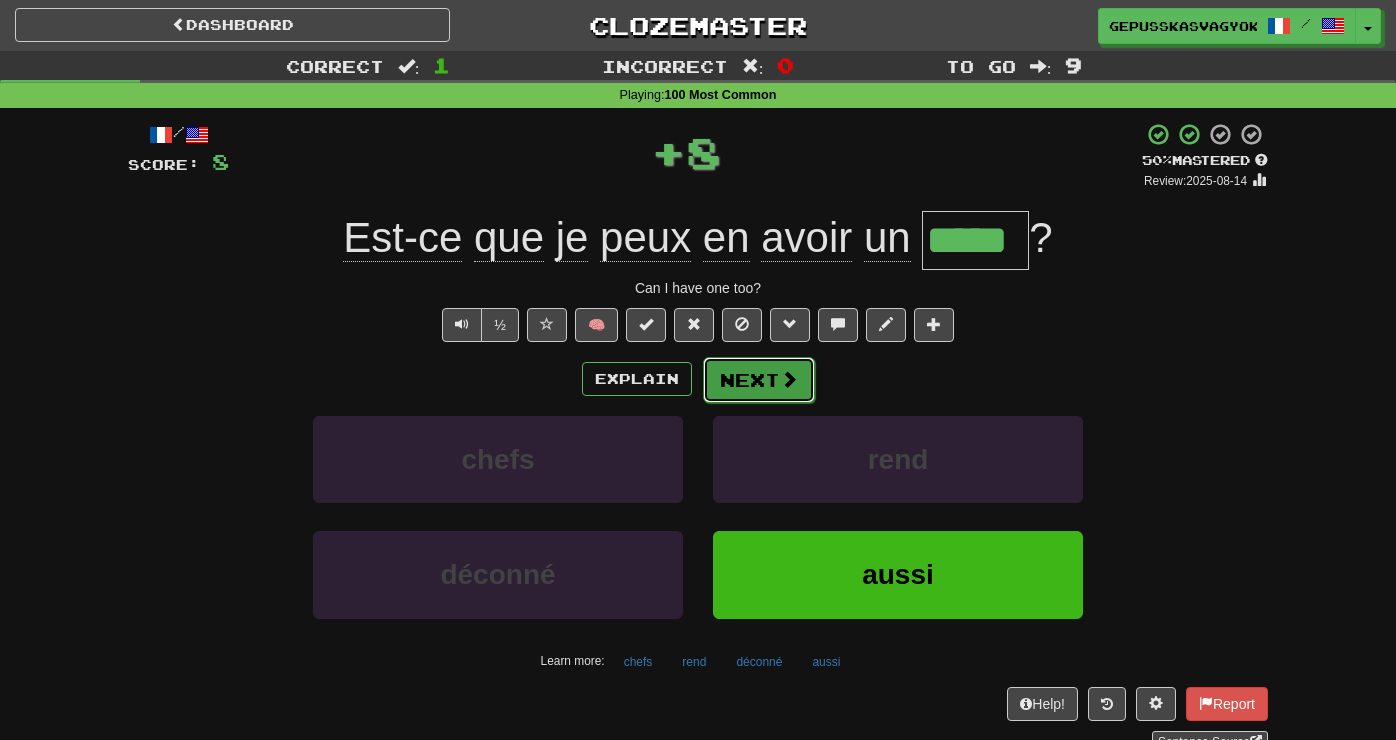 click on "Next" at bounding box center [759, 380] 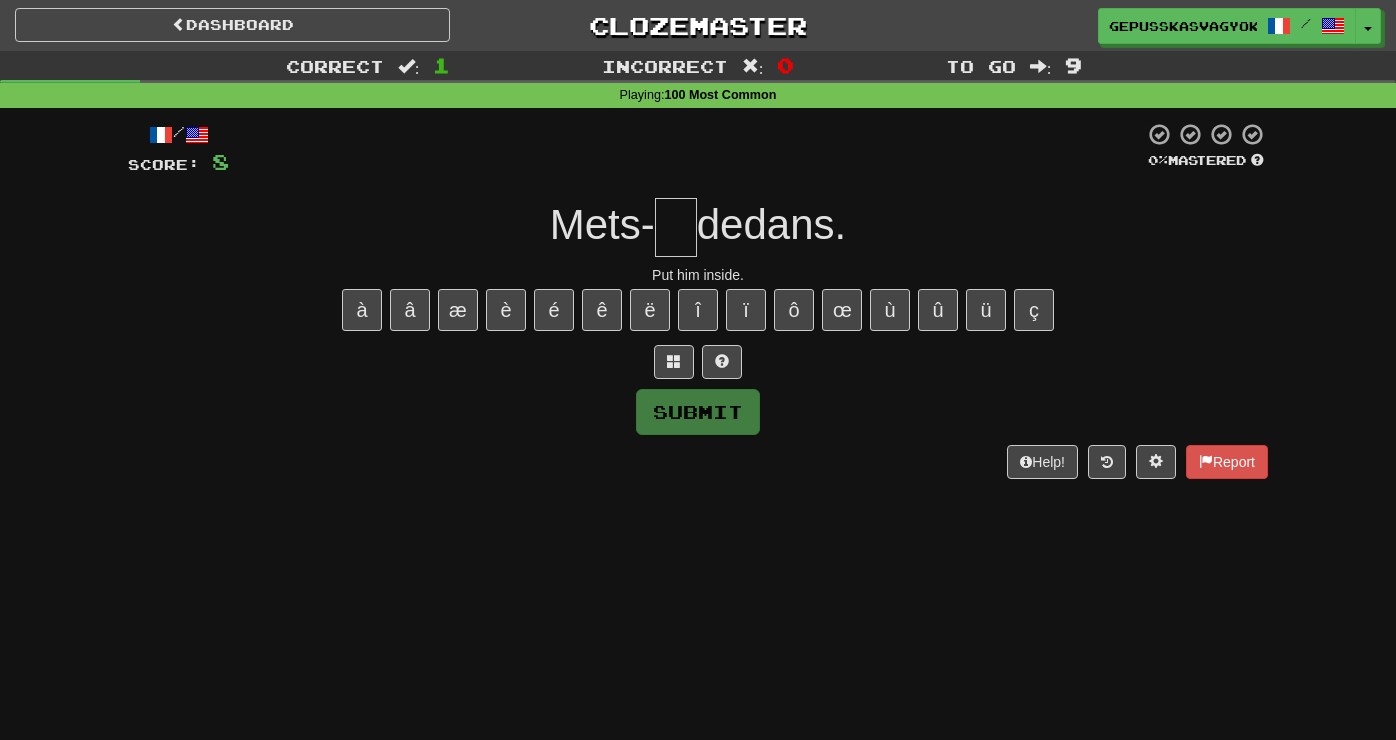 click at bounding box center [676, 227] 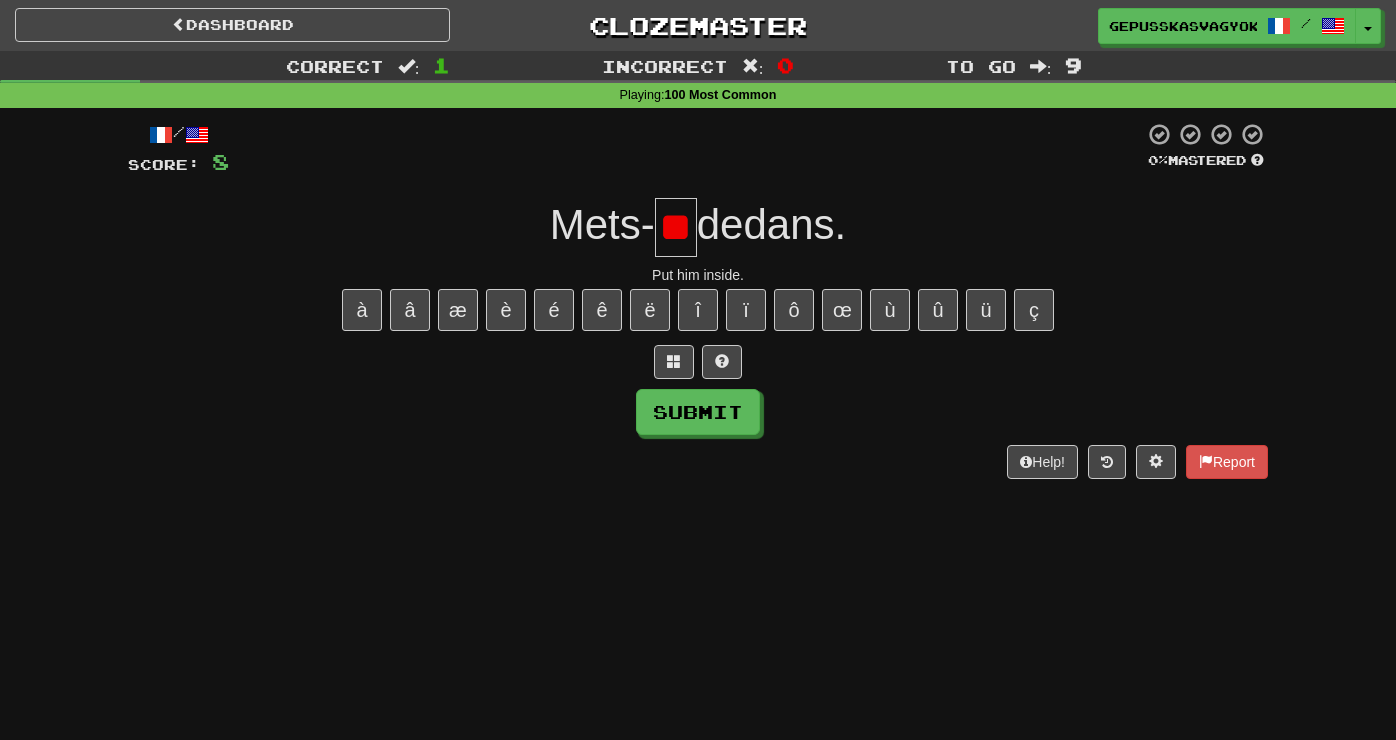 type on "*" 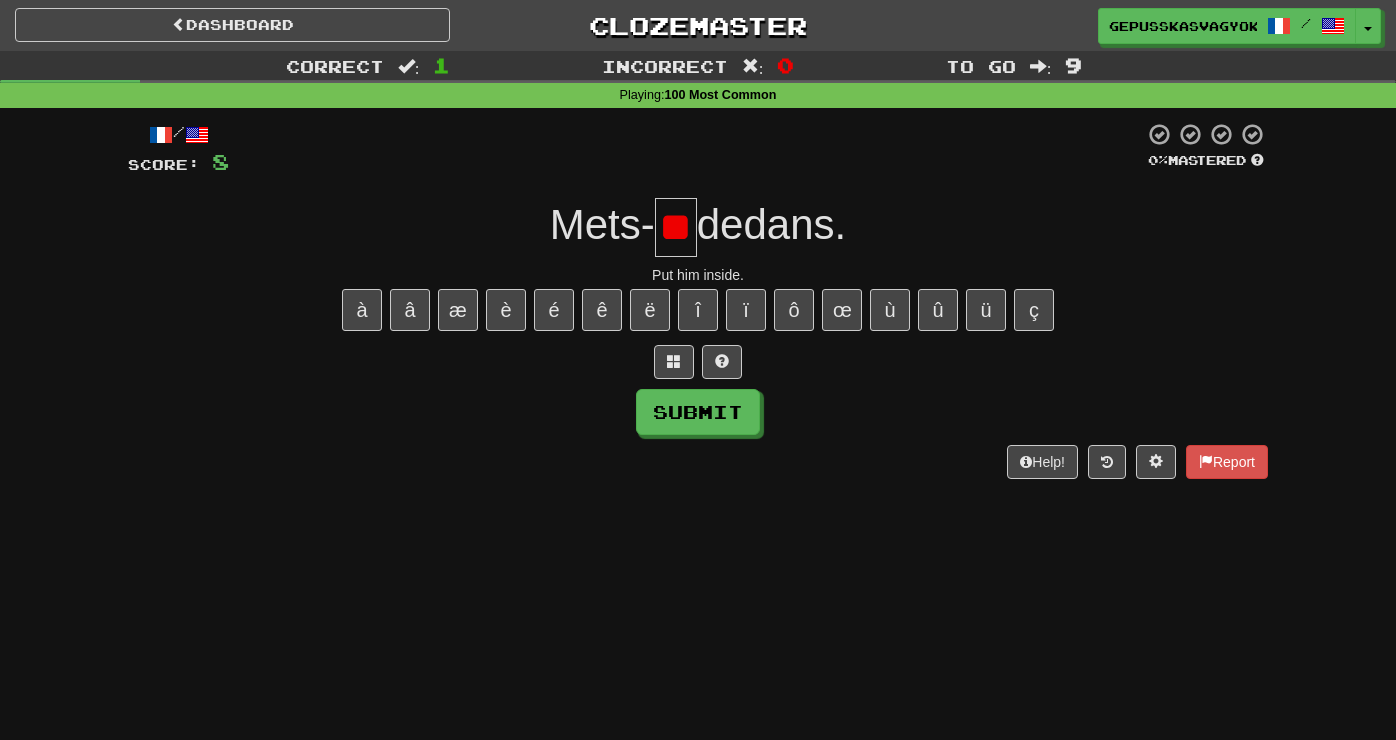 scroll, scrollTop: 0, scrollLeft: 0, axis: both 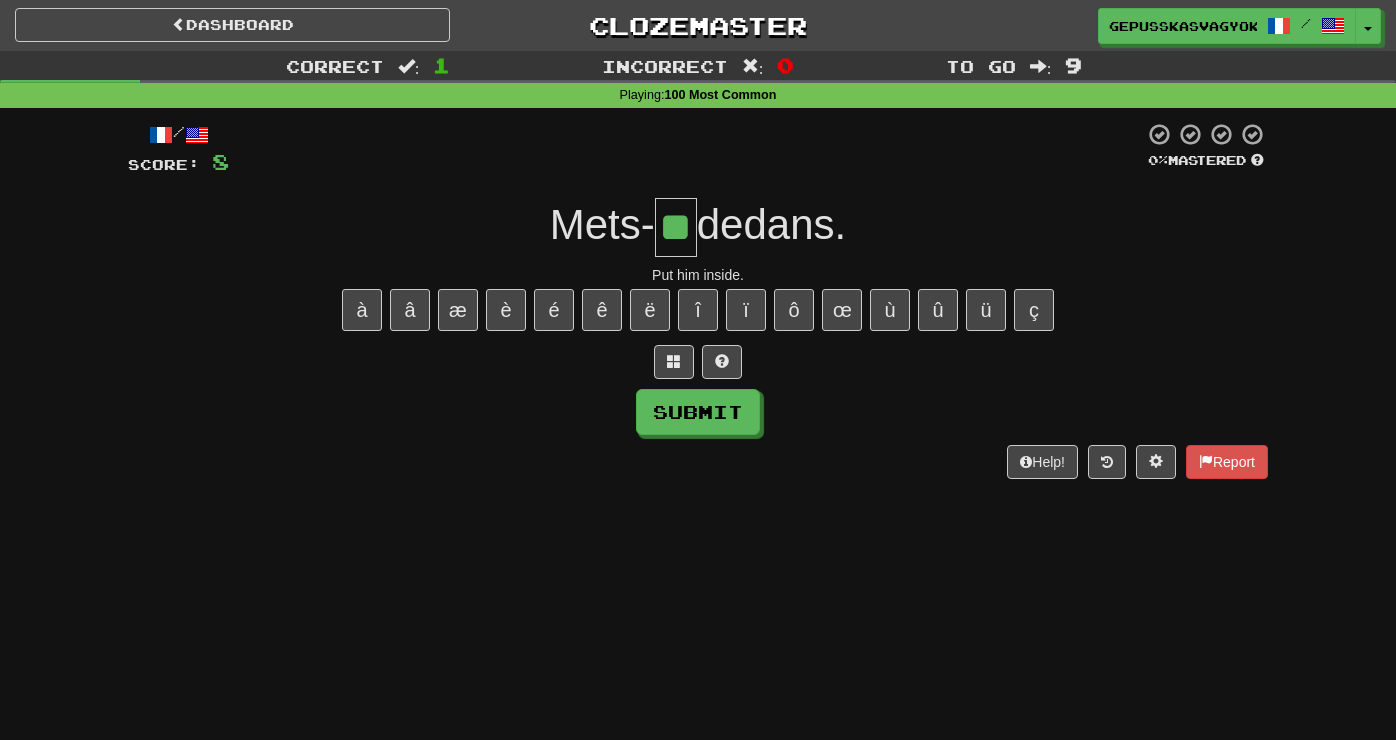 type on "**" 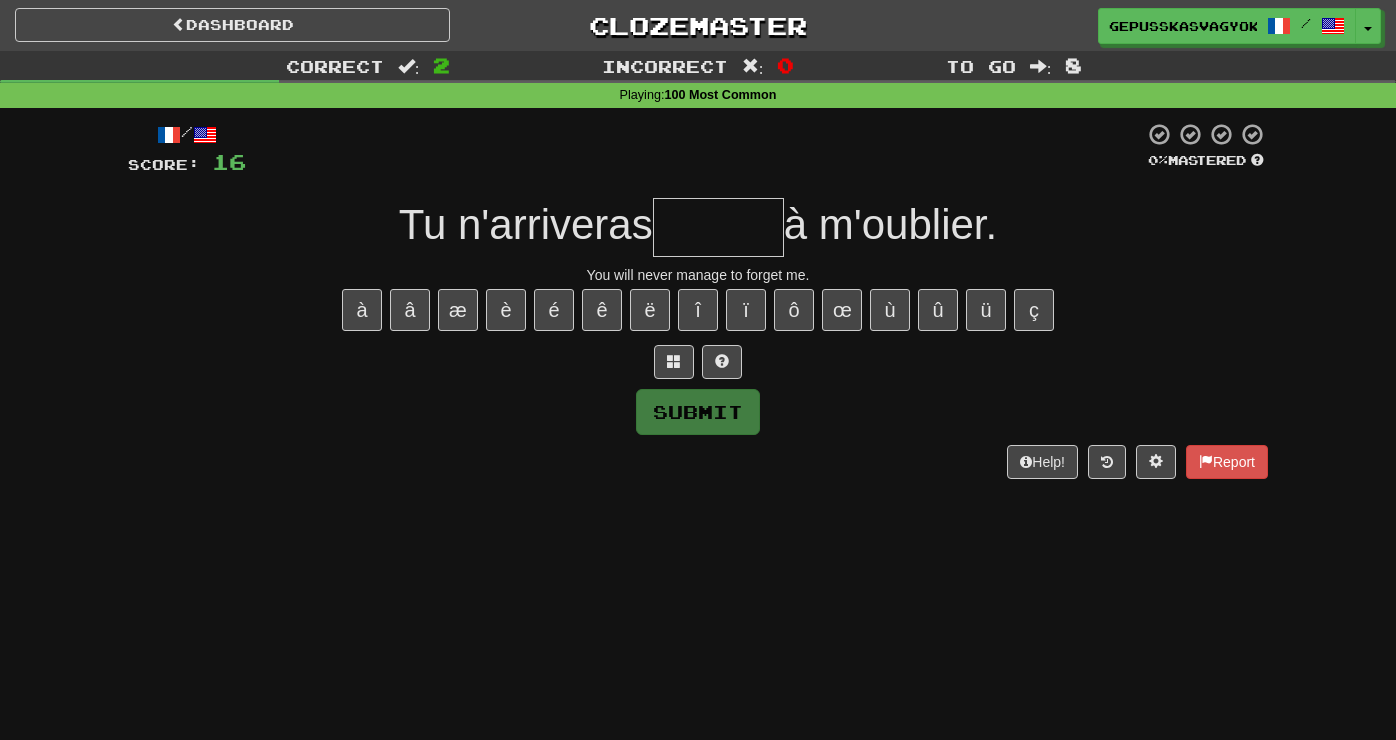 click at bounding box center (718, 227) 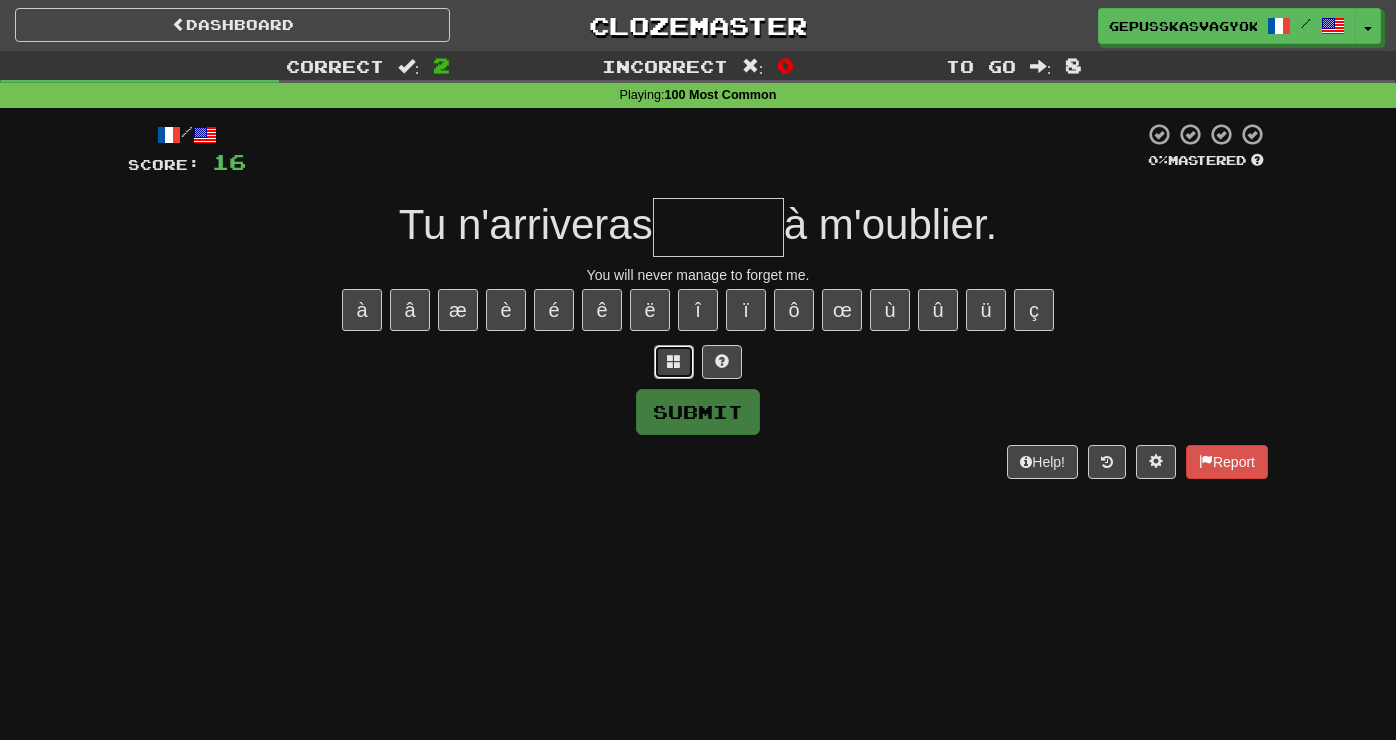 click at bounding box center [674, 362] 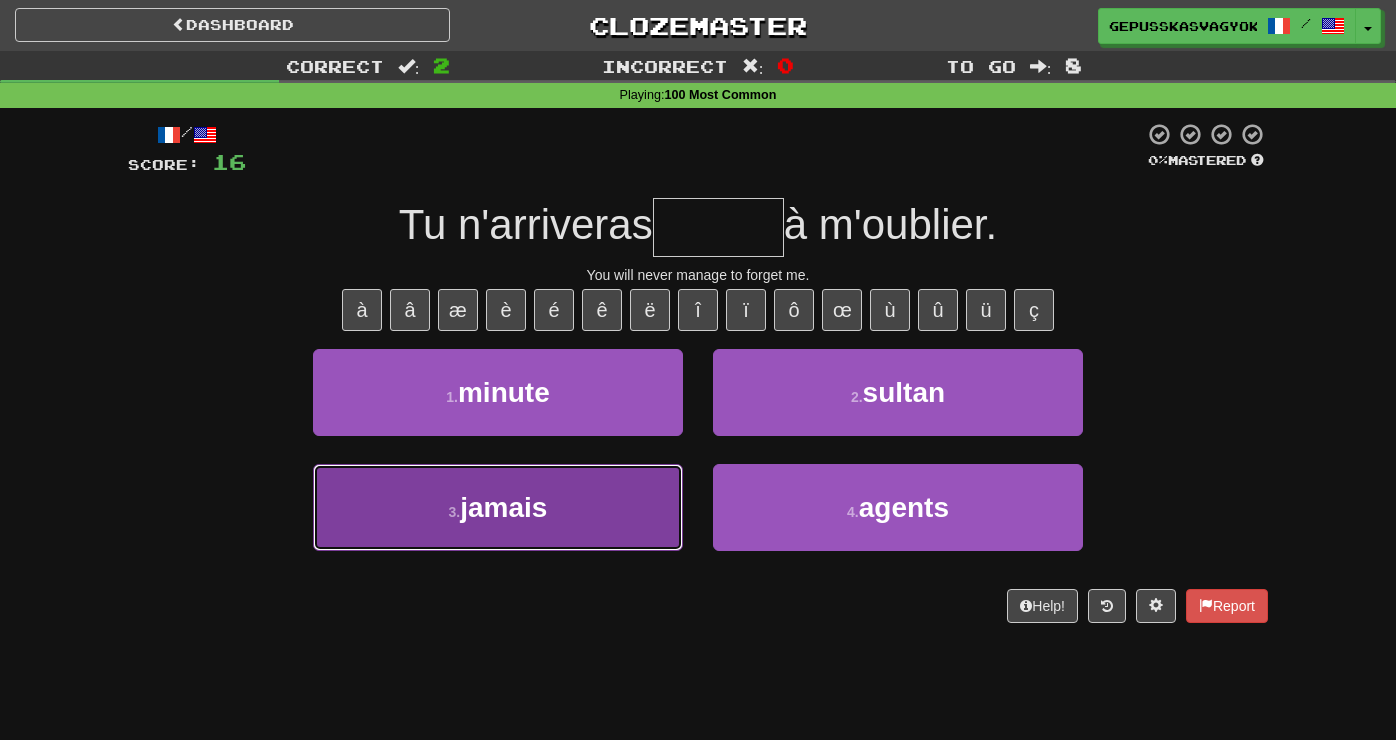 click on "3 .  jamais" at bounding box center (498, 507) 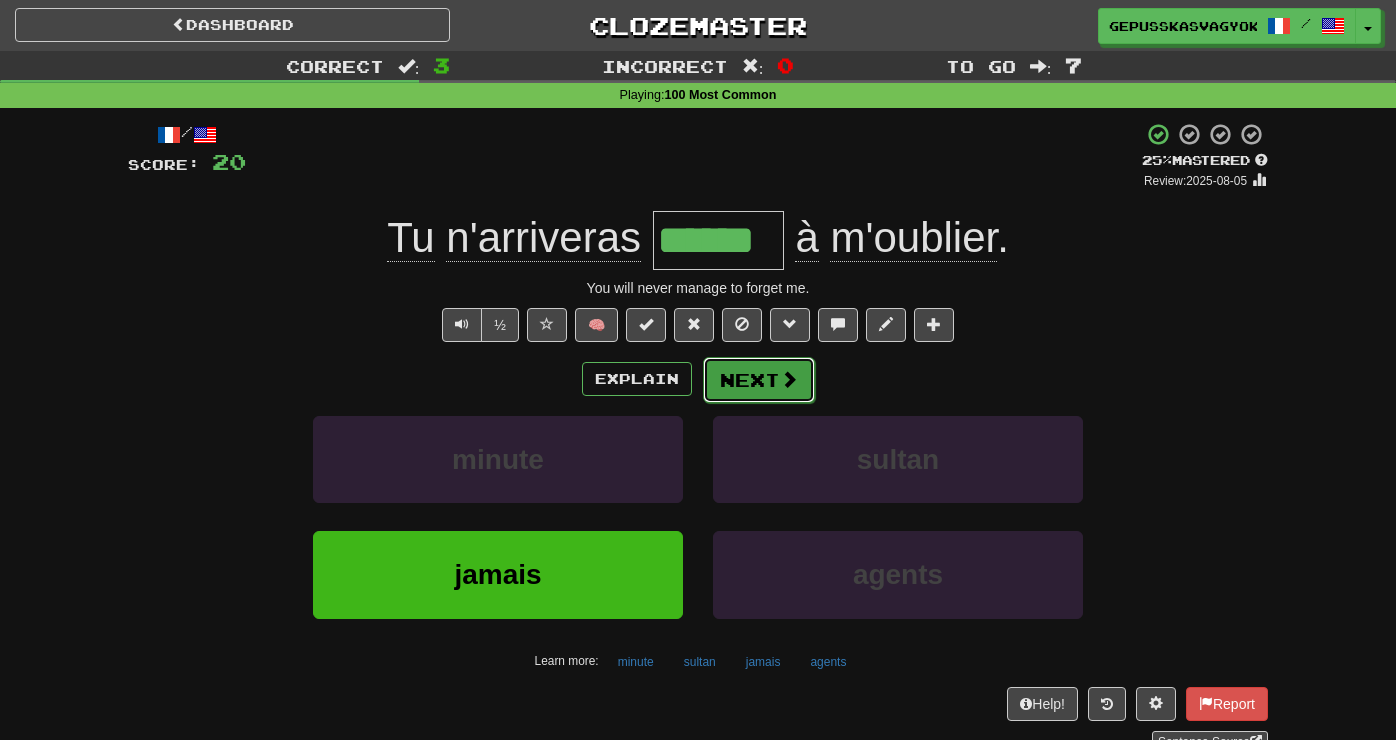 click on "Next" at bounding box center (759, 380) 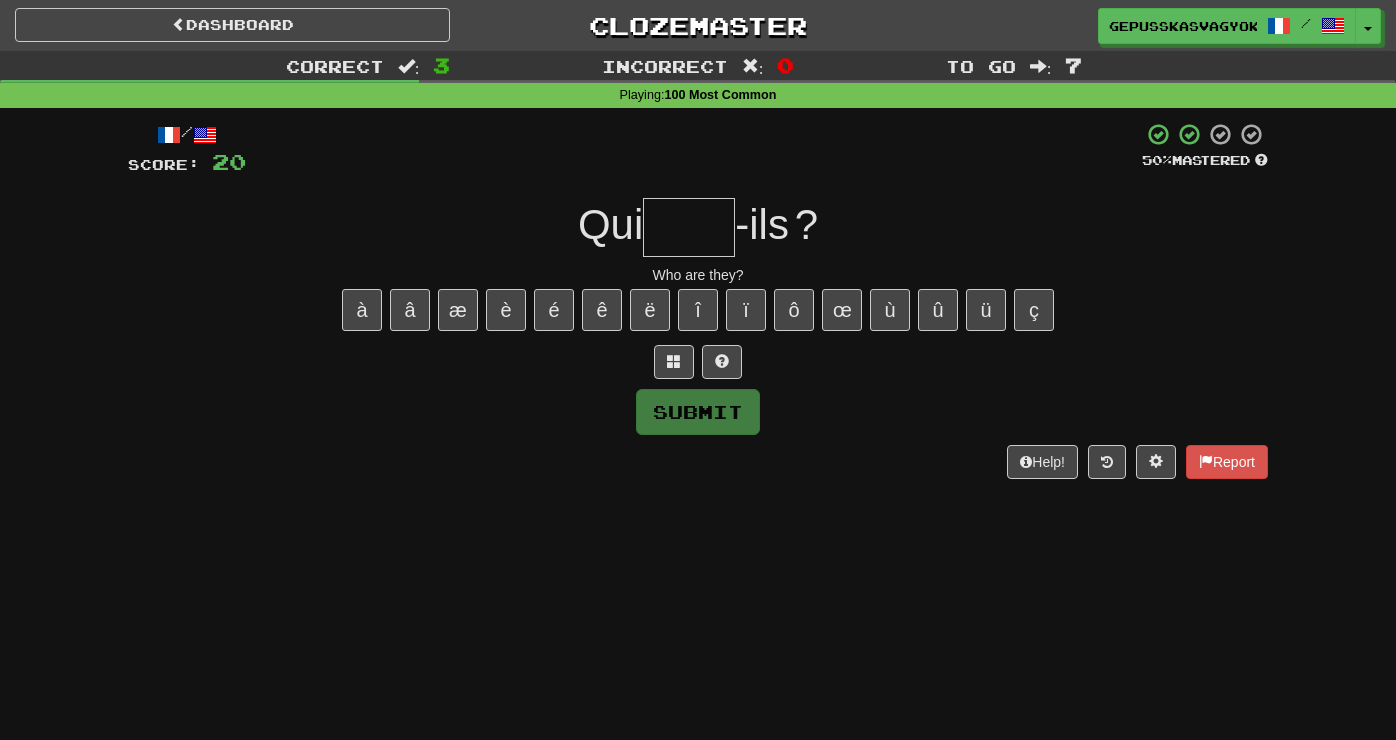 click at bounding box center [689, 227] 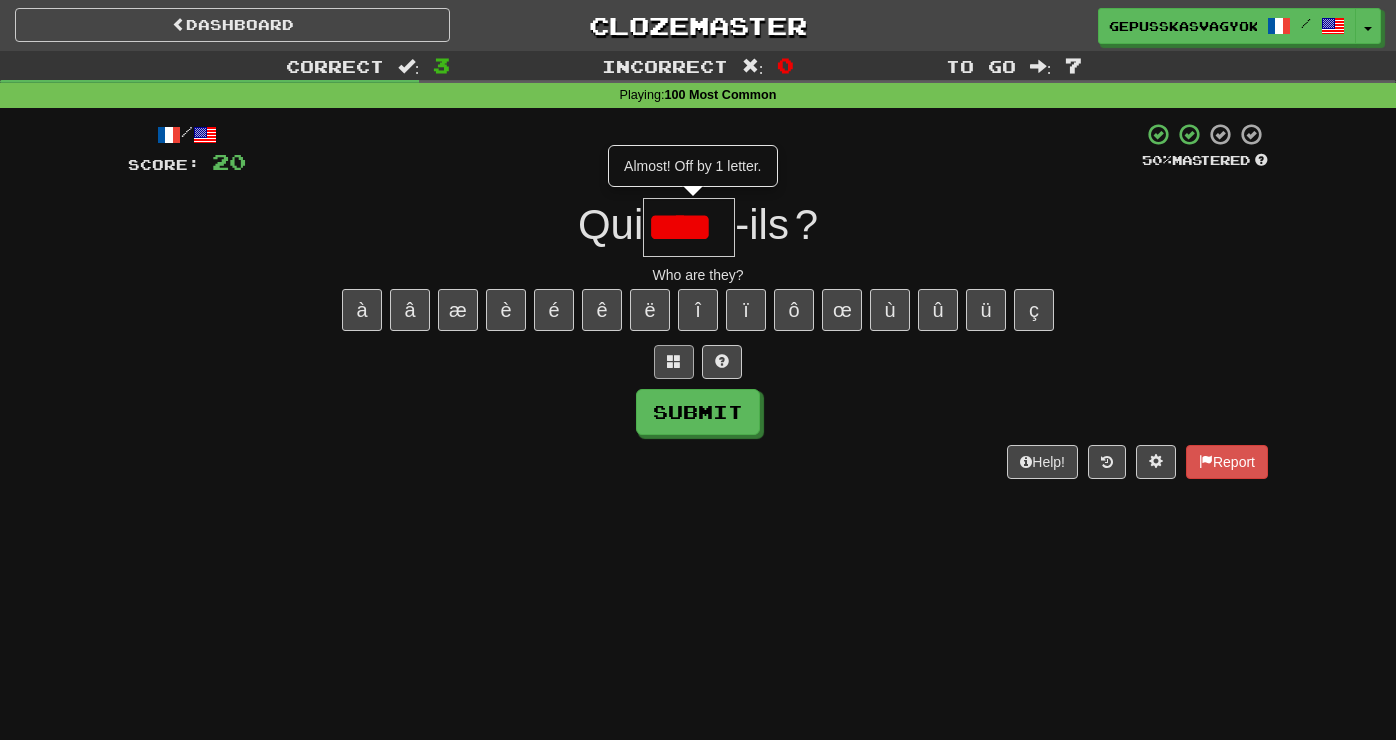 scroll, scrollTop: 0, scrollLeft: 0, axis: both 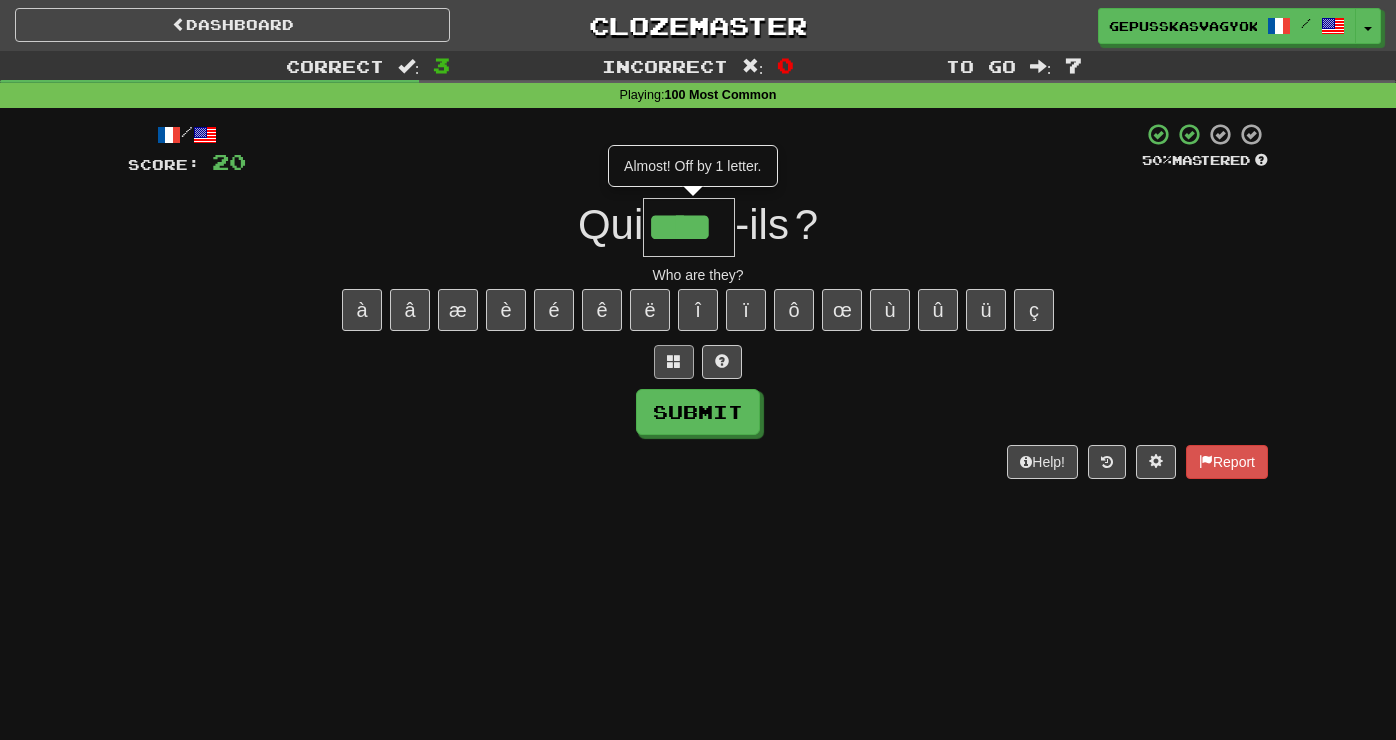 type on "****" 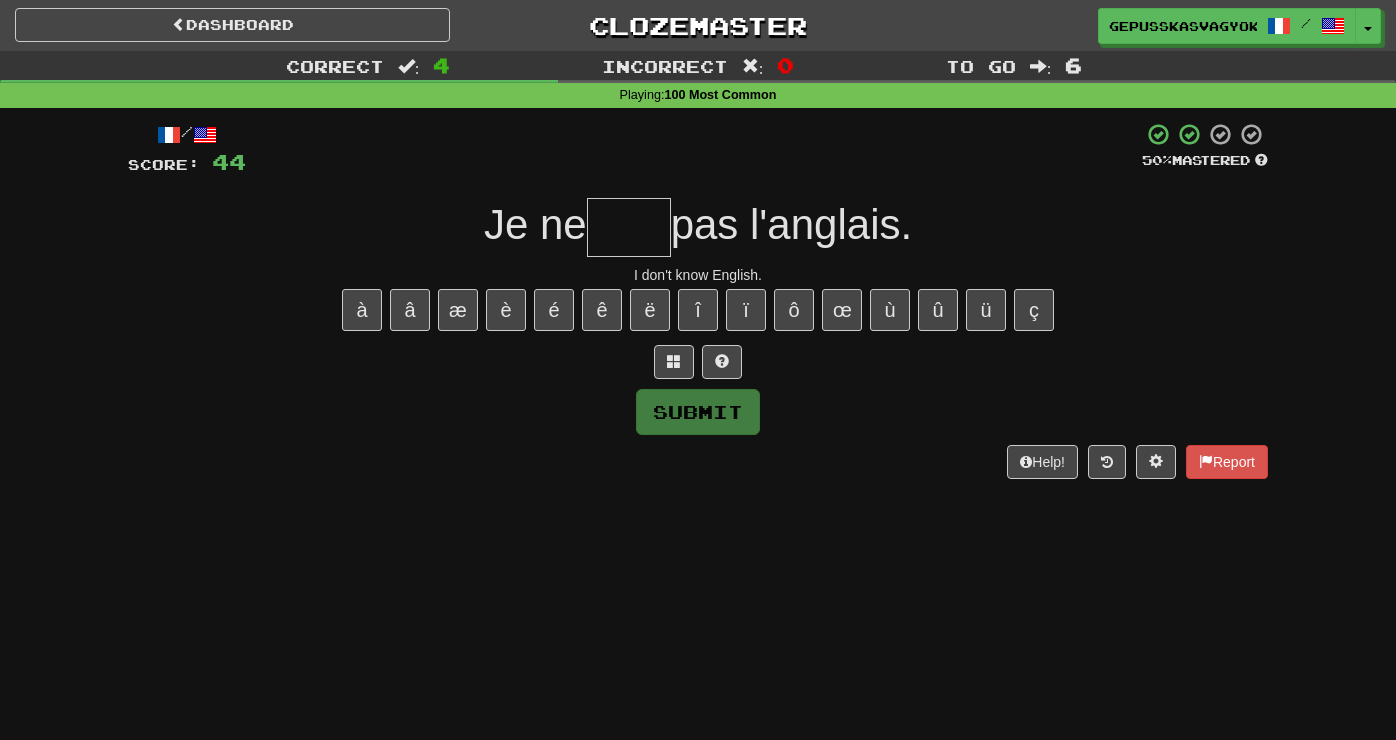 click at bounding box center [629, 227] 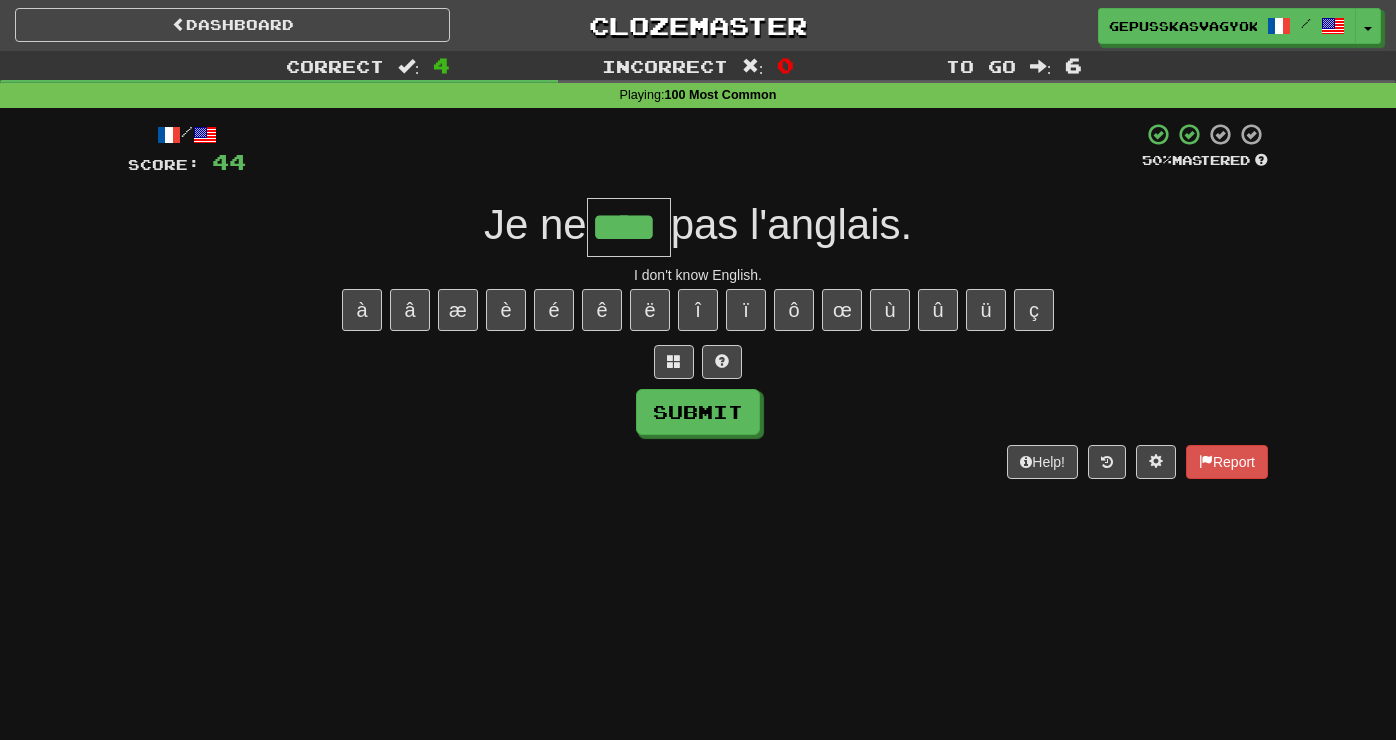 type on "****" 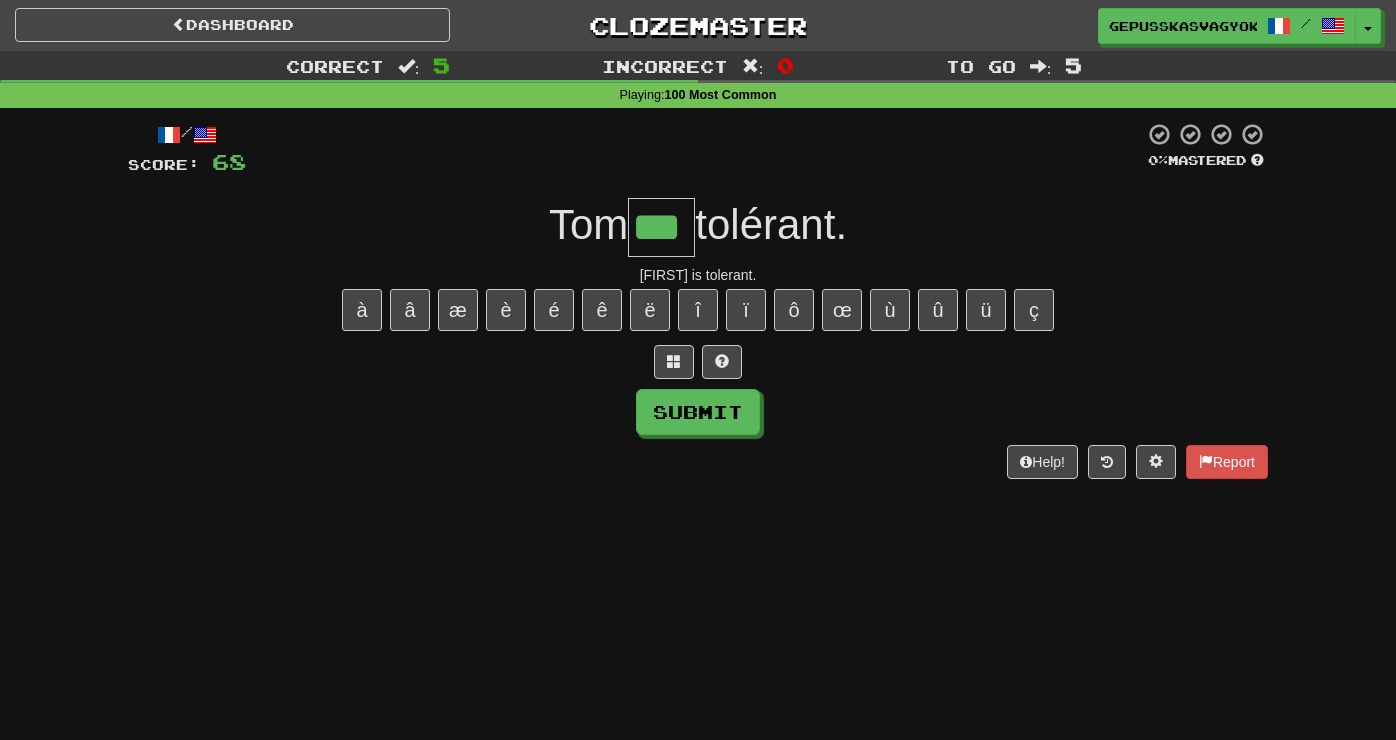 type on "***" 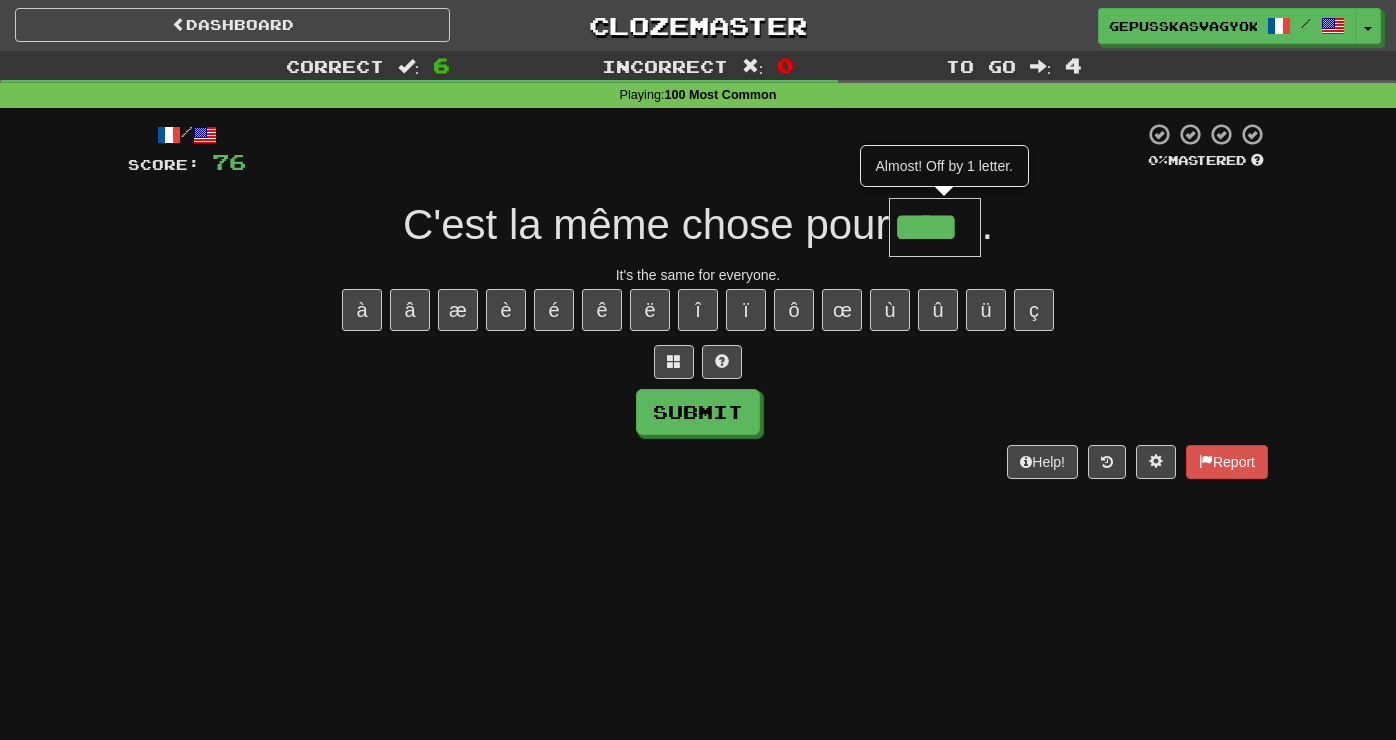 type on "****" 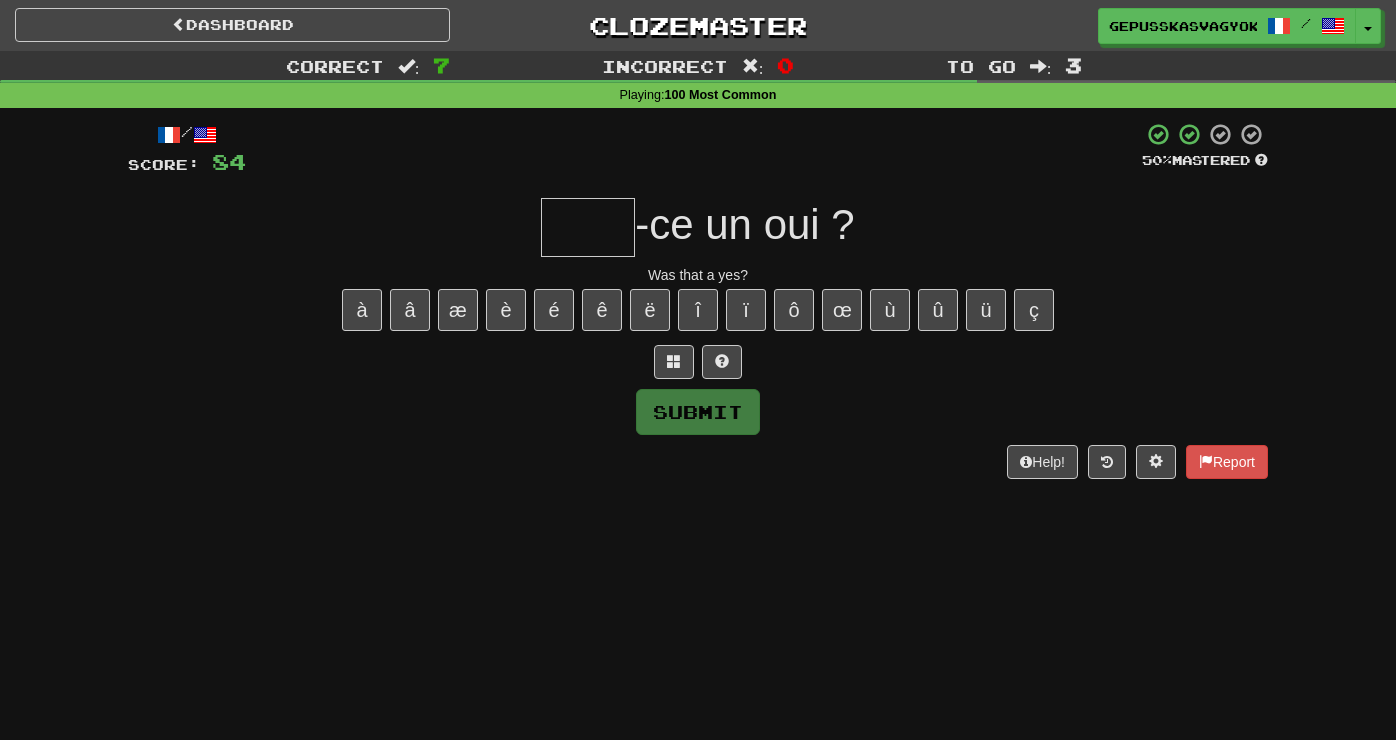 type on "*" 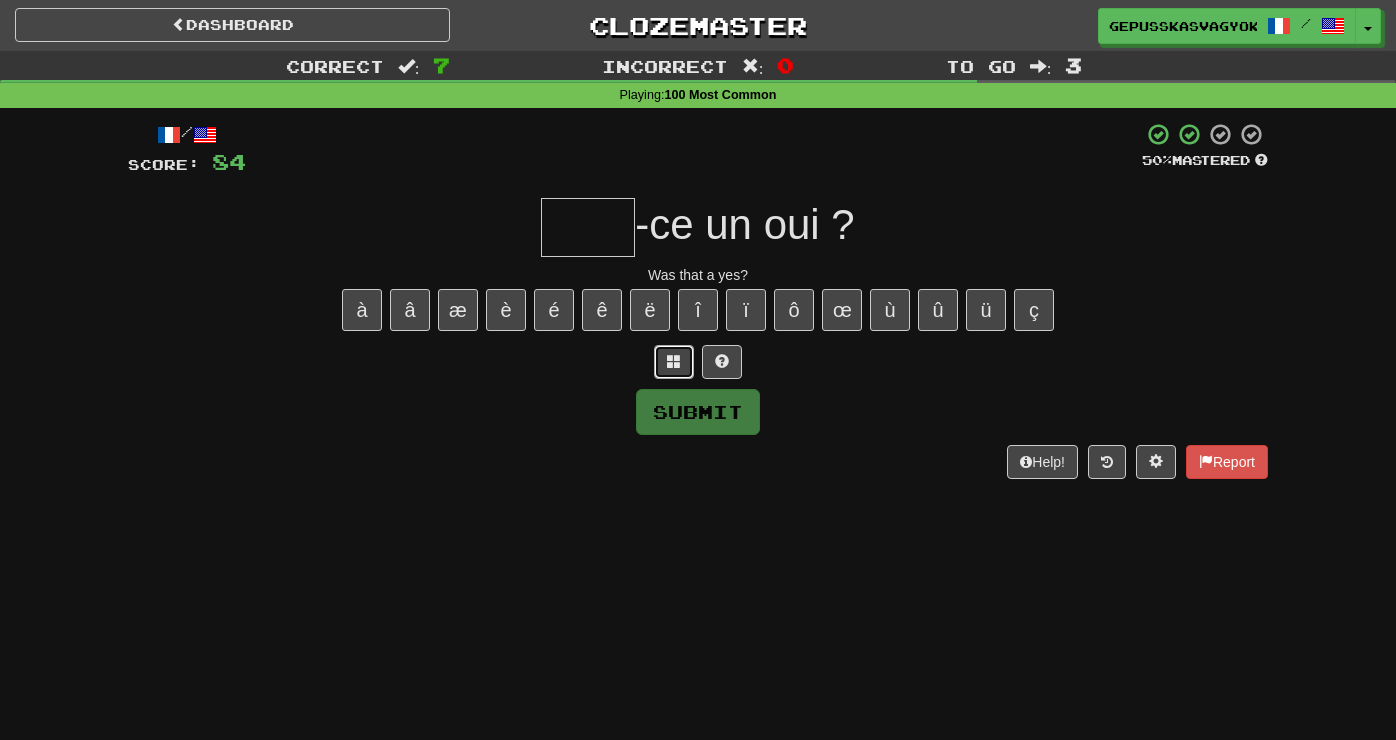 click at bounding box center [674, 362] 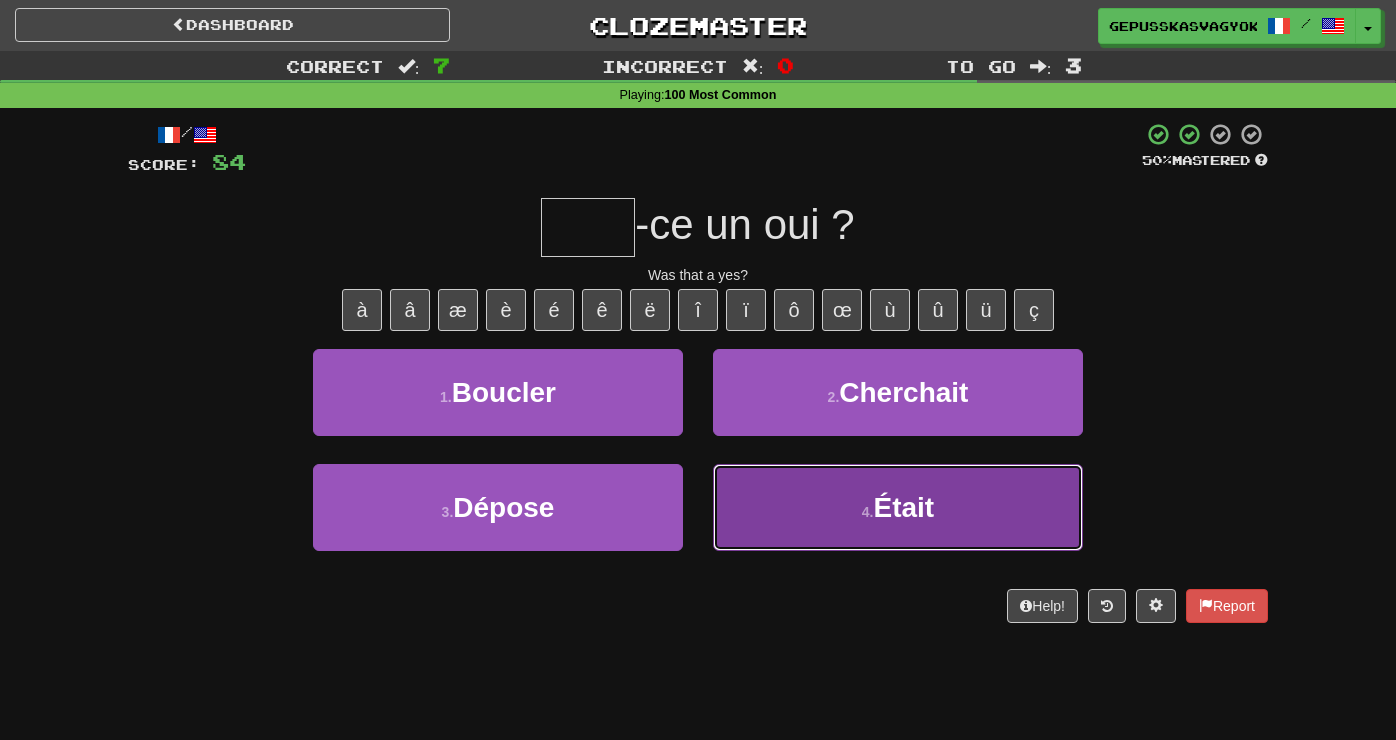 click on "4 .  Était" at bounding box center (898, 507) 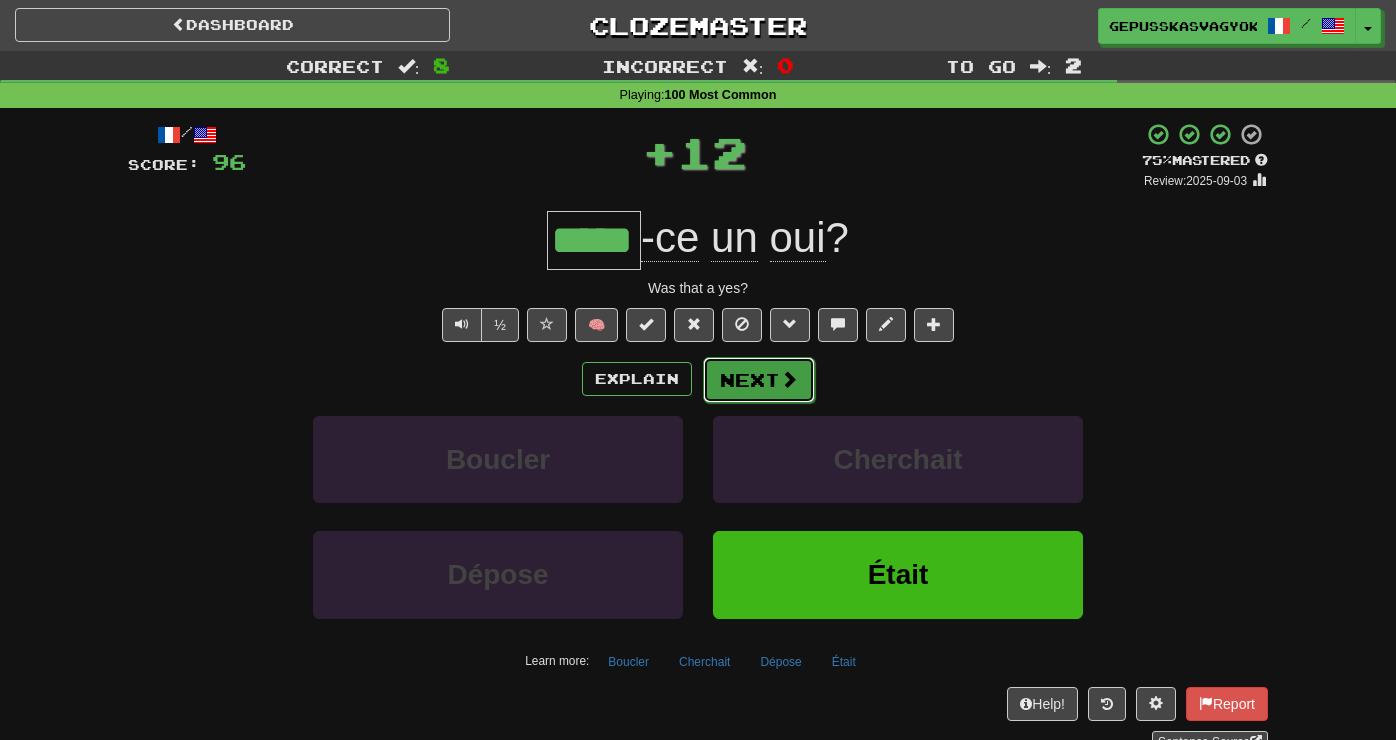 click on "Next" at bounding box center (759, 380) 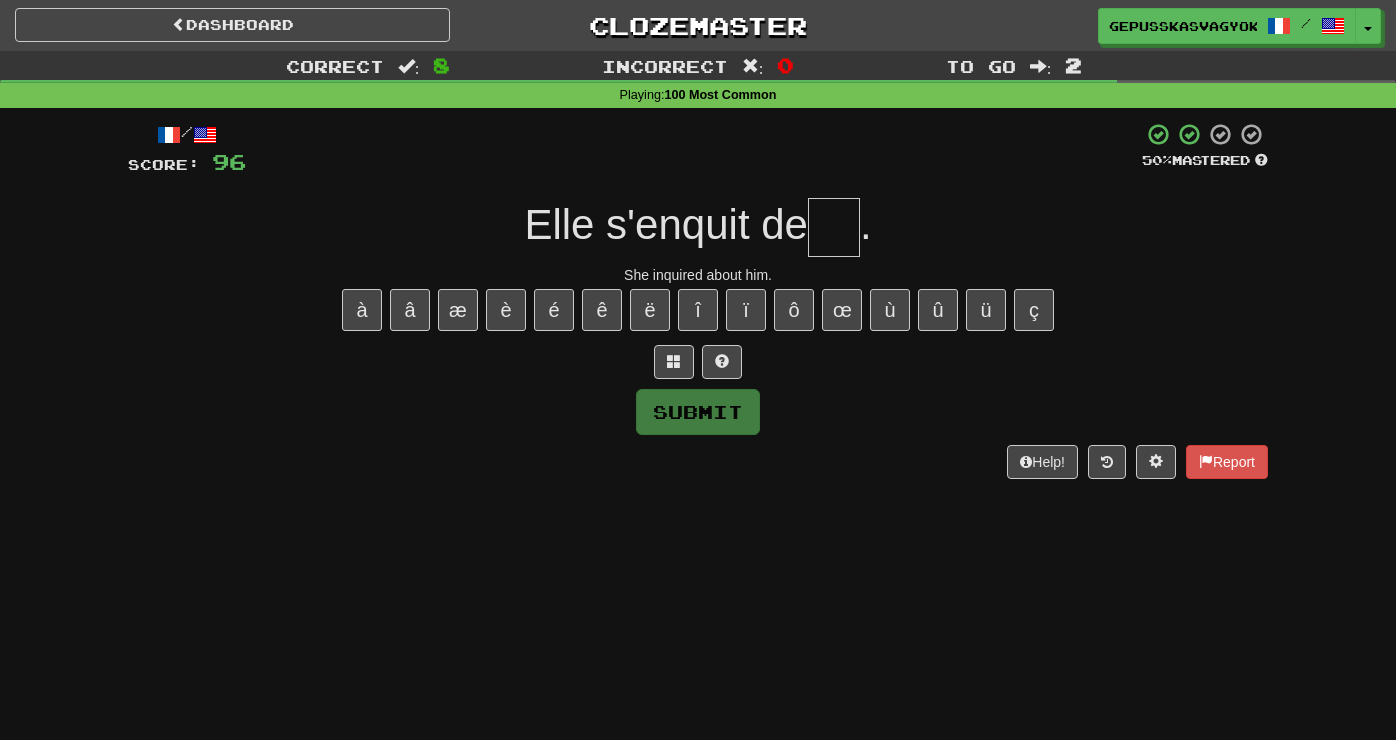 click at bounding box center (834, 227) 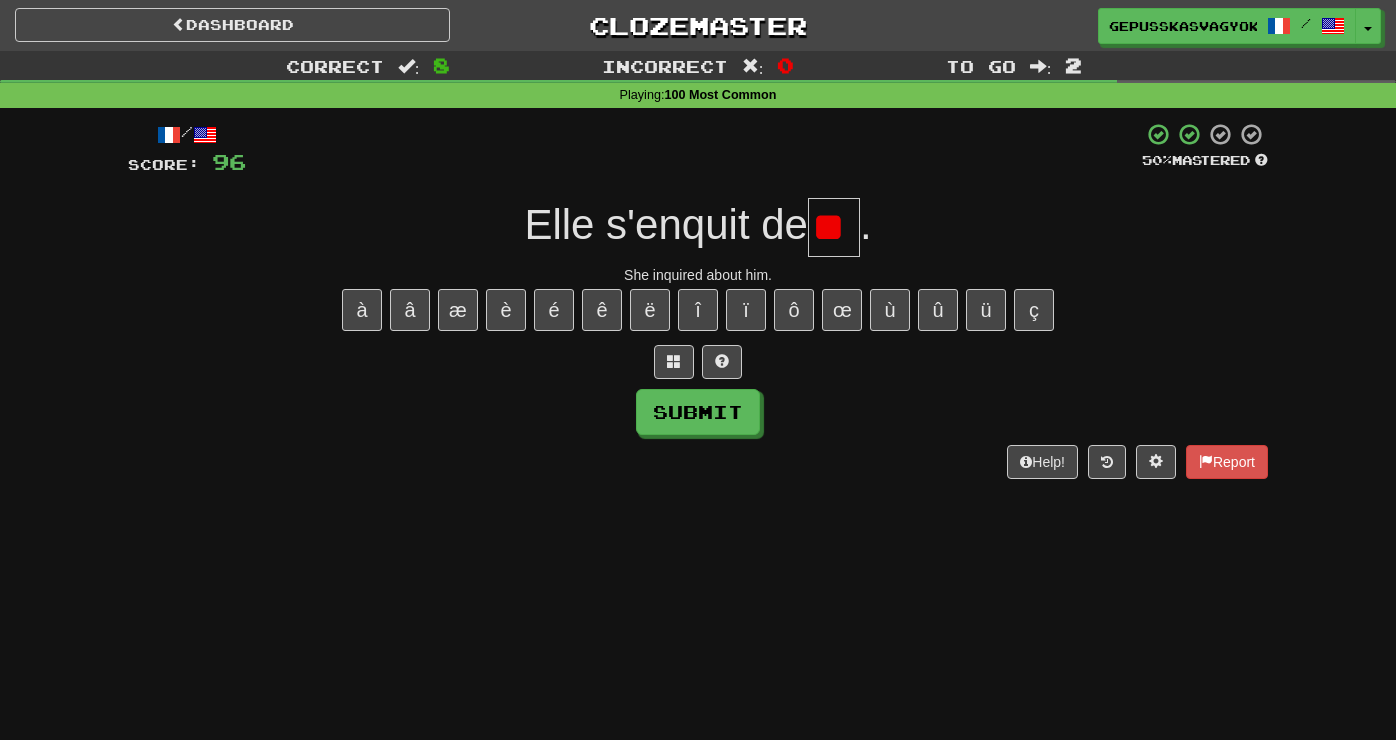 type on "*" 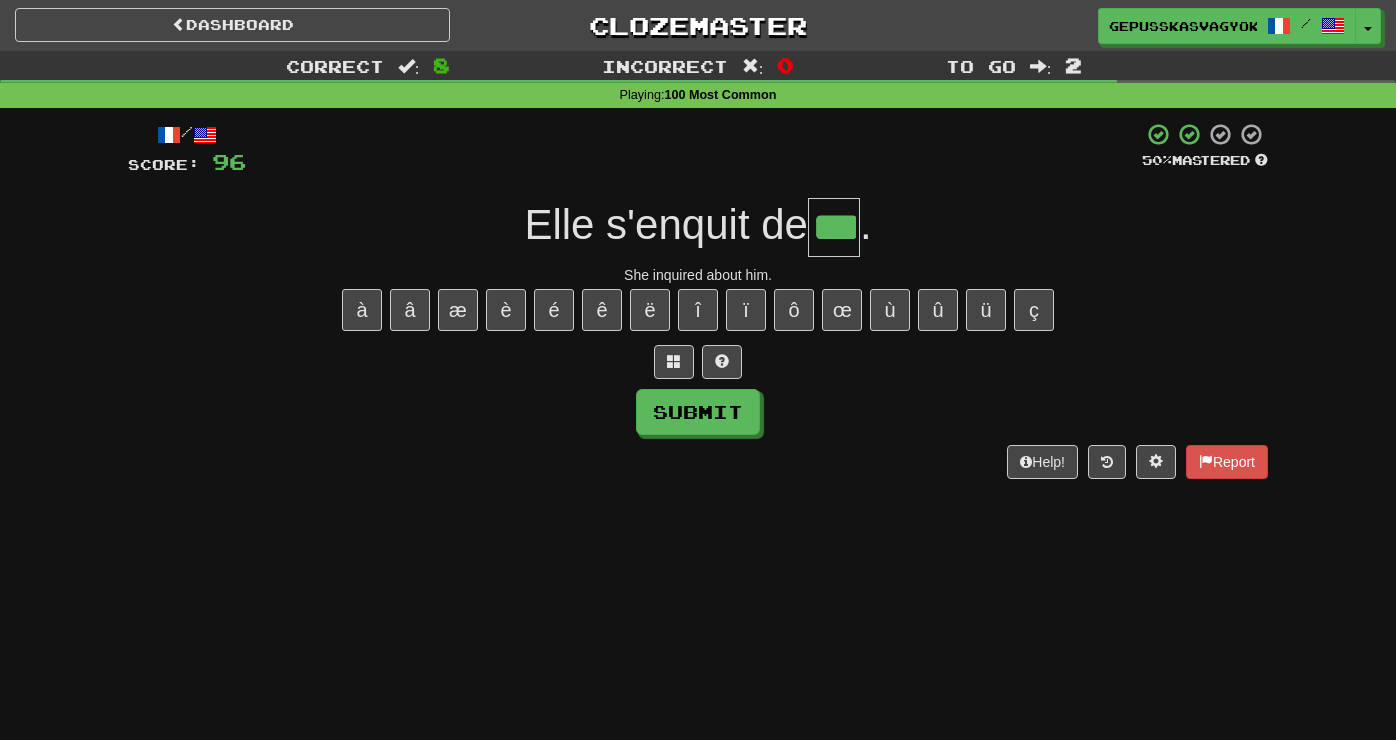 type on "***" 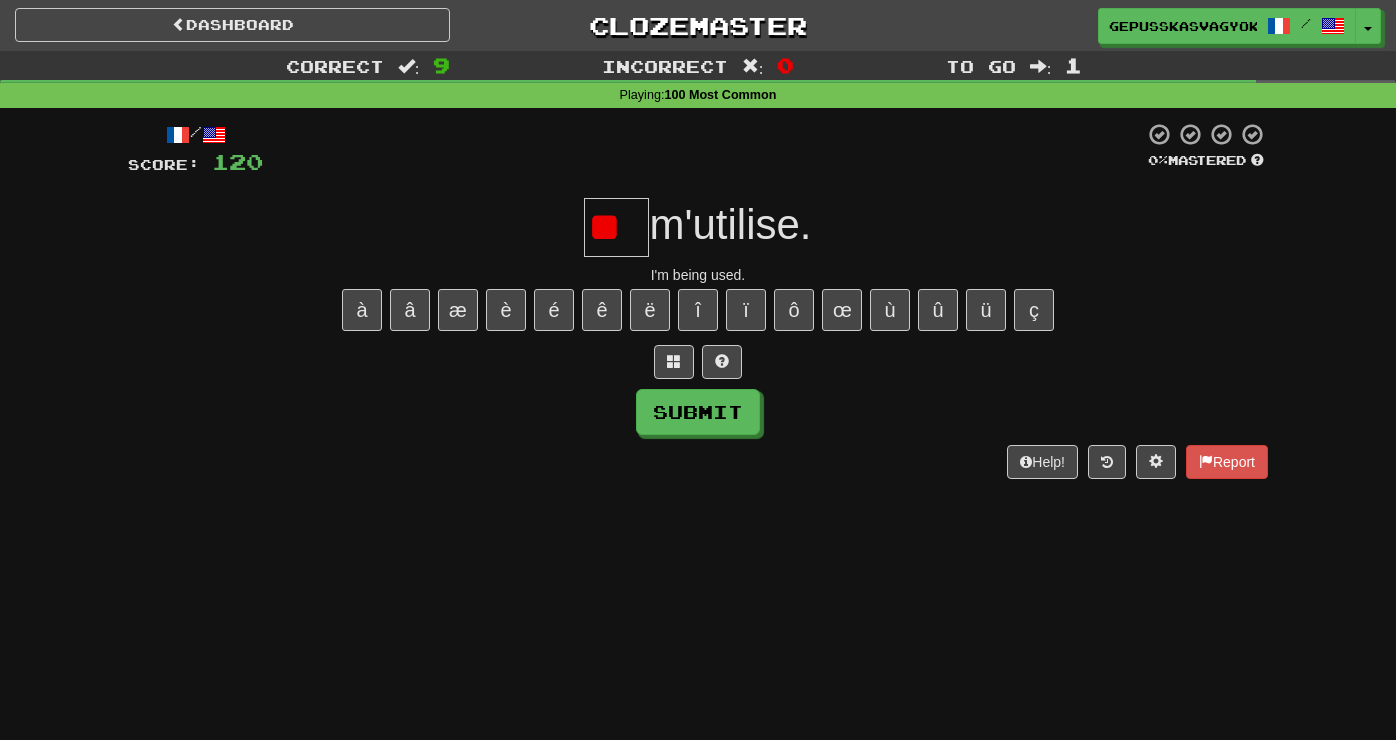 type on "*" 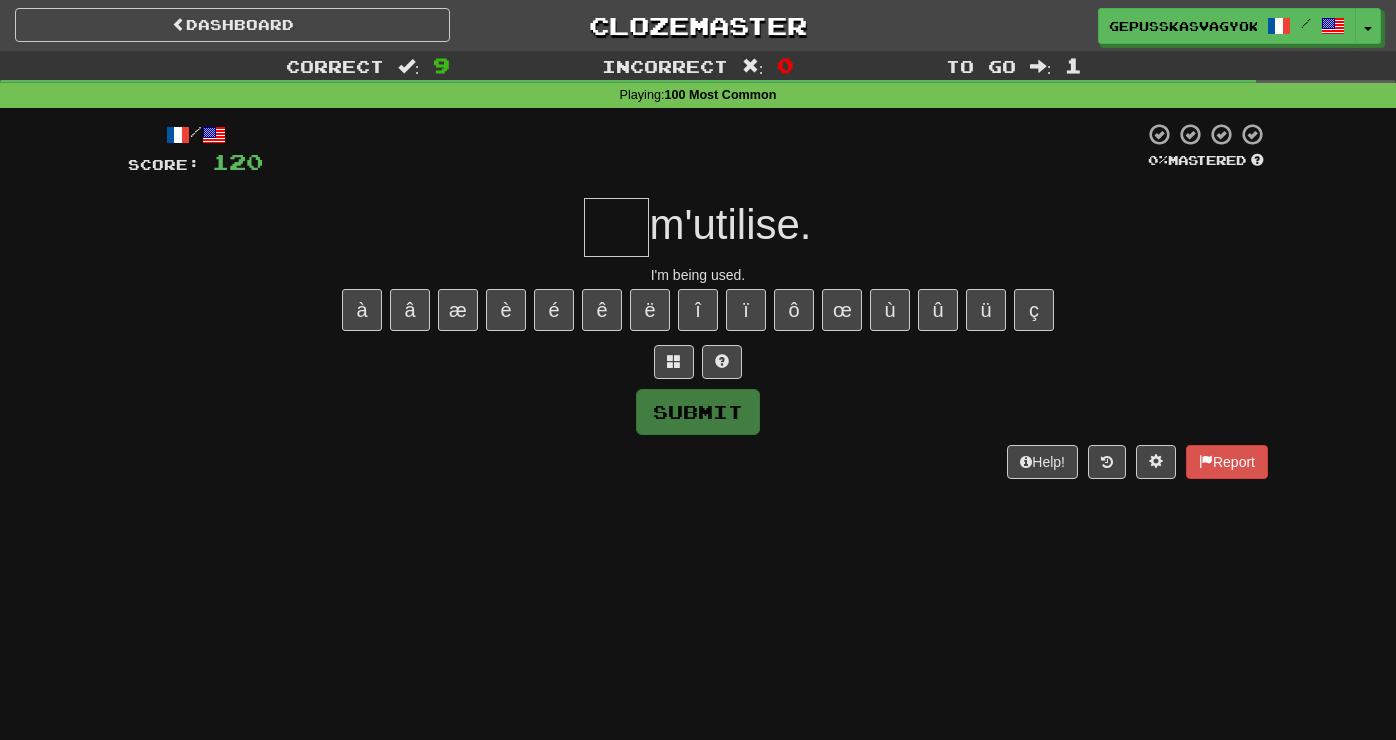 type on "*" 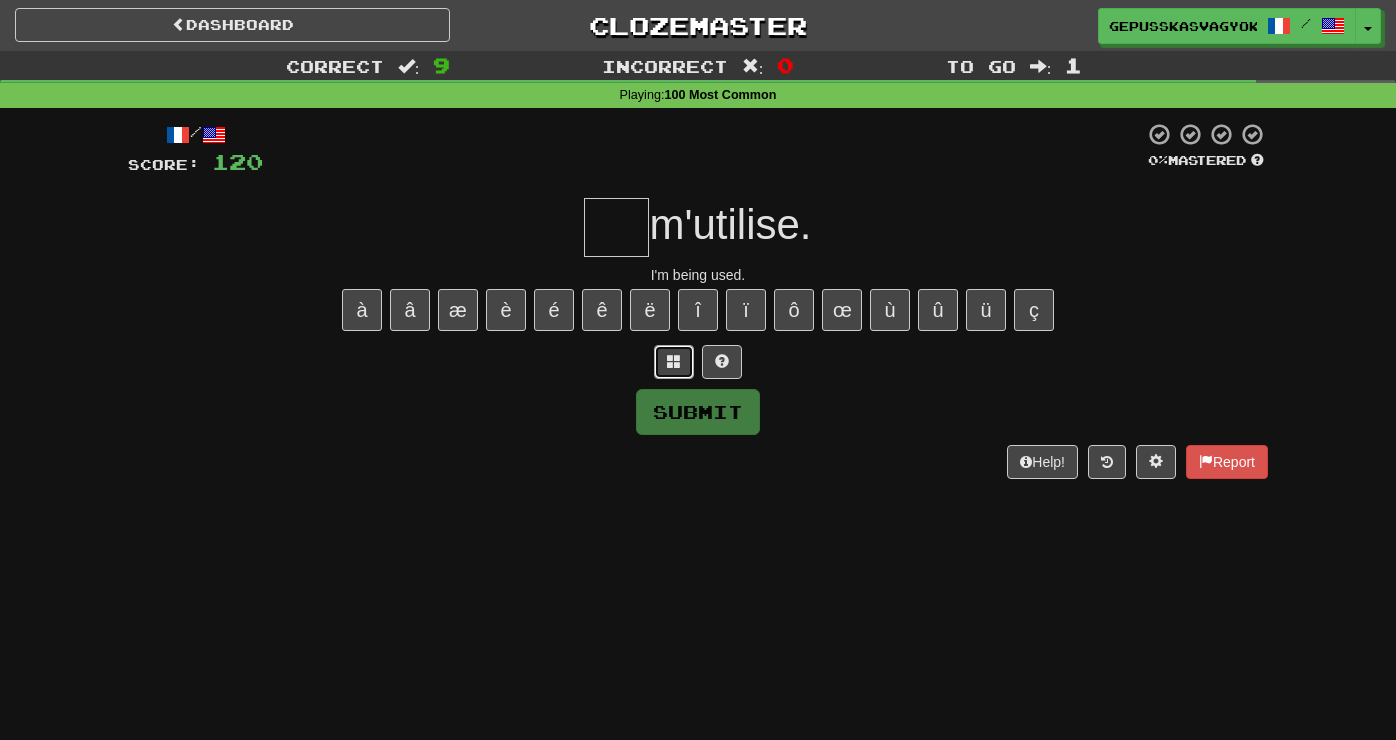 click at bounding box center (674, 361) 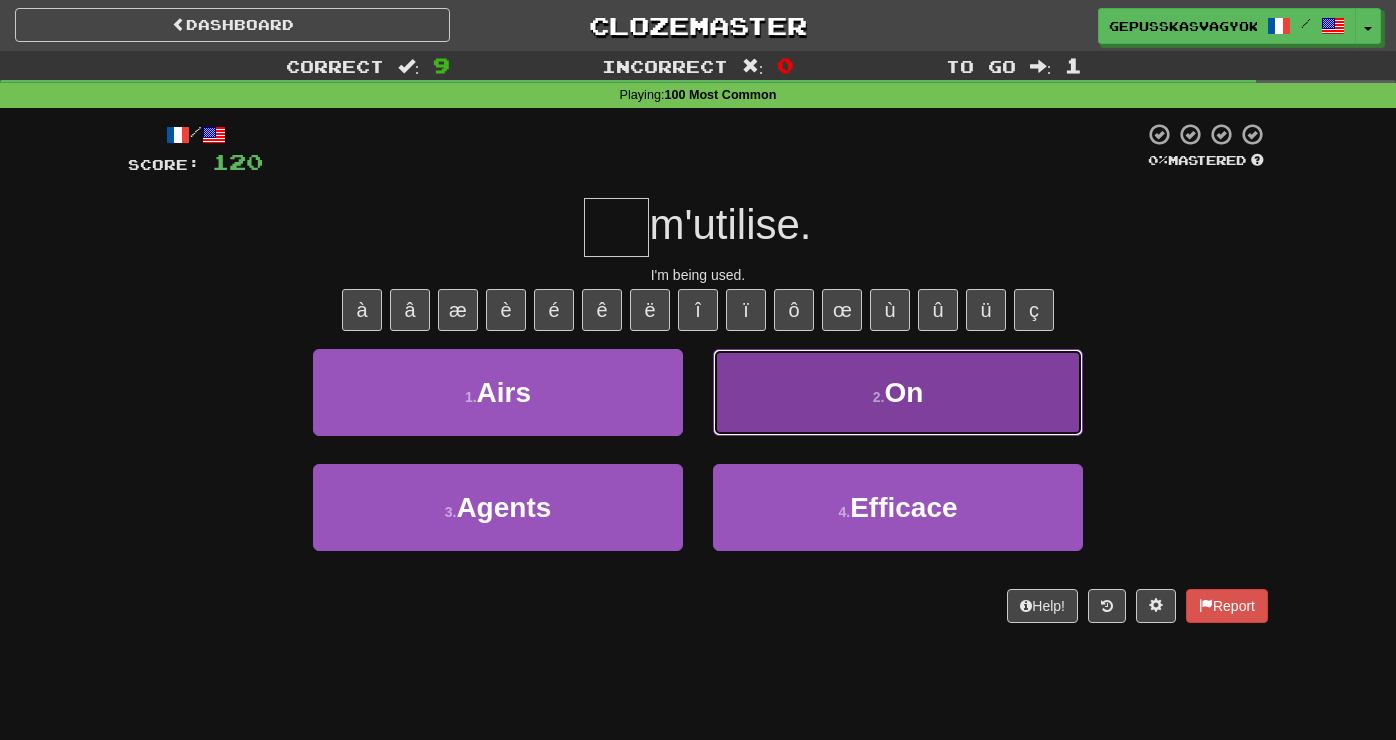 click on "2 .  On" at bounding box center (898, 392) 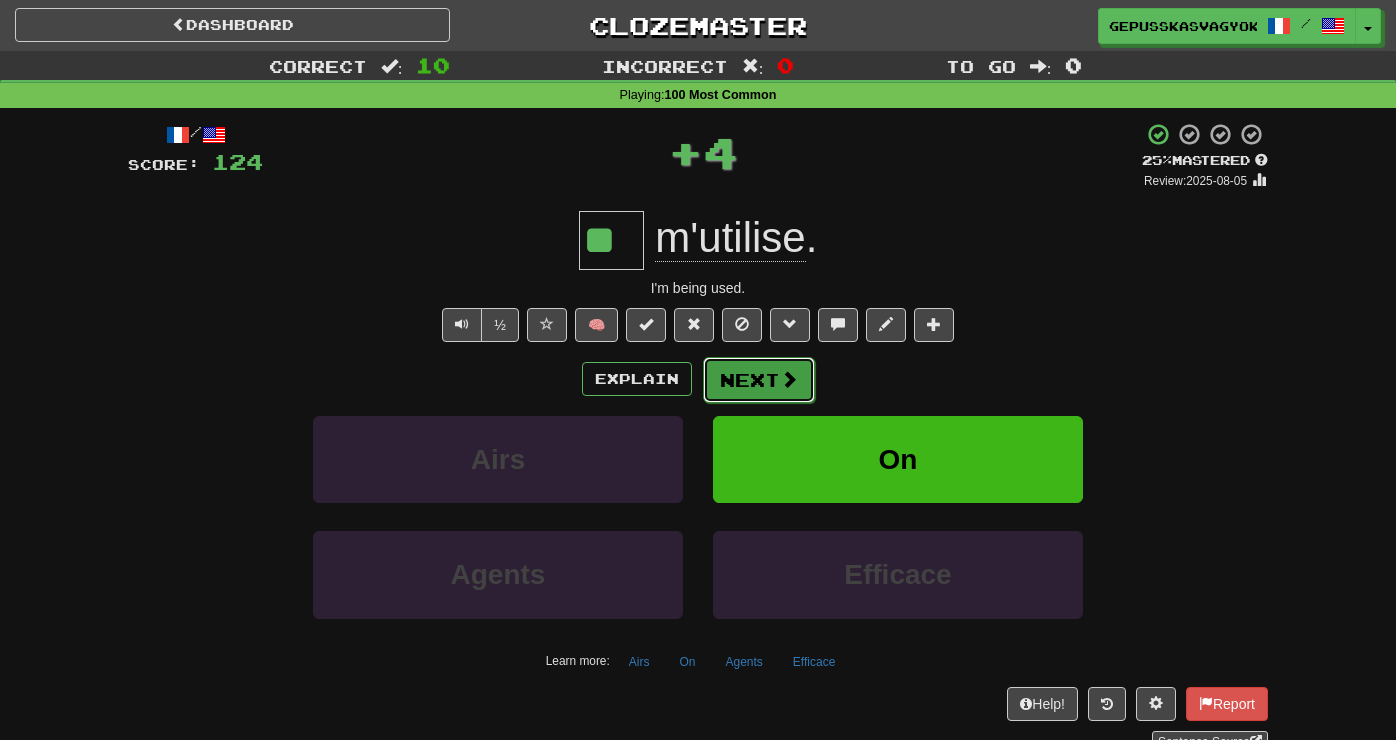 click on "Next" at bounding box center (759, 380) 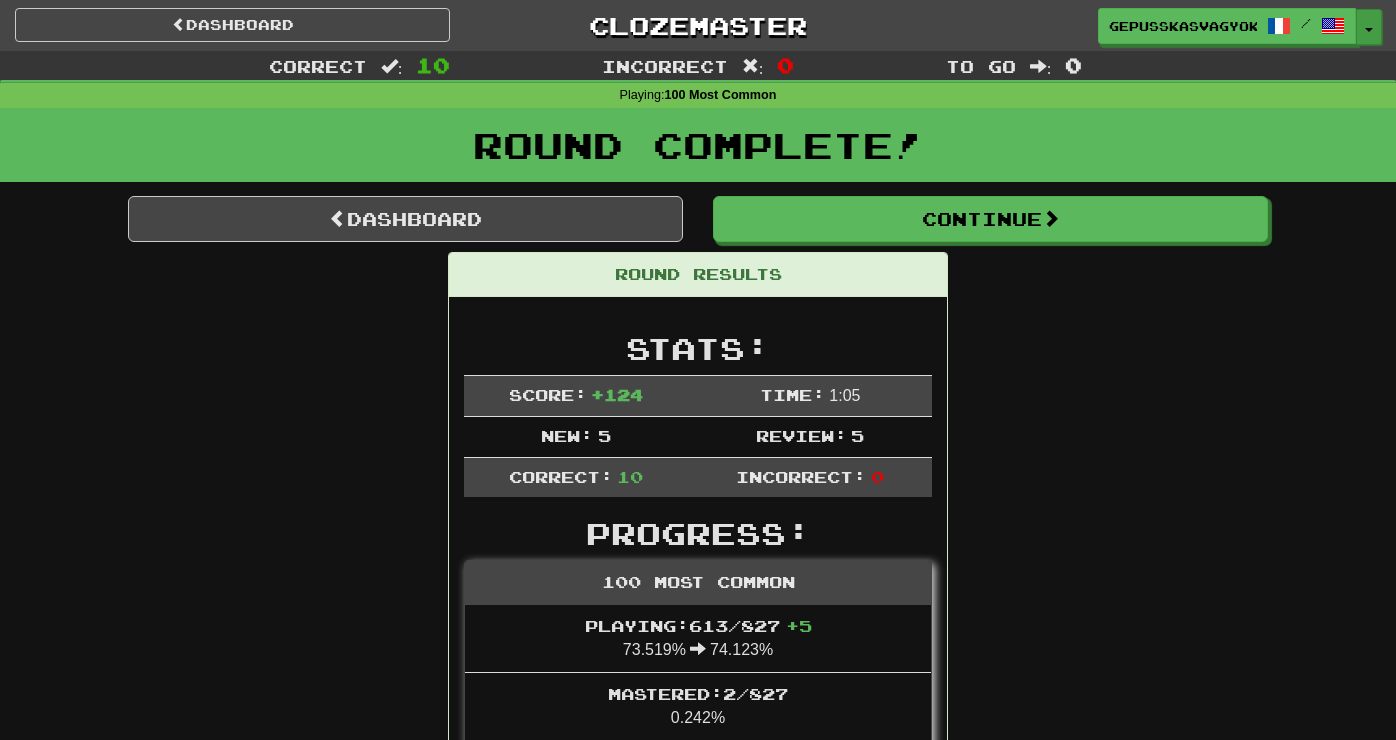 click on "Toggle Dropdown" at bounding box center [1369, 27] 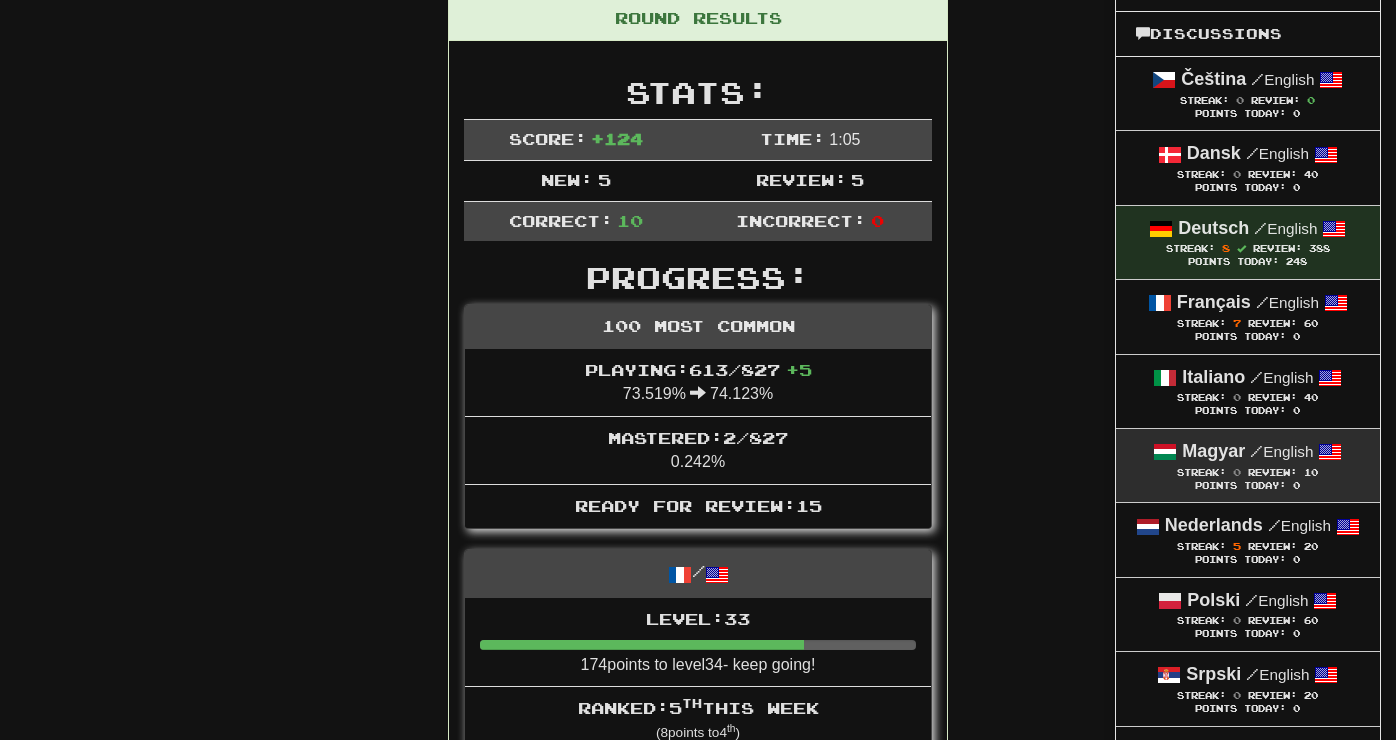 scroll, scrollTop: 301, scrollLeft: 0, axis: vertical 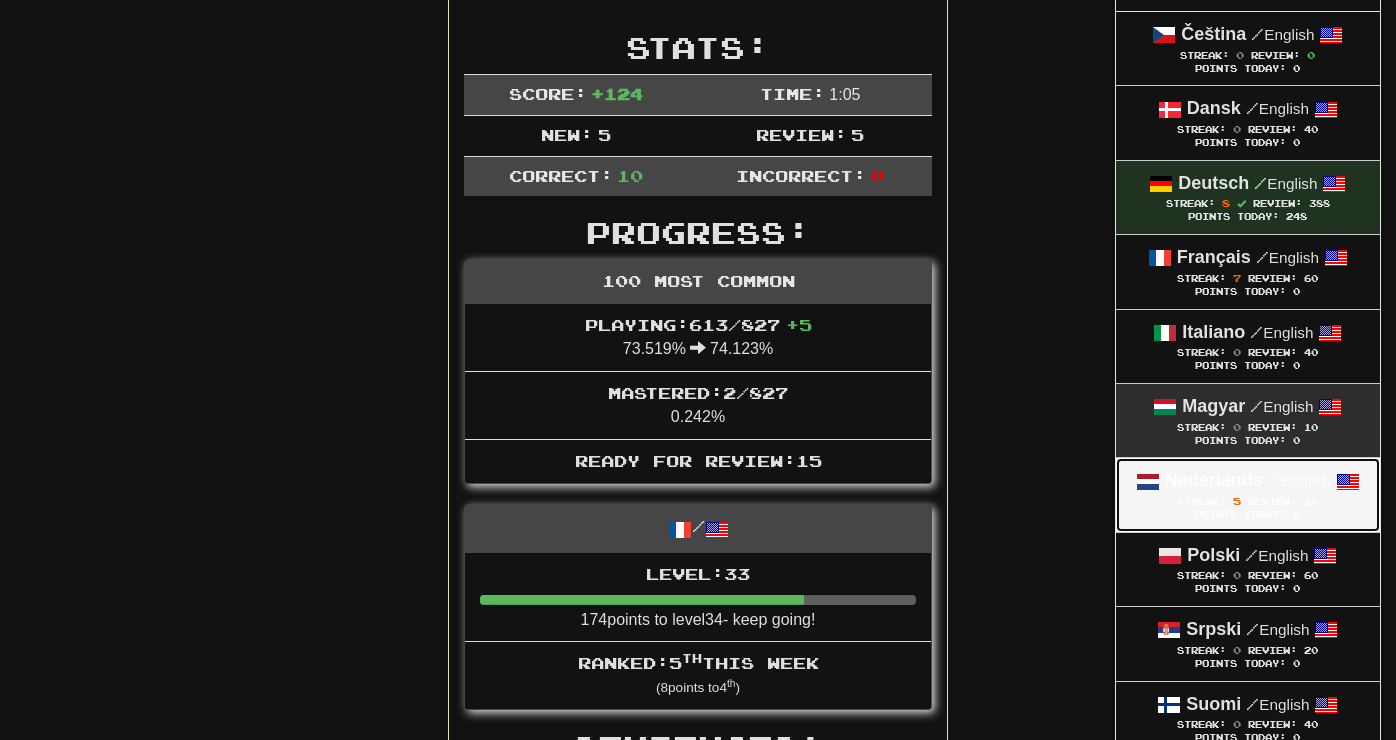 click on "Streak:
5" at bounding box center (1212, 501) 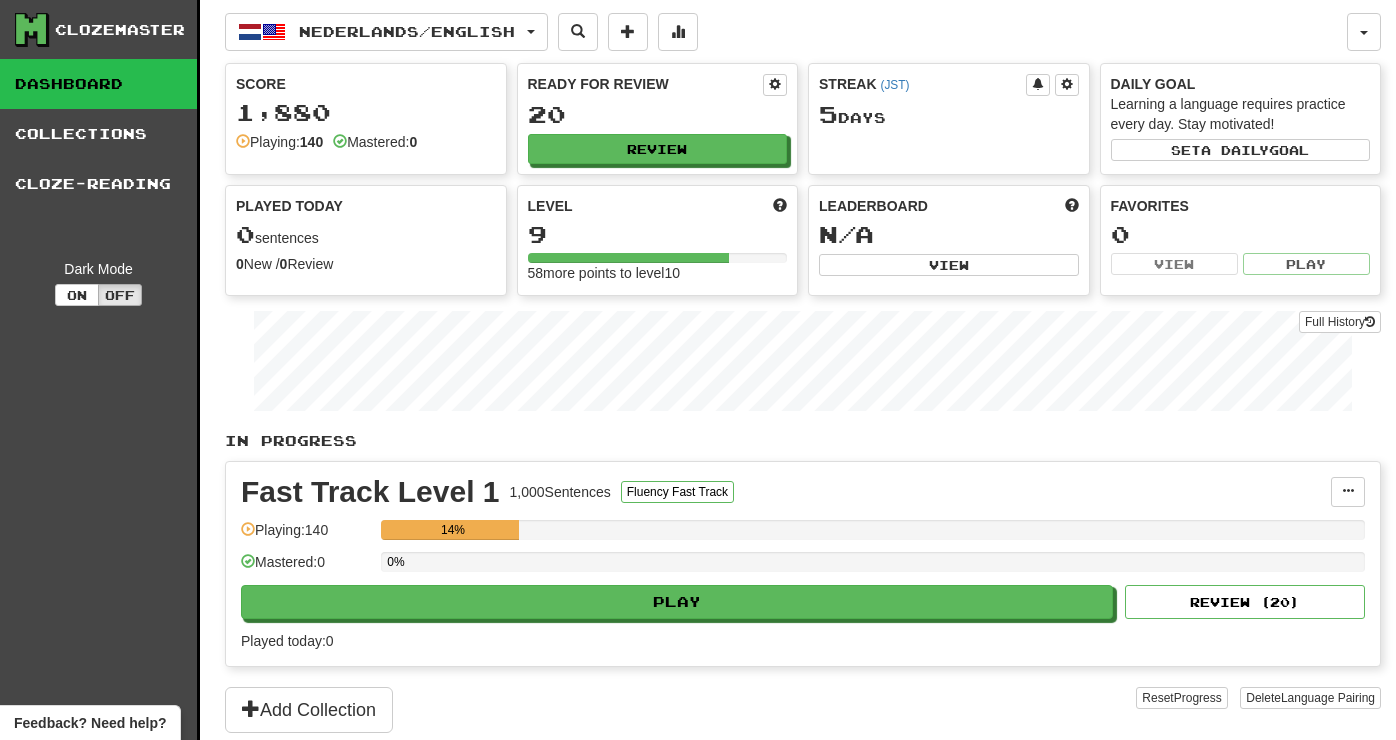 scroll, scrollTop: 0, scrollLeft: 0, axis: both 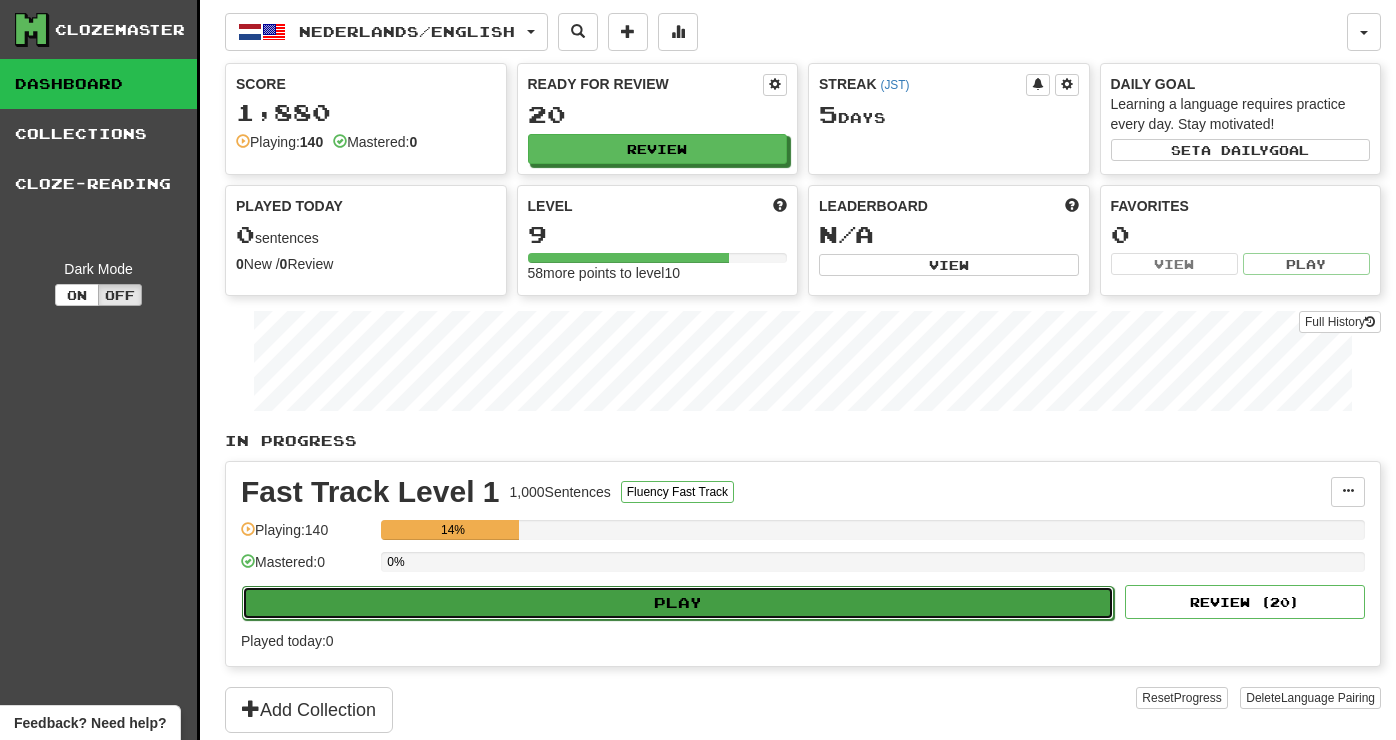 click on "Play" at bounding box center [678, 603] 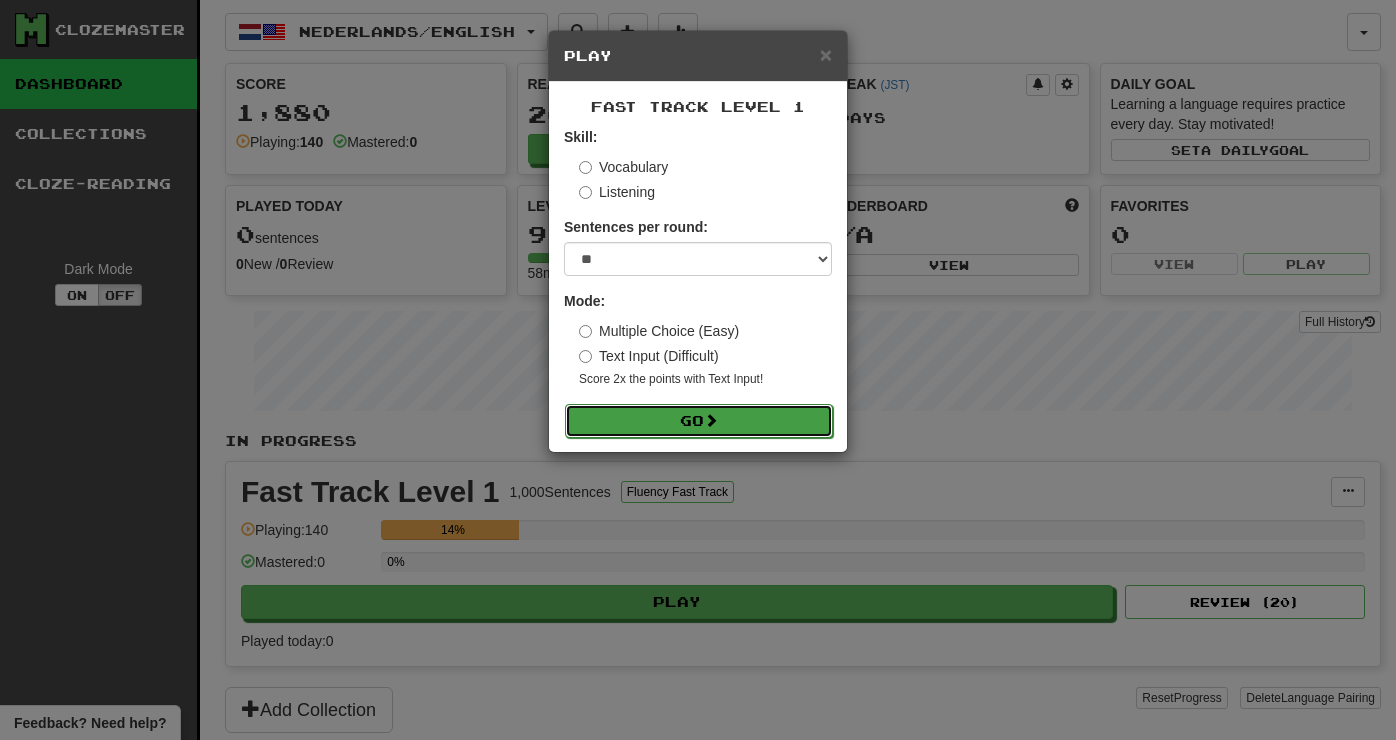 click on "Go" at bounding box center (699, 421) 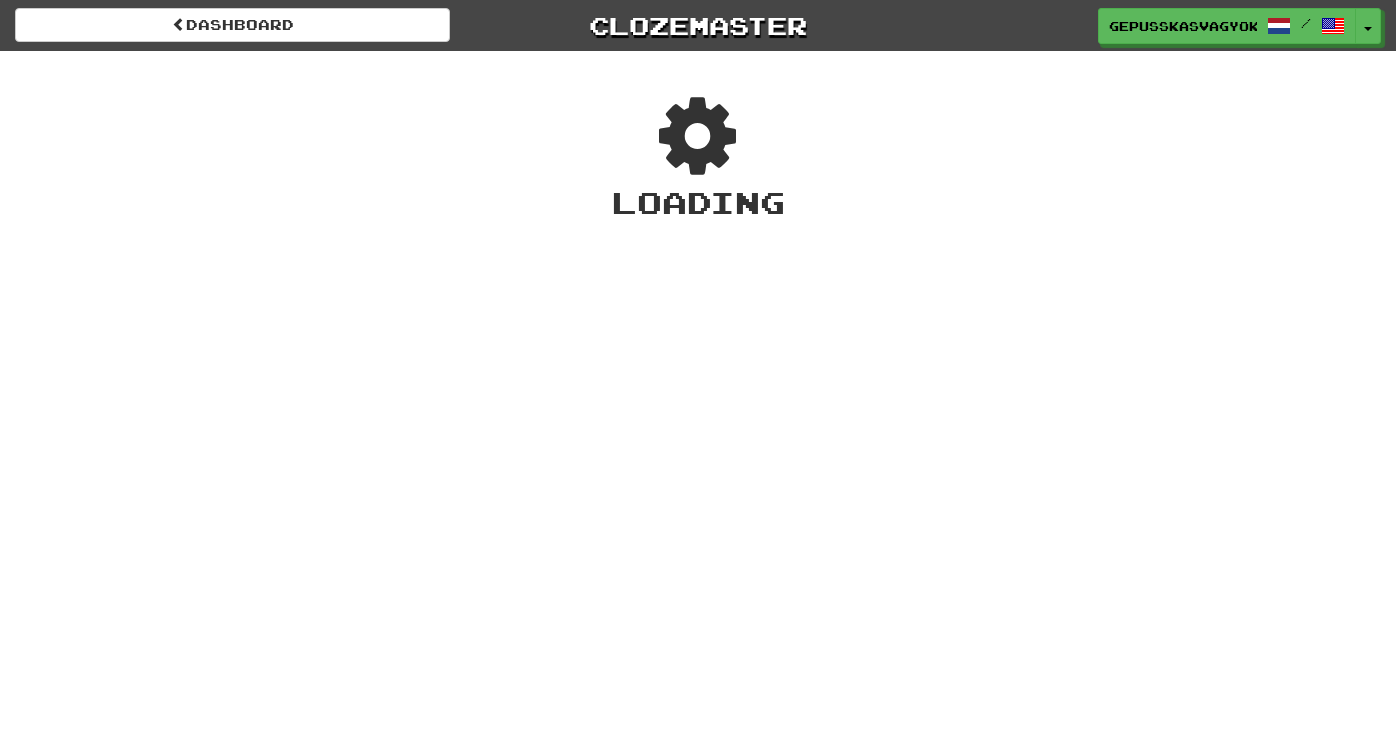 scroll, scrollTop: 0, scrollLeft: 0, axis: both 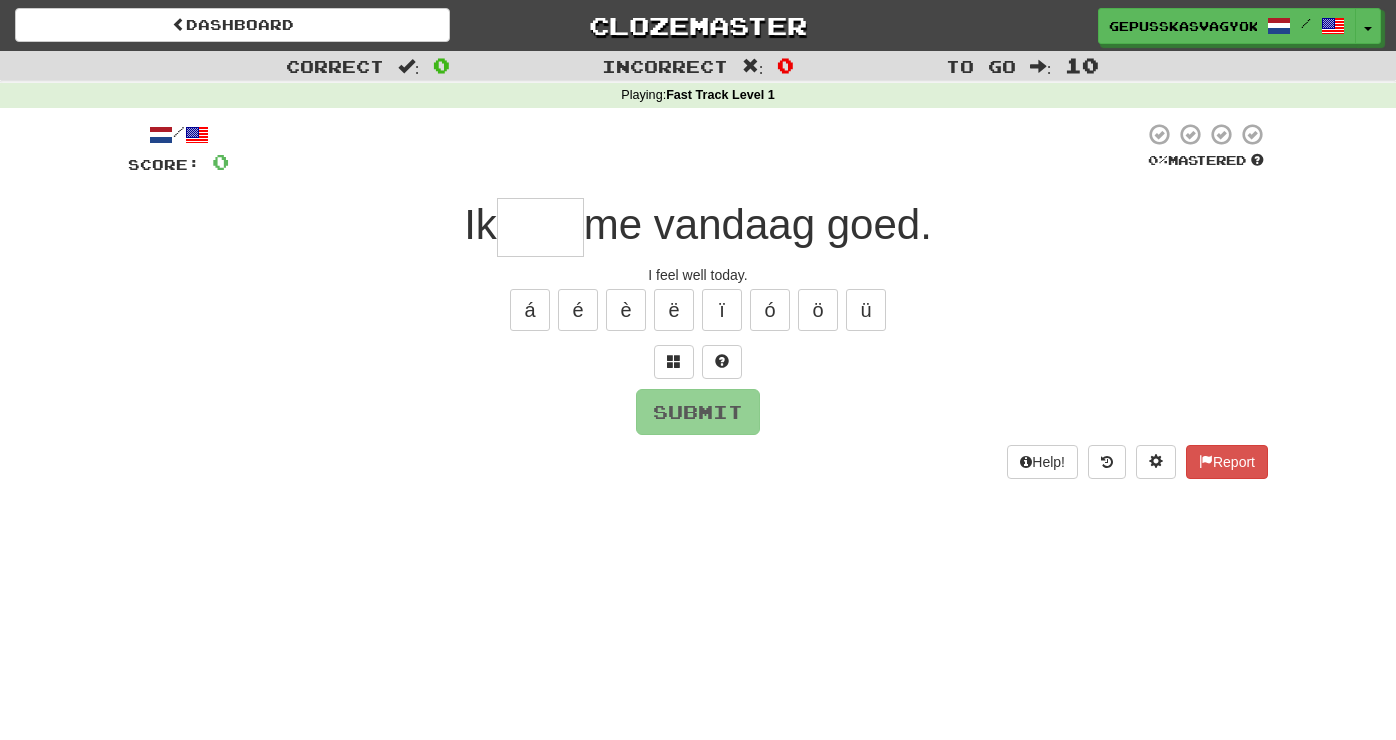 click at bounding box center [540, 227] 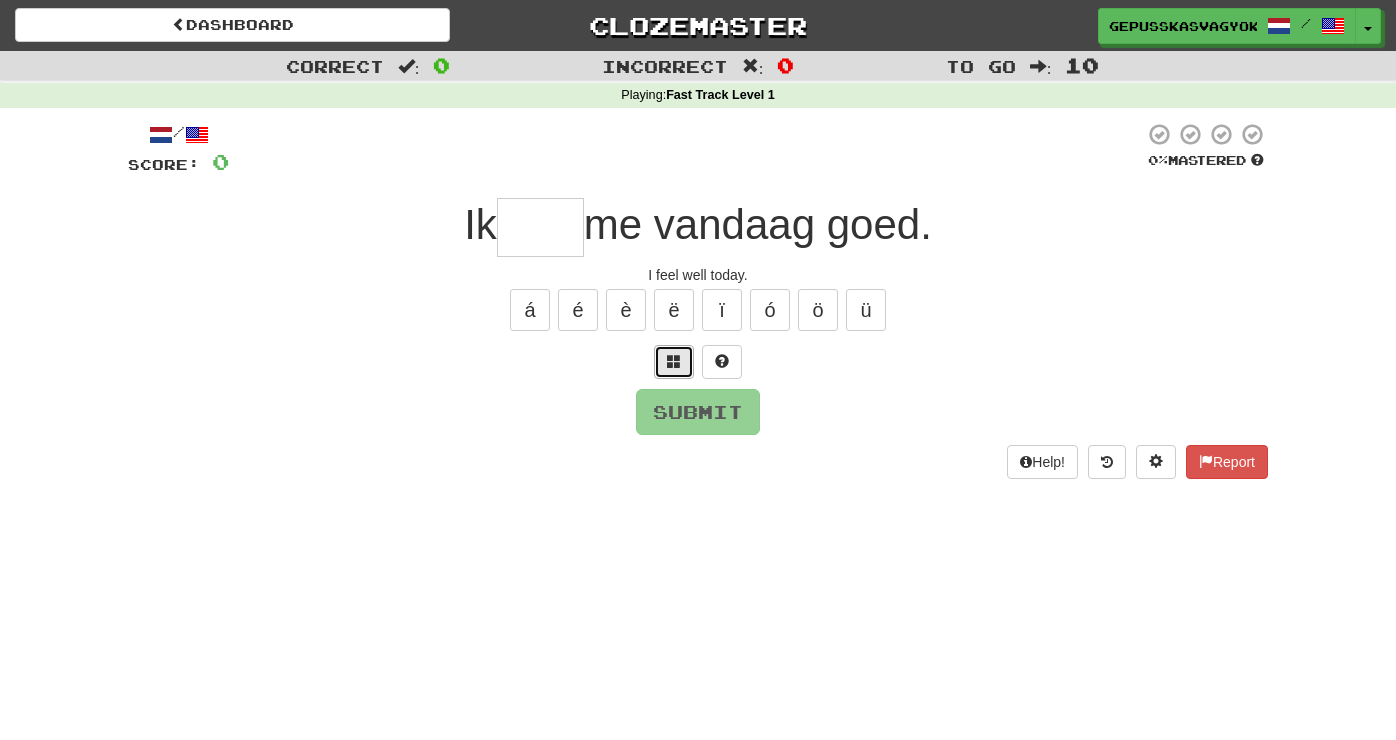 click at bounding box center [674, 361] 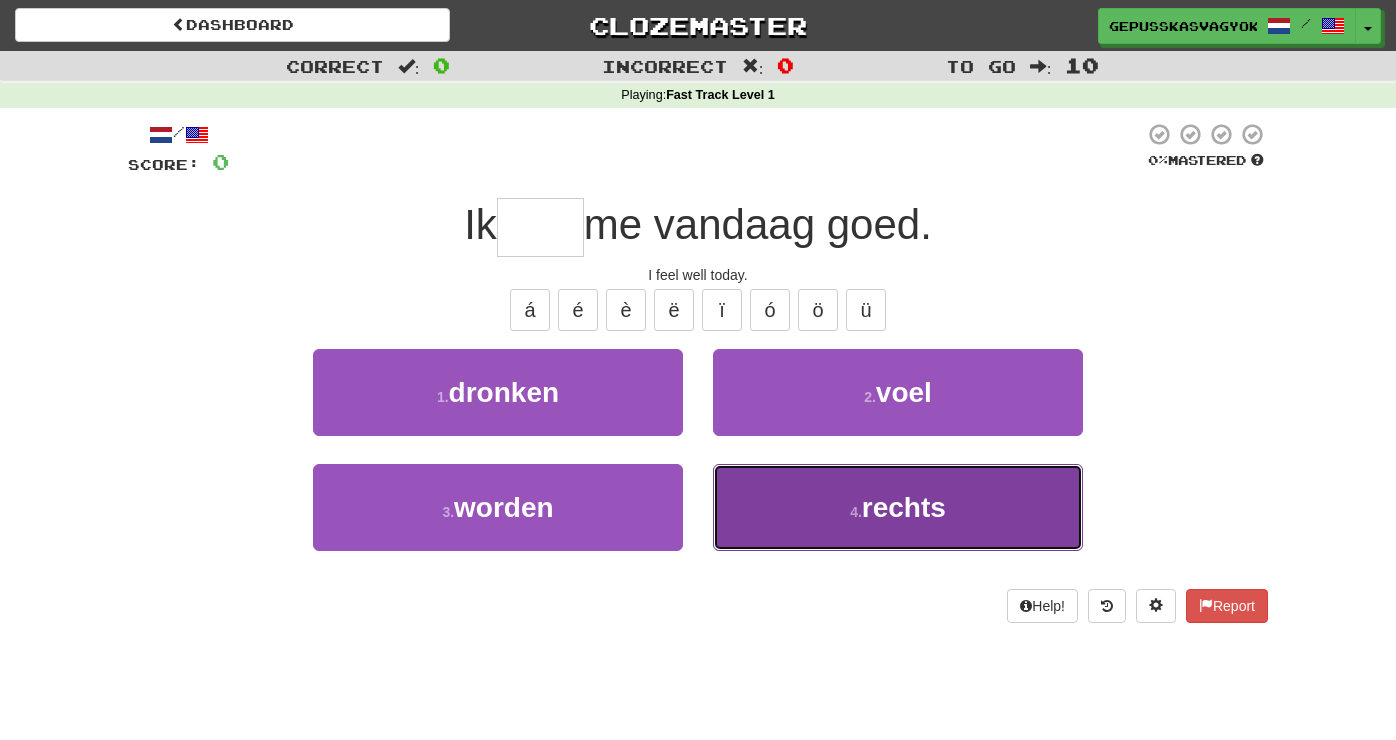 click on "4 .  rechts" at bounding box center (898, 507) 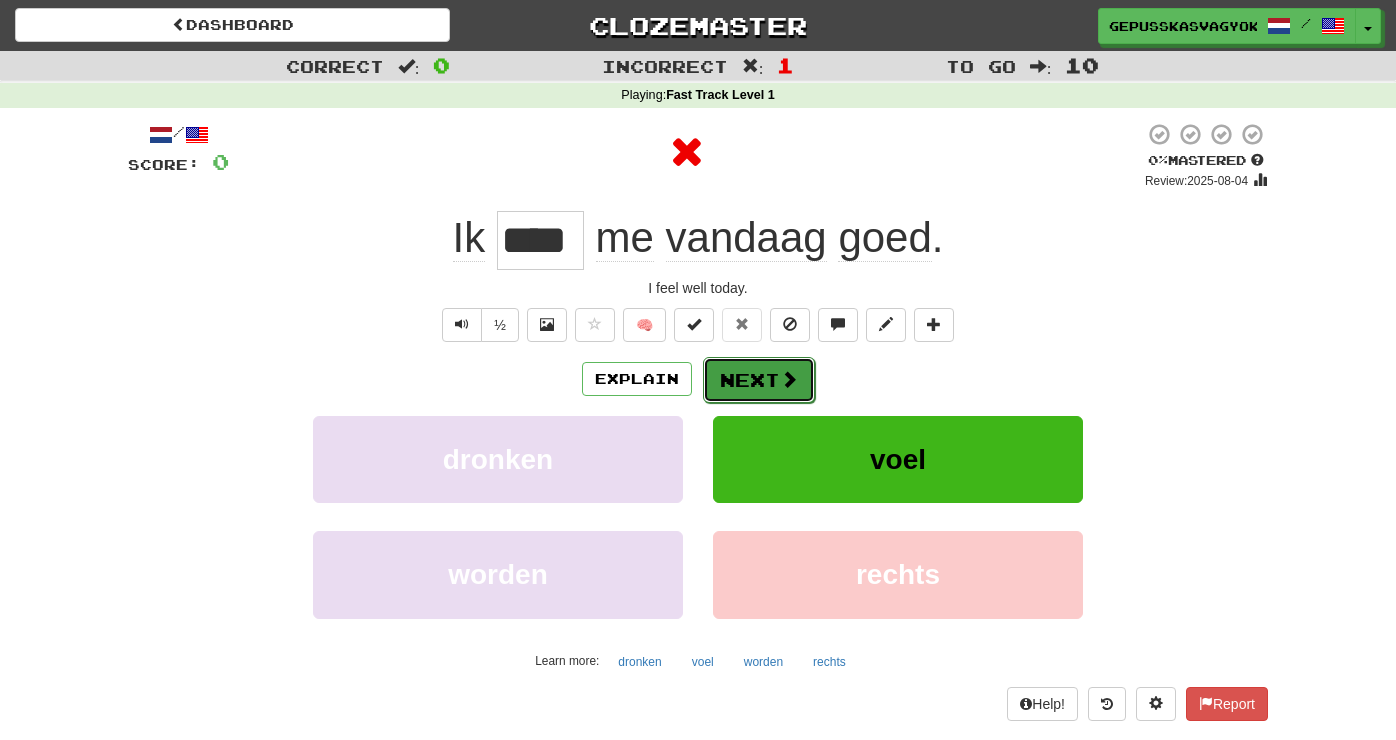 click on "Next" at bounding box center (759, 380) 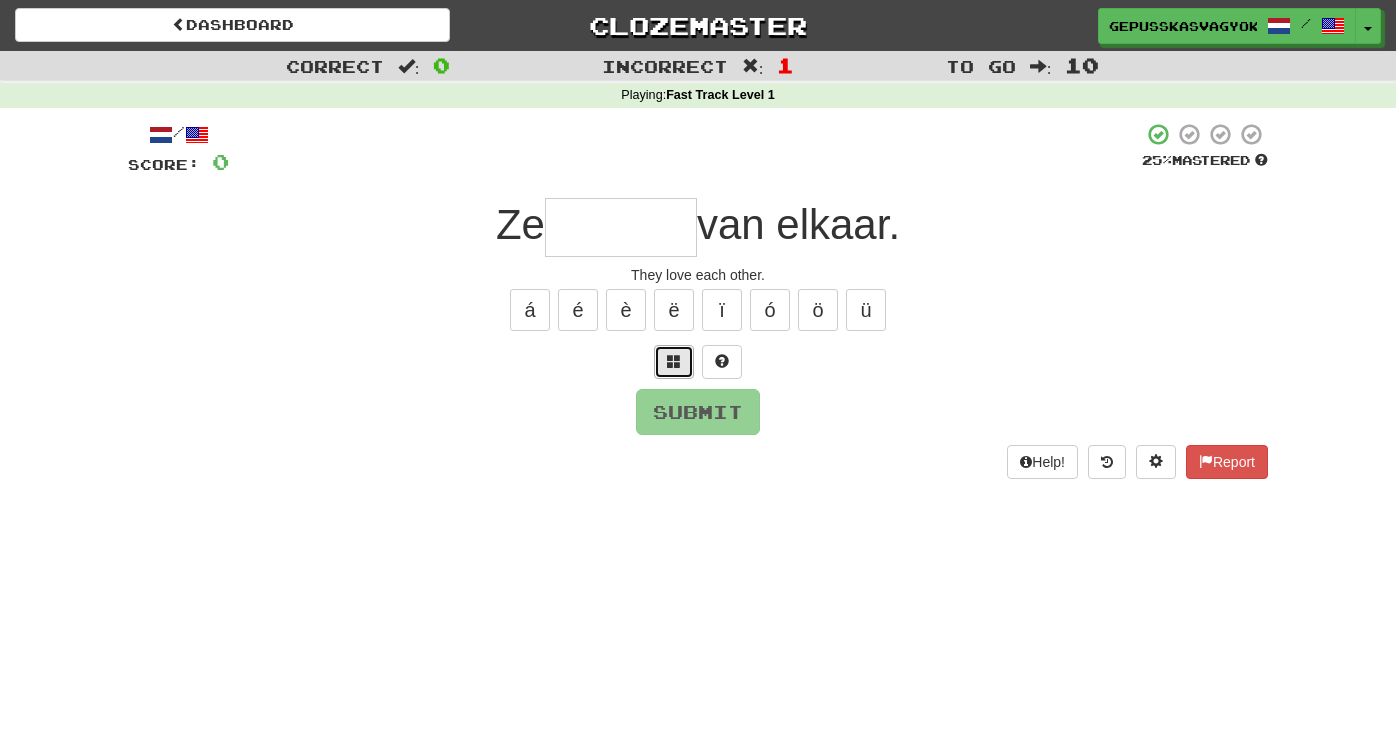 click at bounding box center [674, 361] 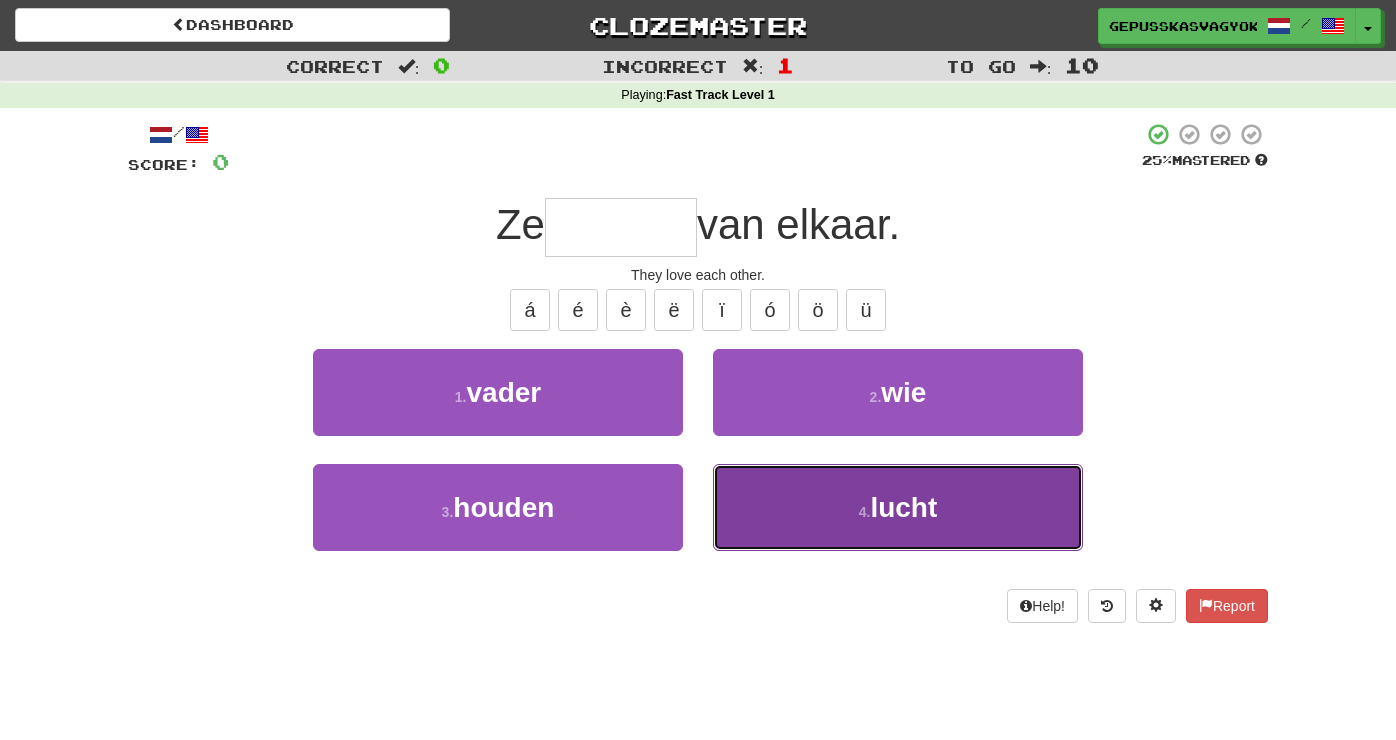 click on "4 .  lucht" at bounding box center [898, 507] 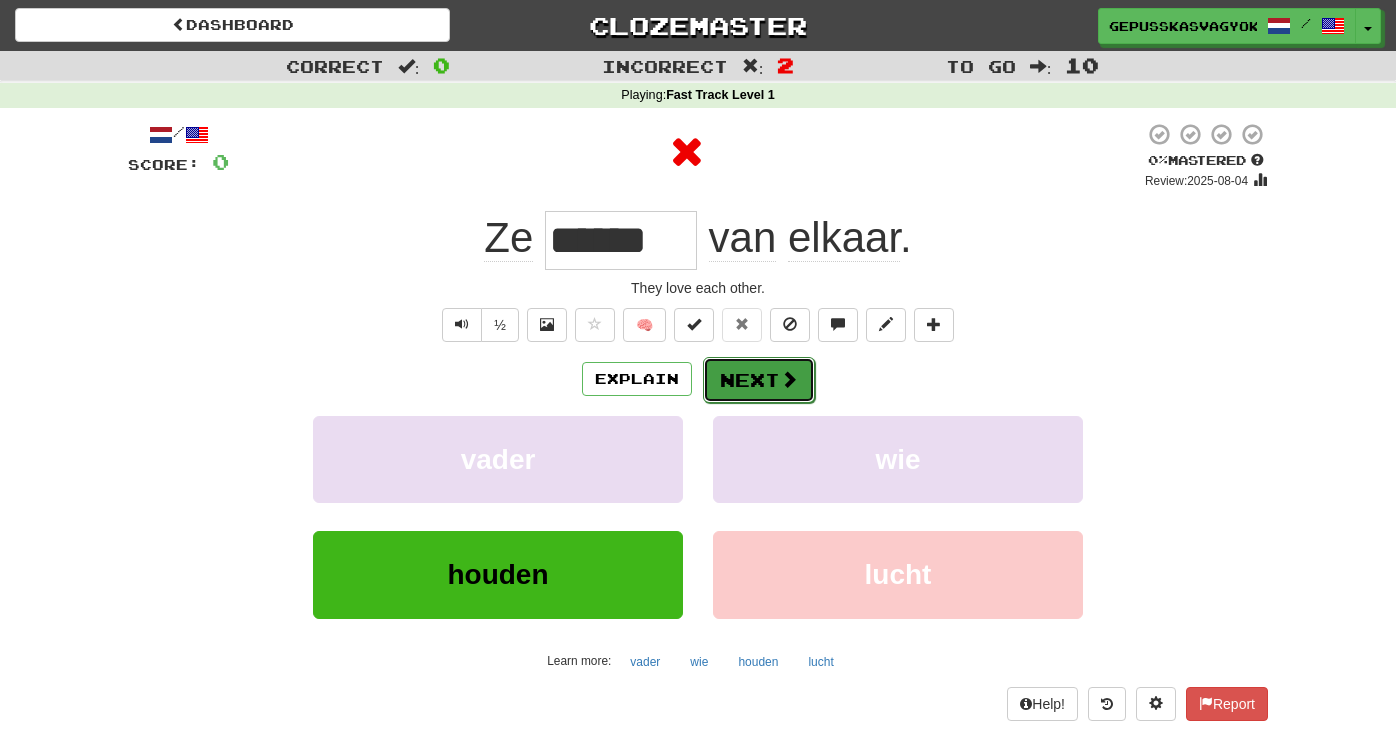click on "Next" at bounding box center (759, 380) 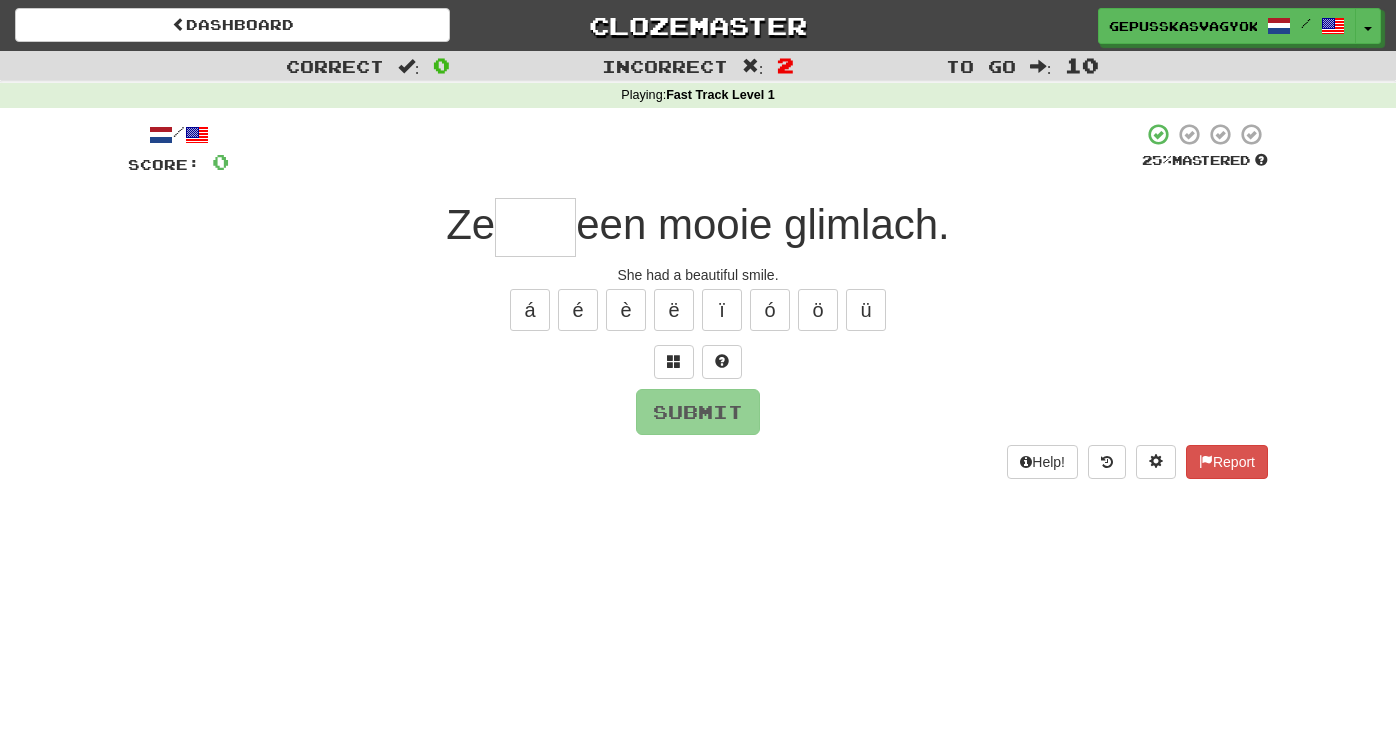 click on "/  Score:   0 25 %  Mastered Ze   een mooie glimlach. She had a beautiful smile. á é è ë ï ó ö ü Submit  Help!  Report" at bounding box center (698, 300) 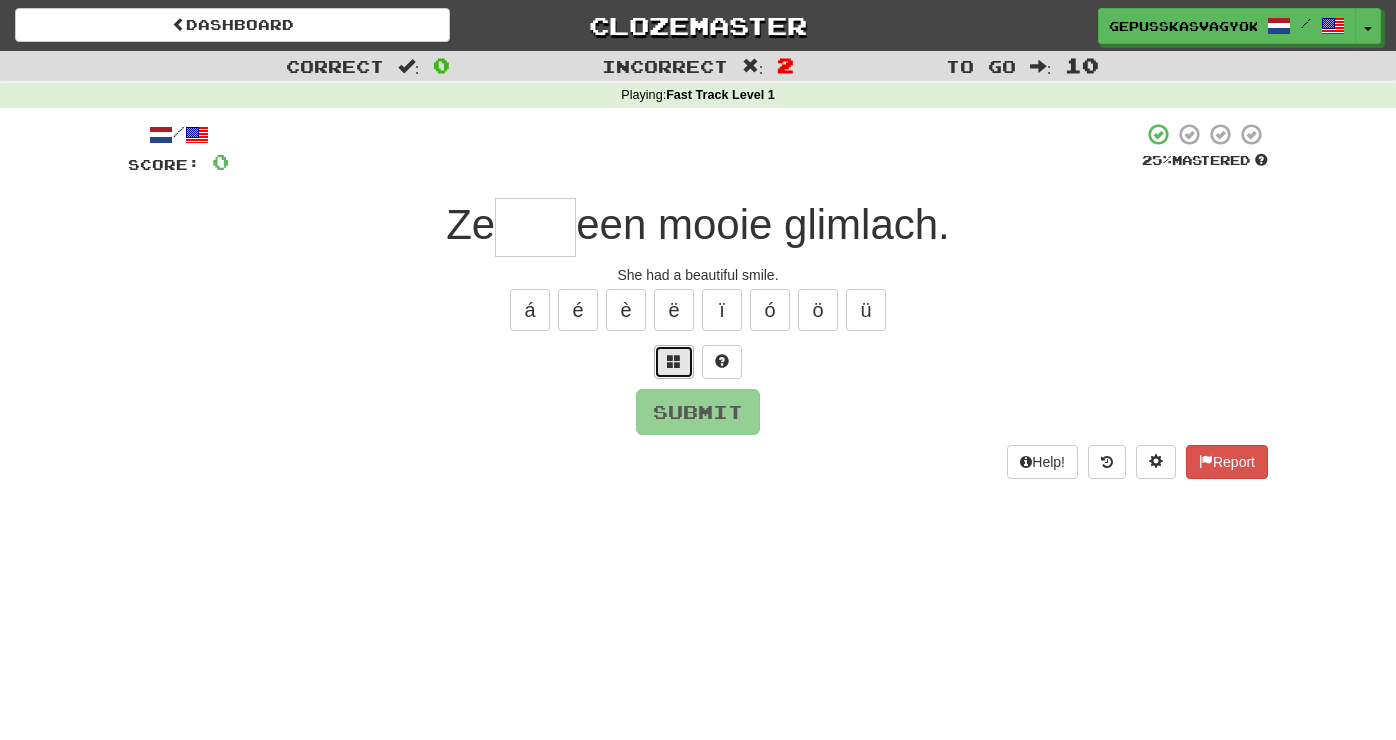 click at bounding box center [674, 361] 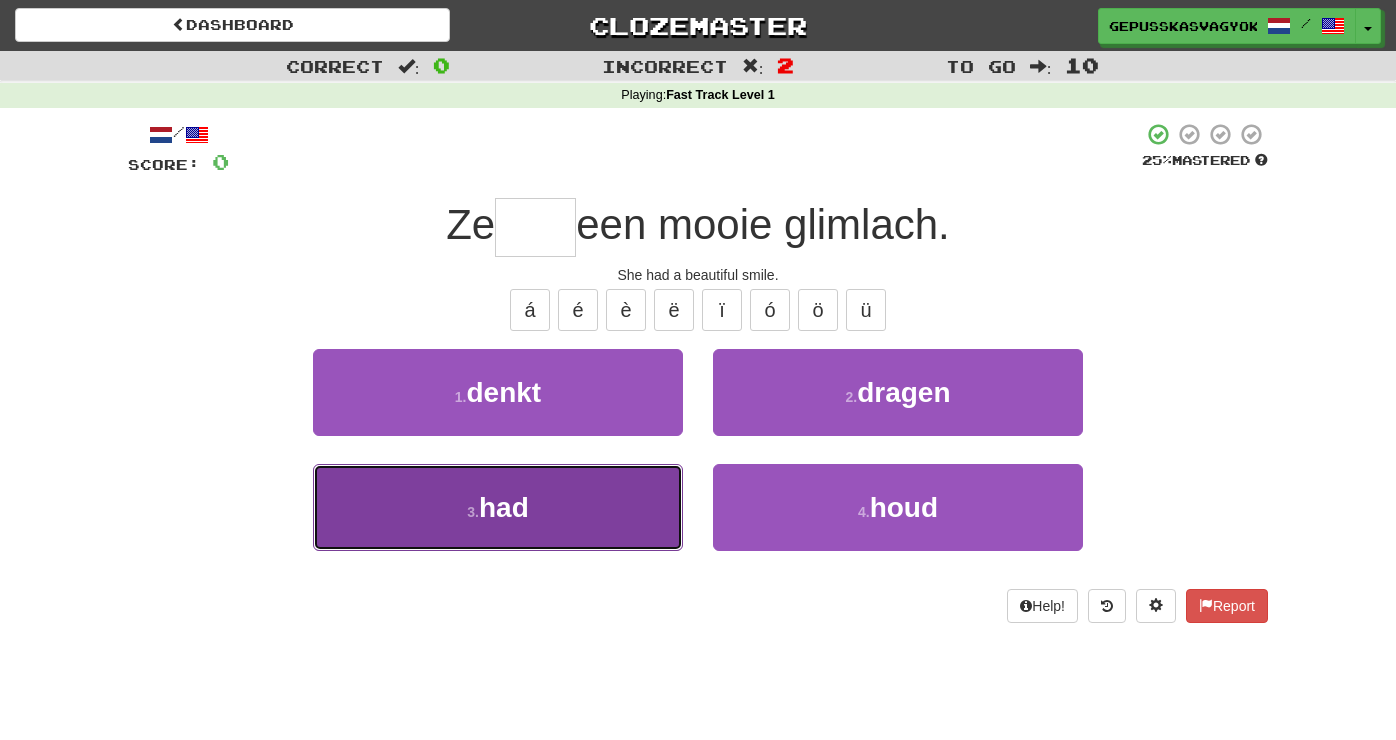 click on "3 .  had" at bounding box center (498, 507) 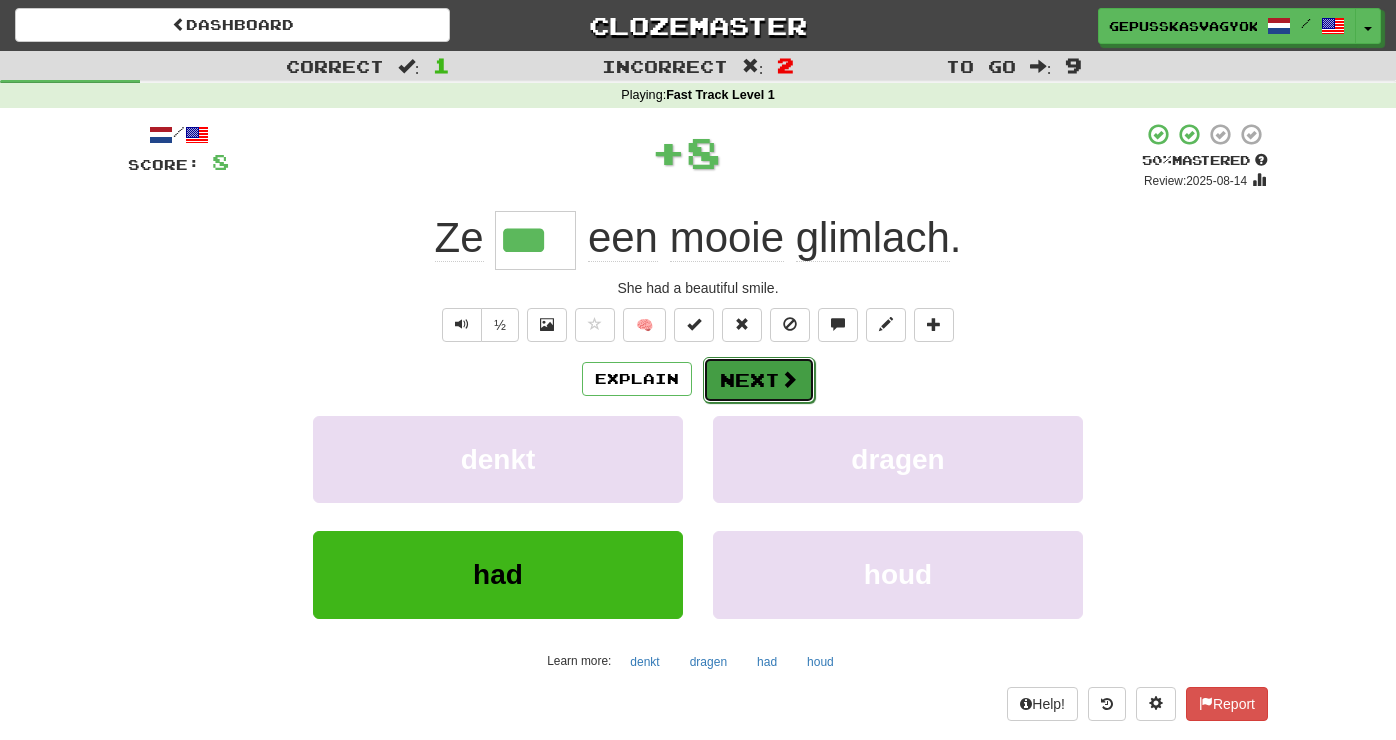 click on "Next" at bounding box center (759, 380) 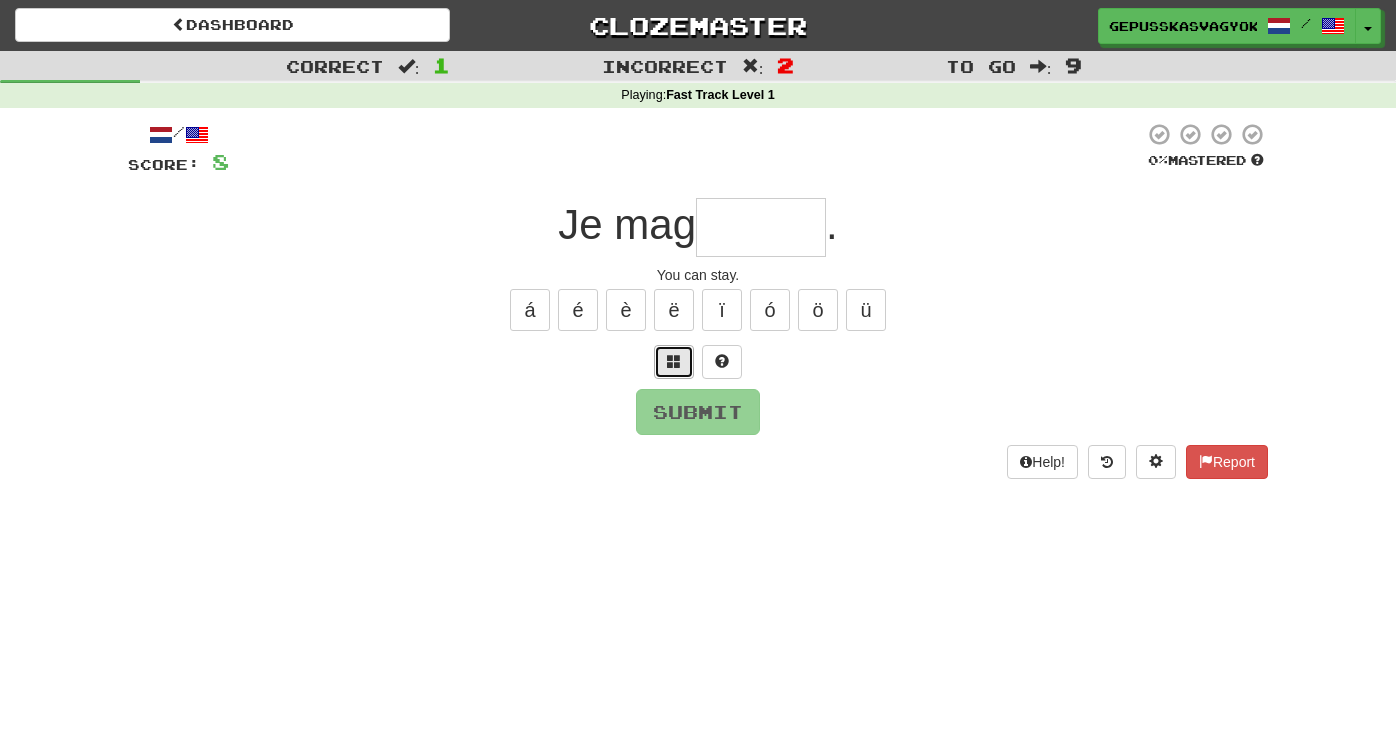 click at bounding box center [674, 362] 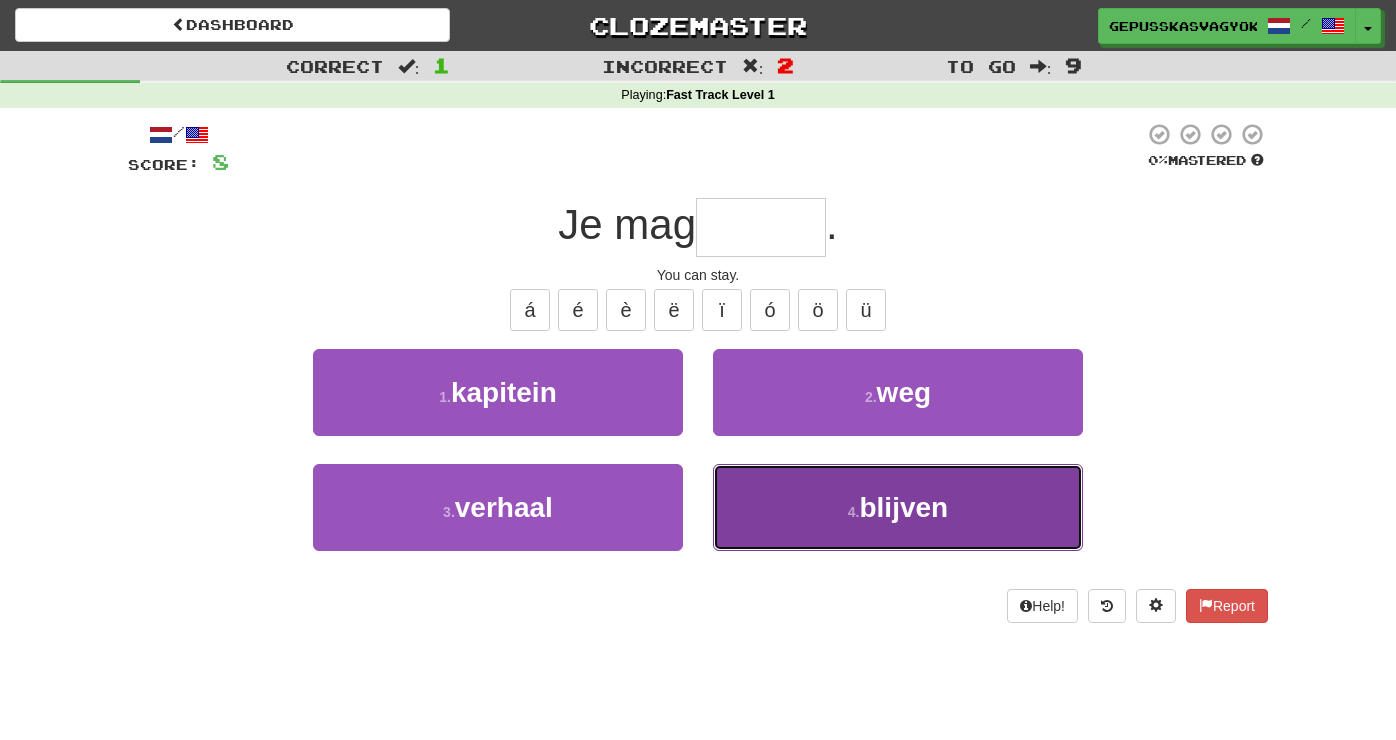 click on "4 .  blijven" at bounding box center [898, 507] 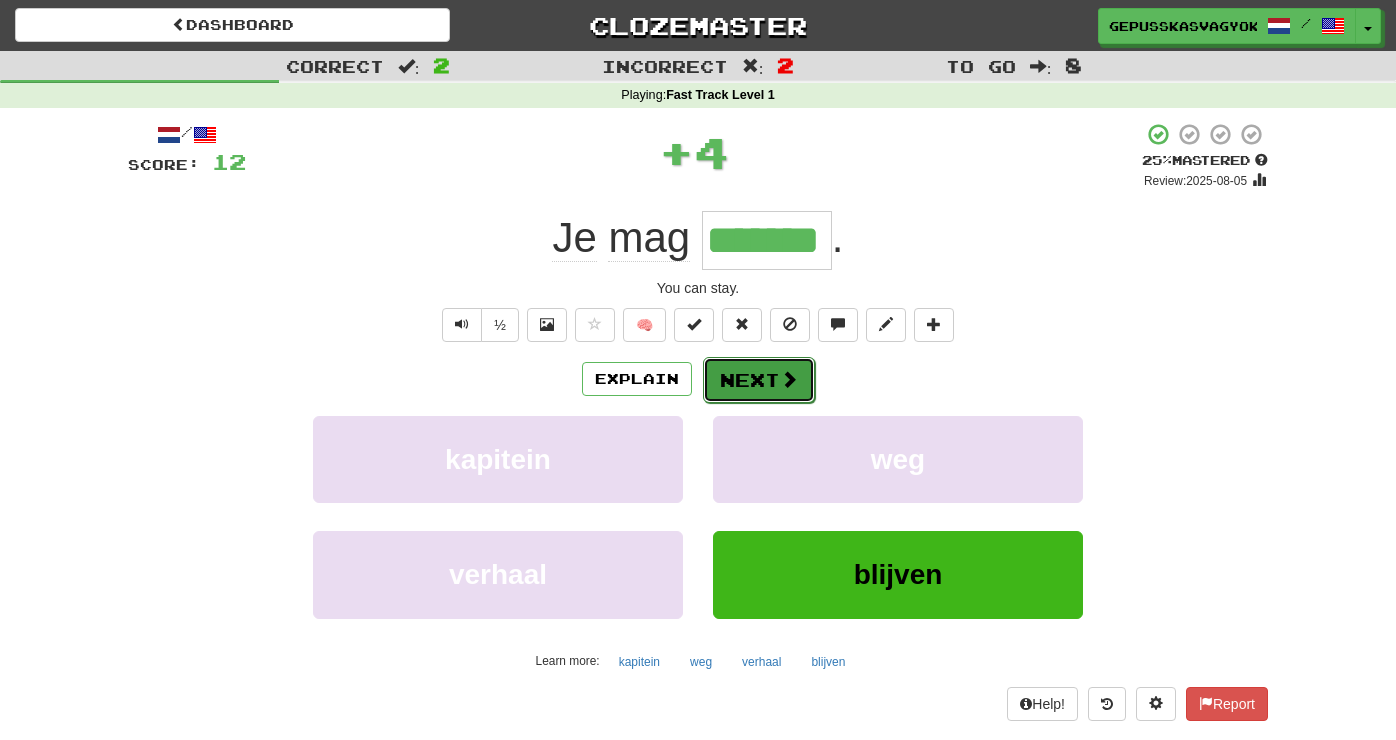 click on "Next" at bounding box center (759, 380) 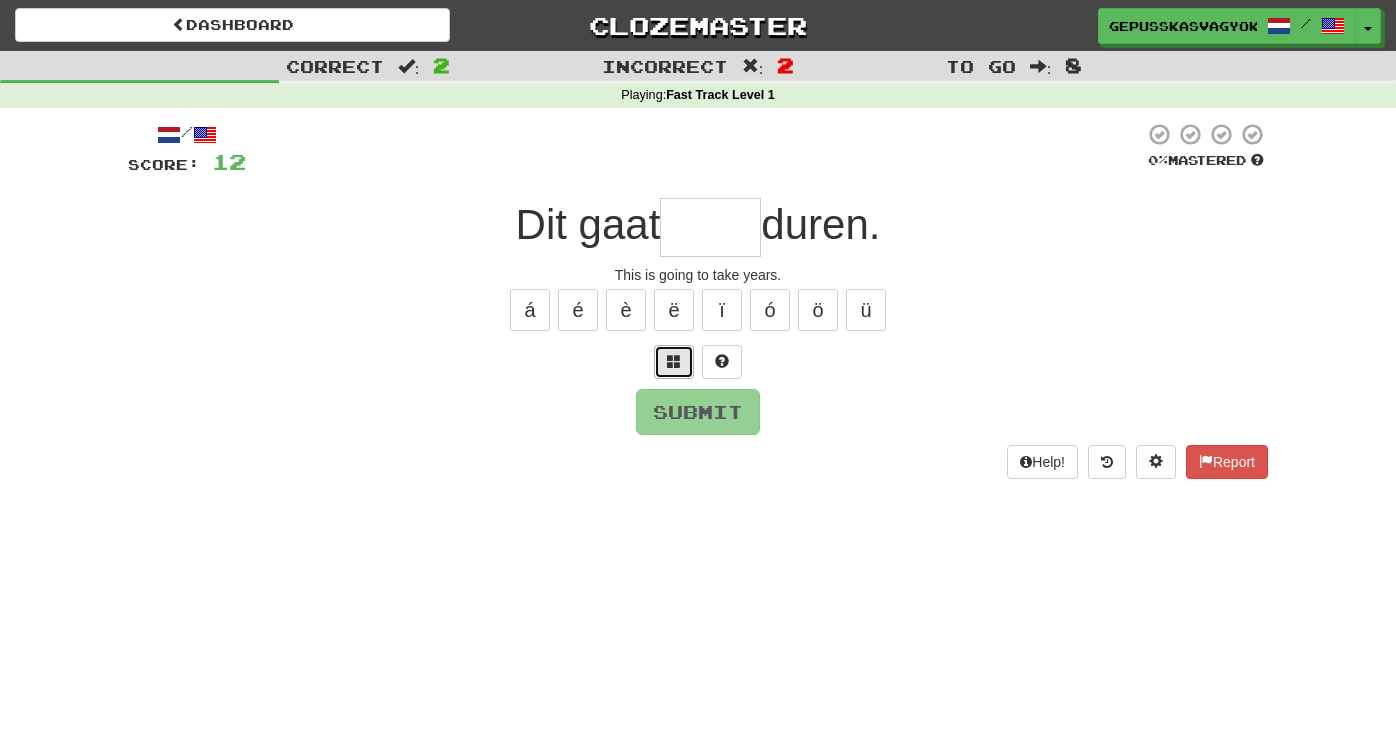 click at bounding box center (674, 361) 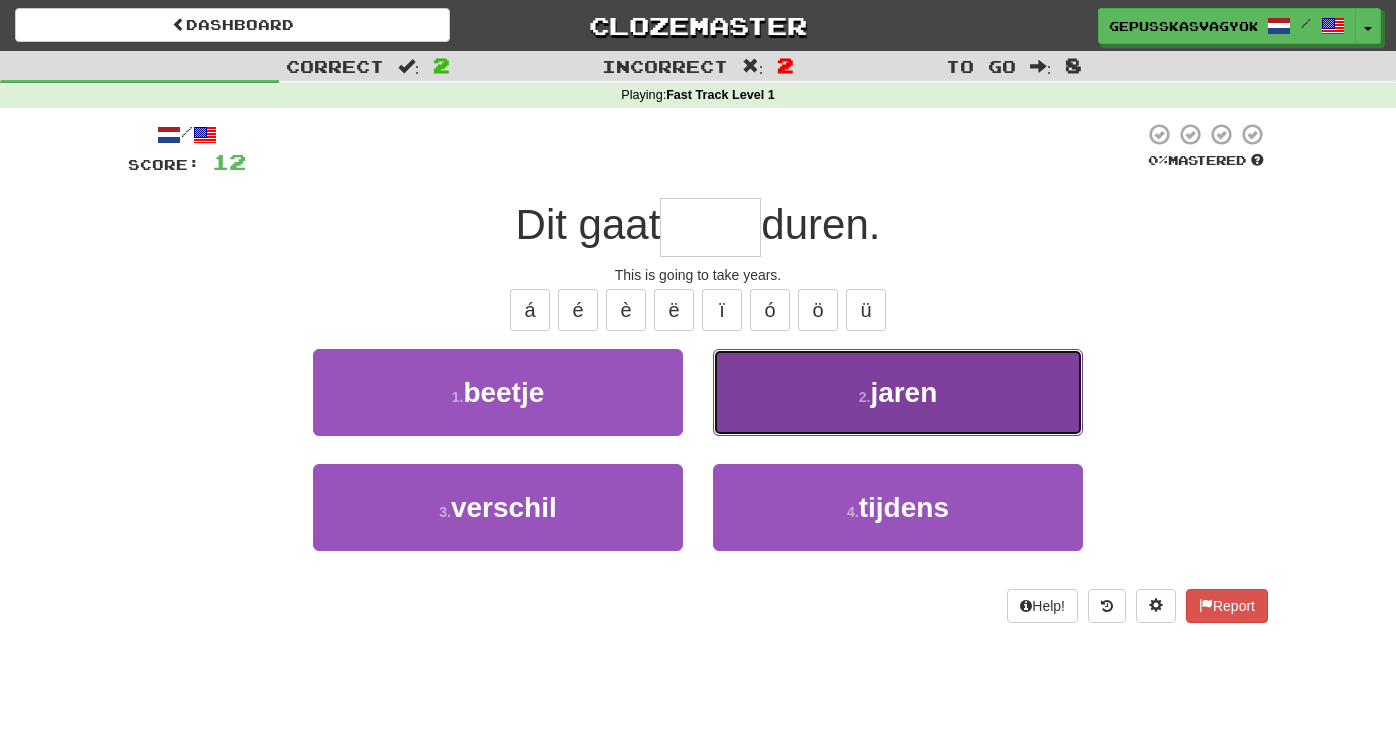 click on "2 .  jaren" at bounding box center (898, 392) 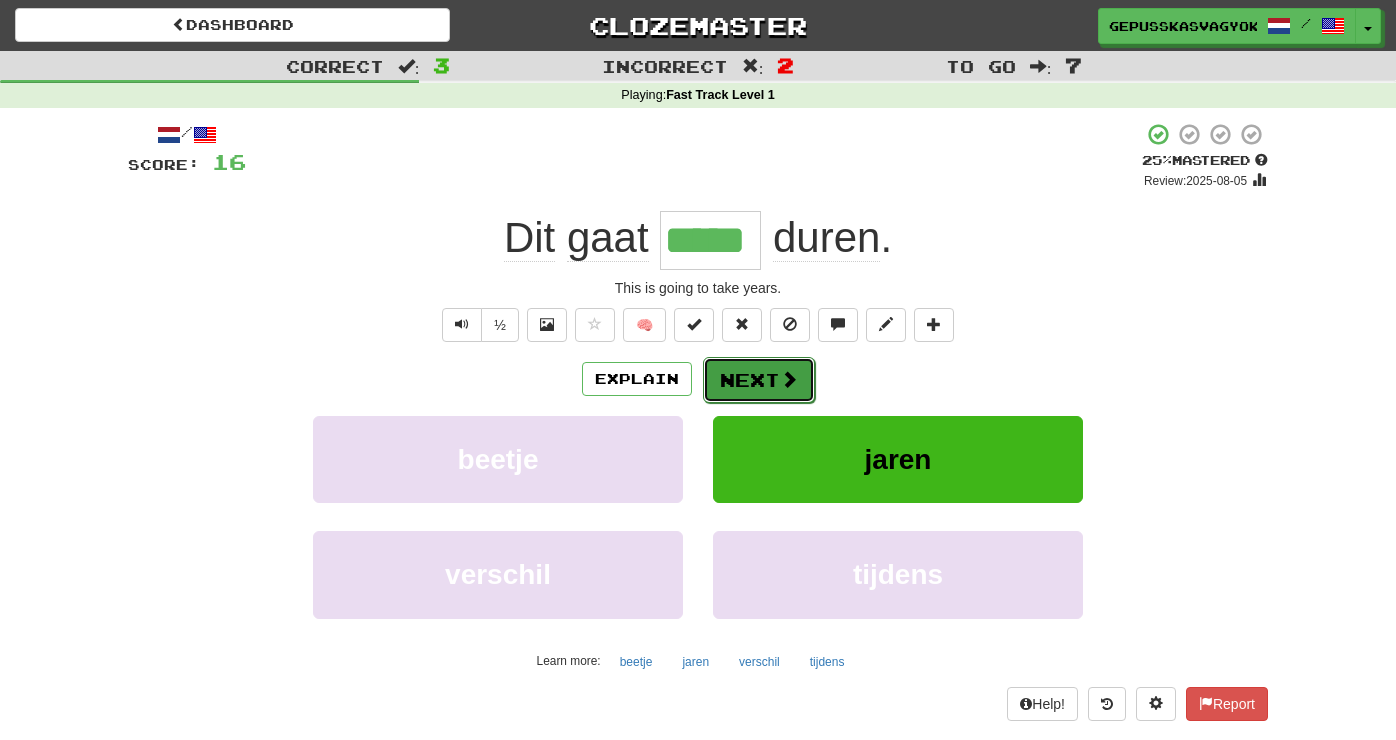 click on "Next" at bounding box center [759, 380] 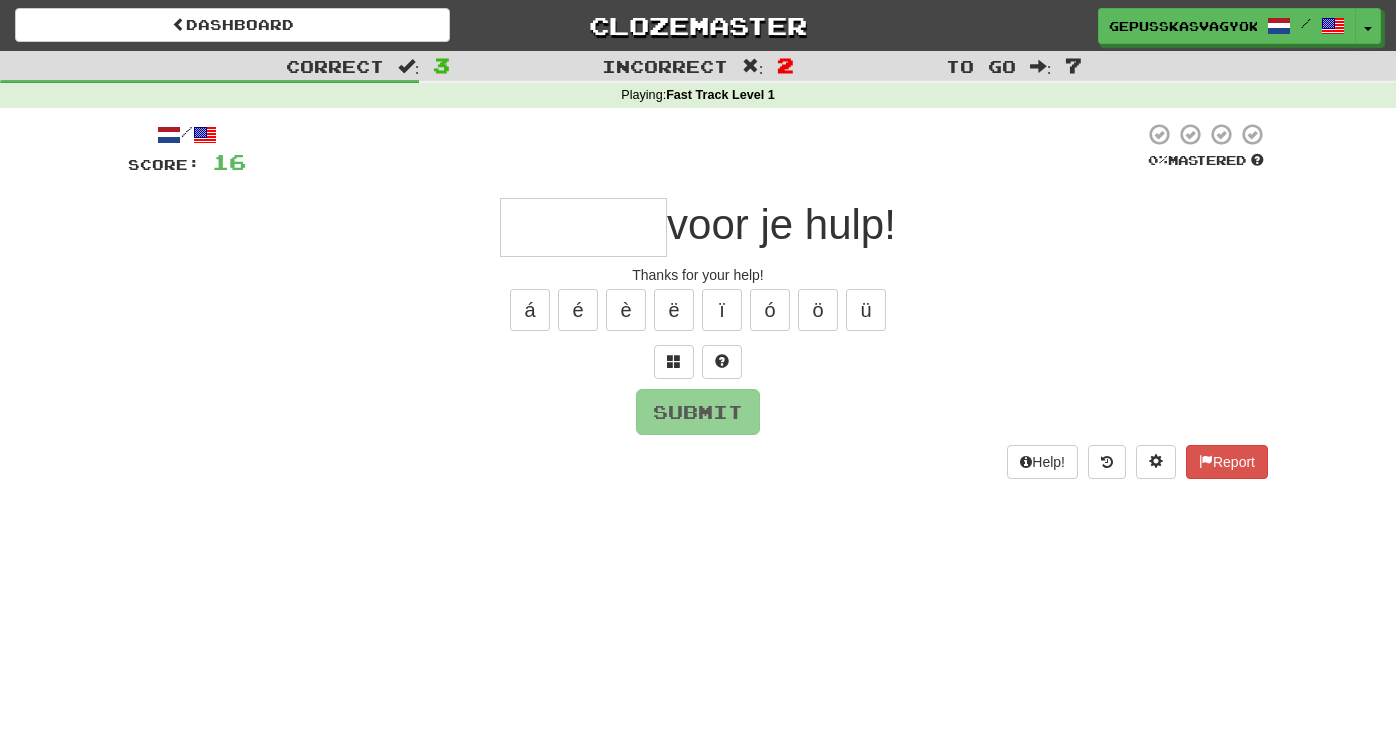 click at bounding box center [583, 227] 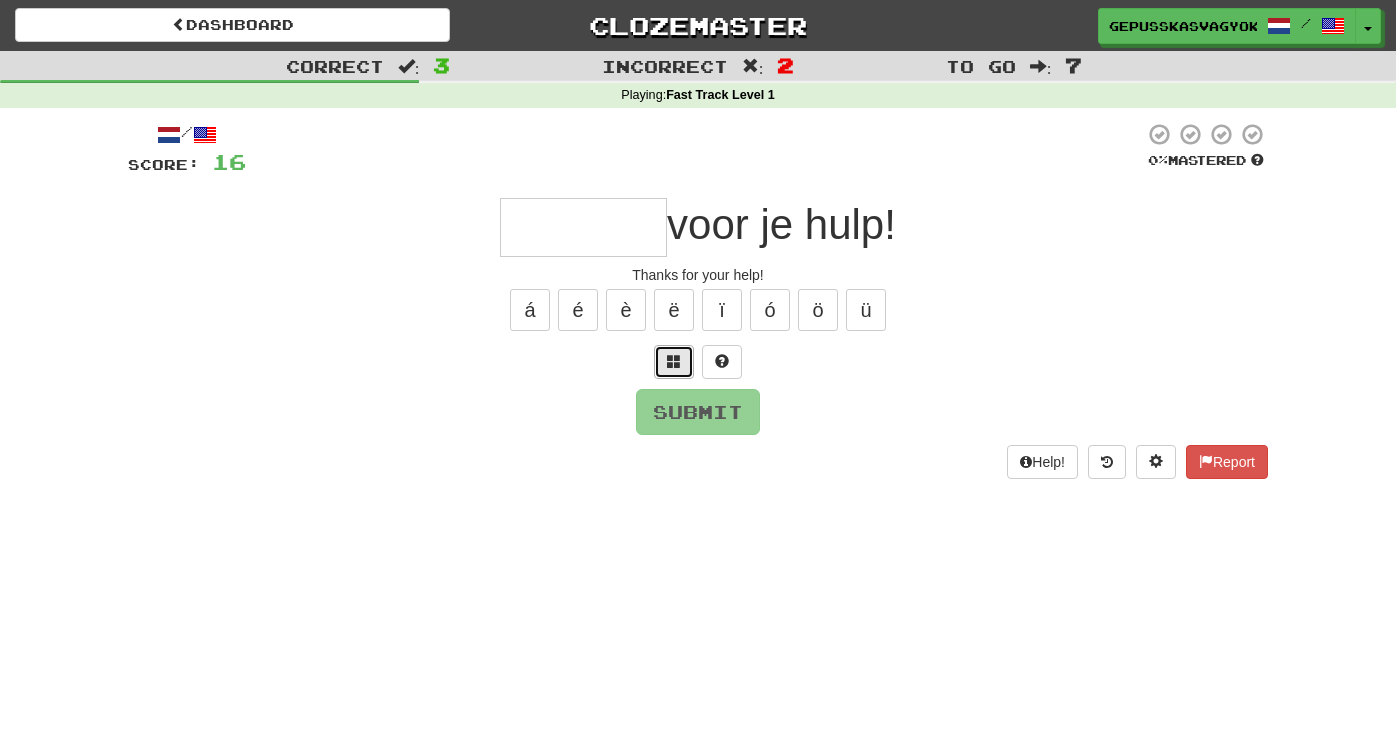 click at bounding box center (674, 361) 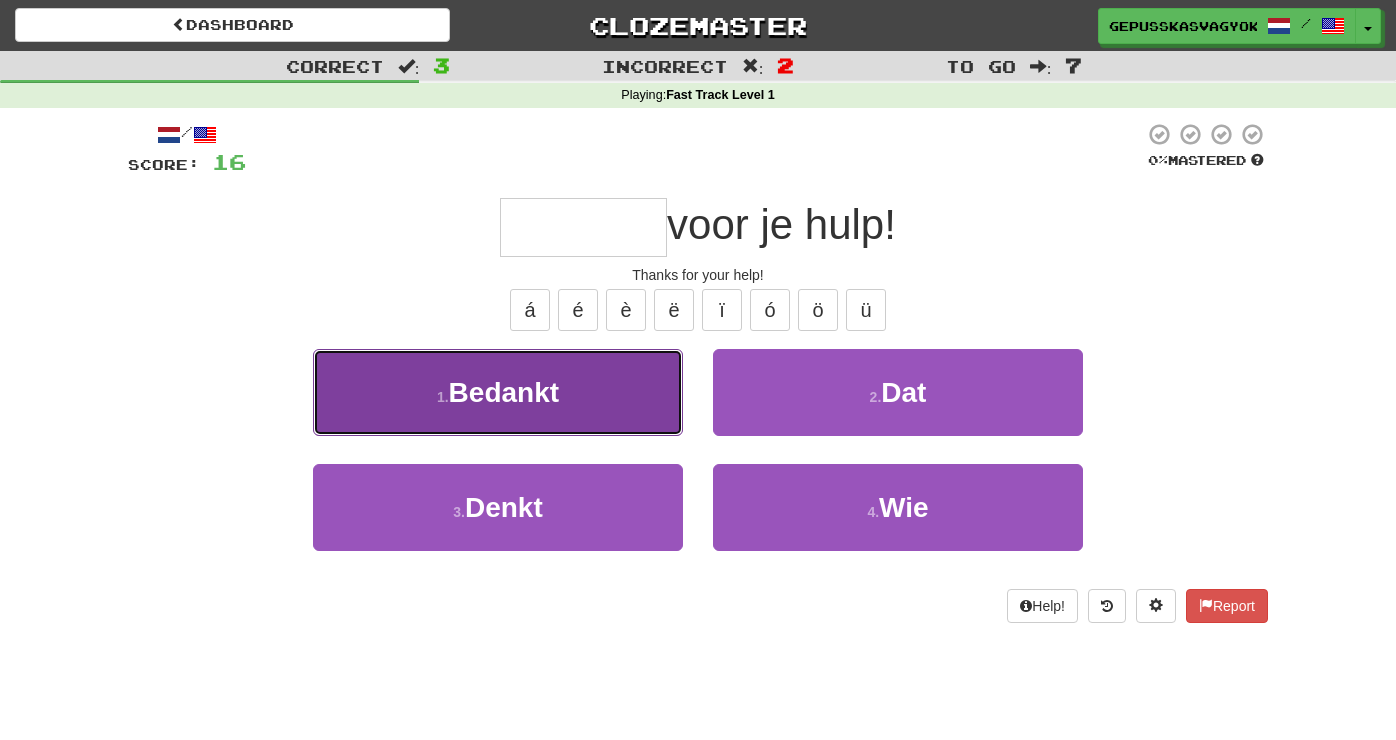 click on "1 .  Bedankt" at bounding box center (498, 392) 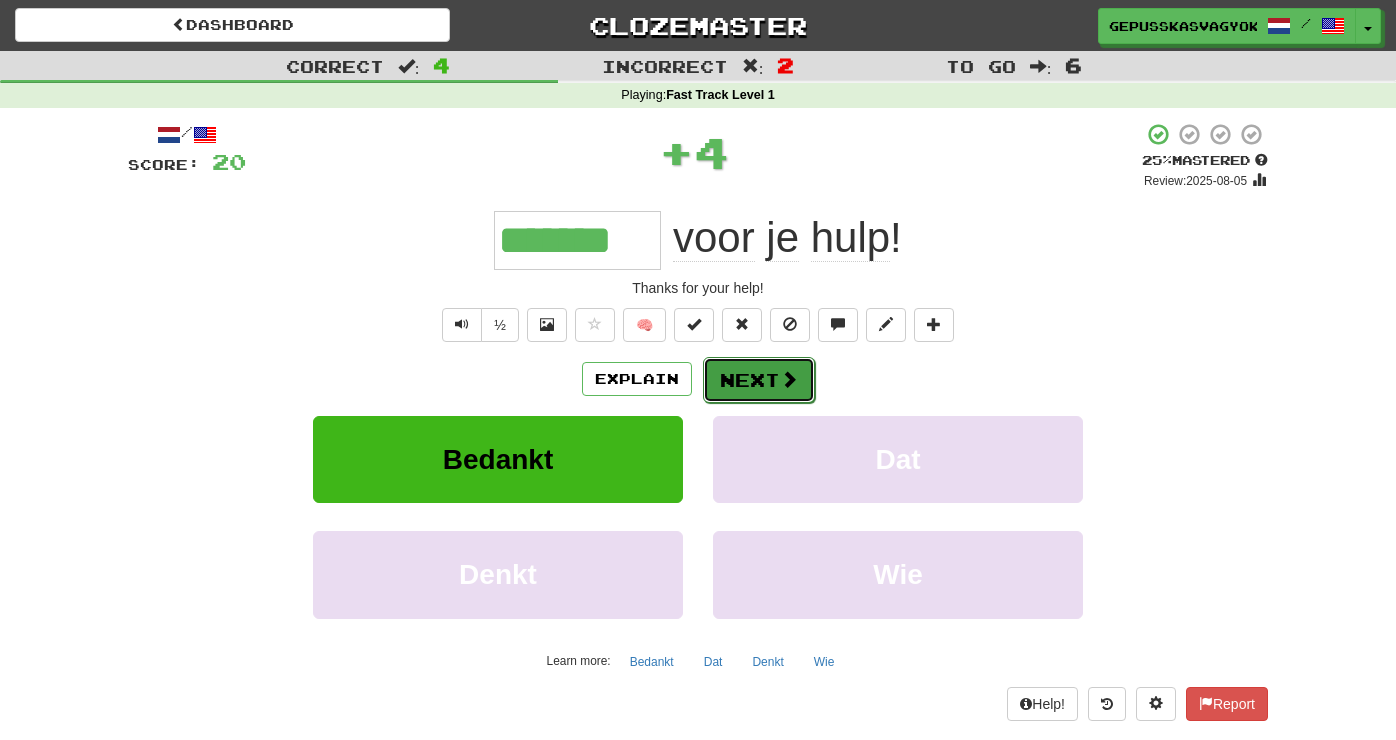 click at bounding box center [789, 379] 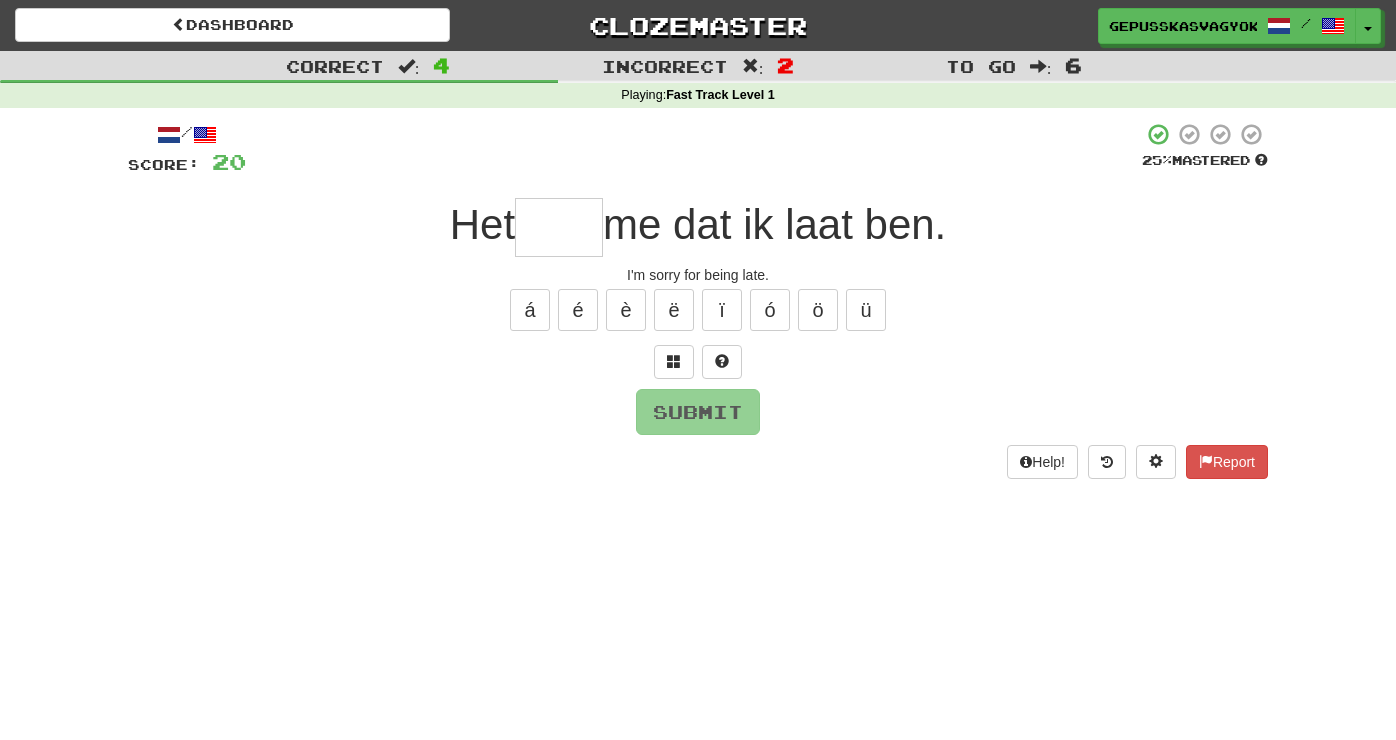 click on "/  Score:   20 25 %  Mastered Het   me dat ik laat ben. I'm sorry for being late. á é è ë ï ó ö ü Submit  Help!  Report" at bounding box center [698, 300] 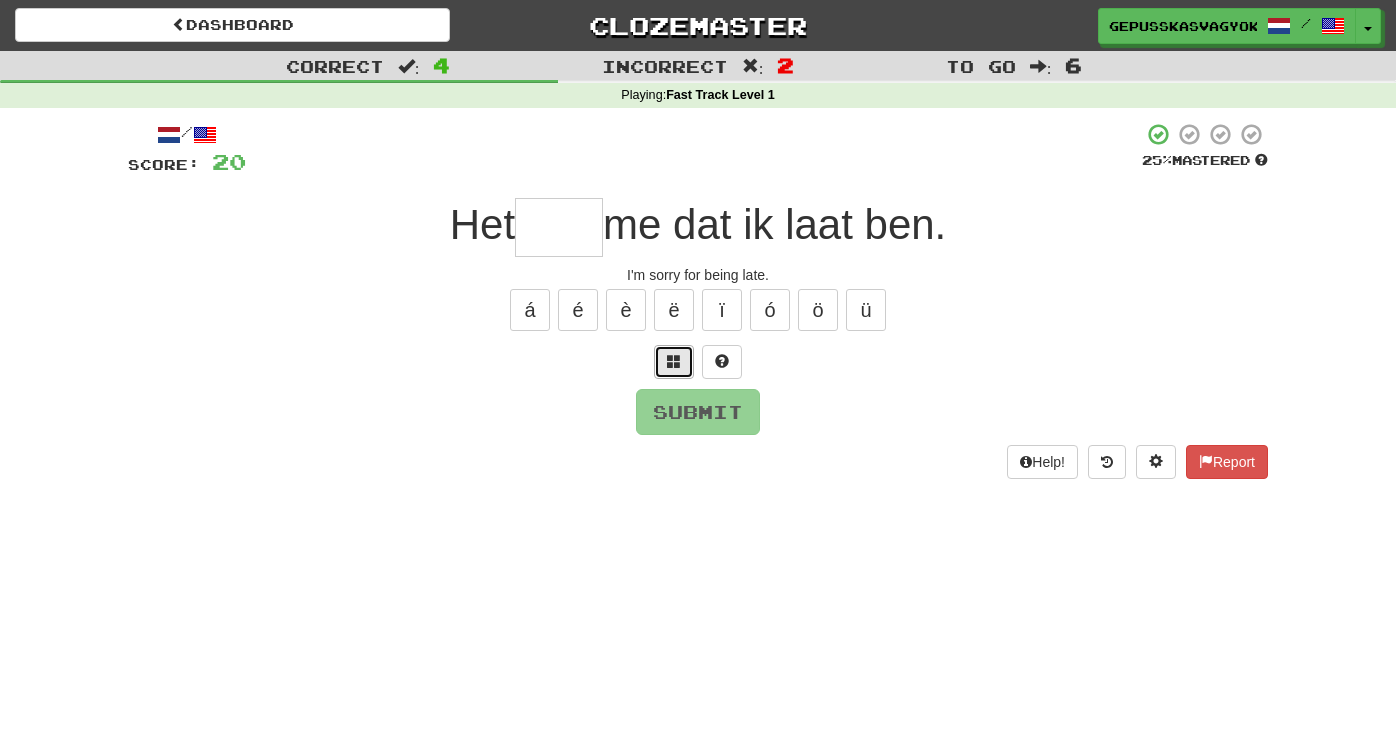 click at bounding box center (674, 361) 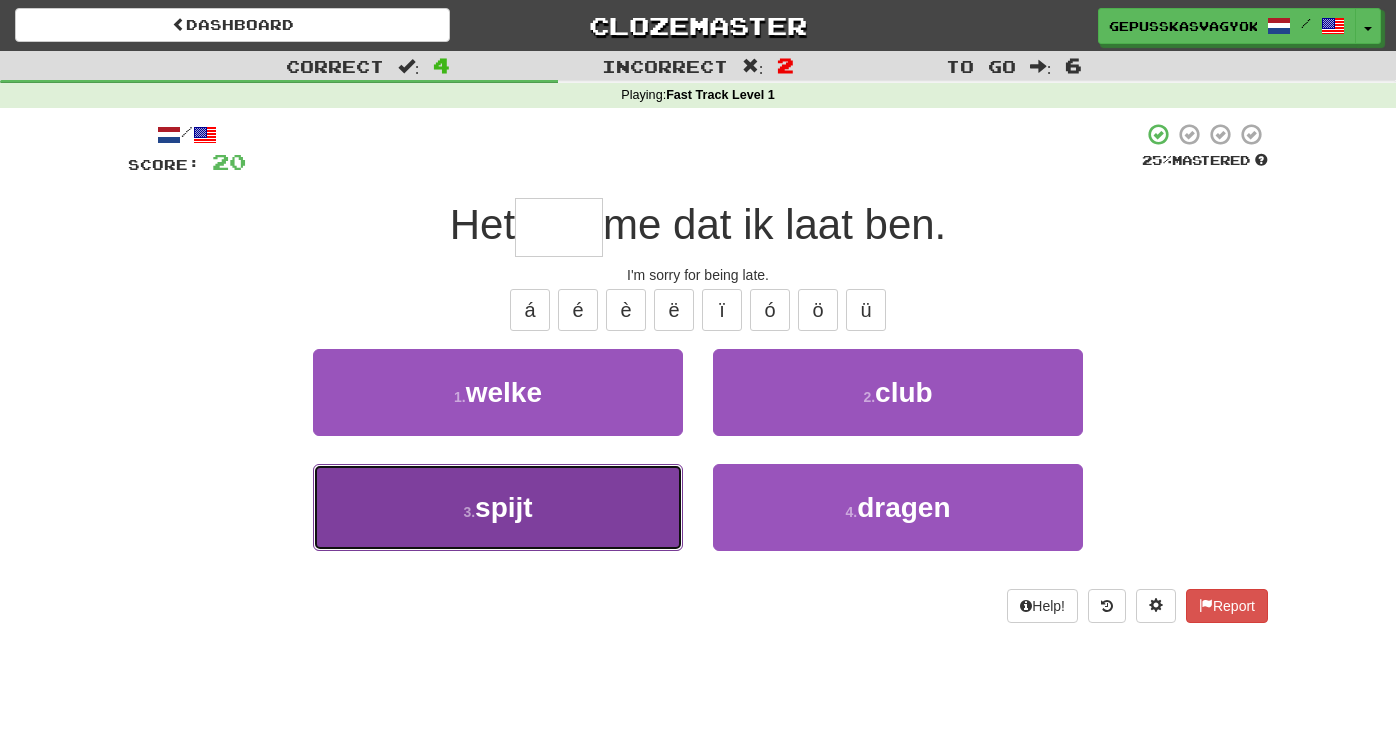 click on "3 .  spijt" at bounding box center [498, 507] 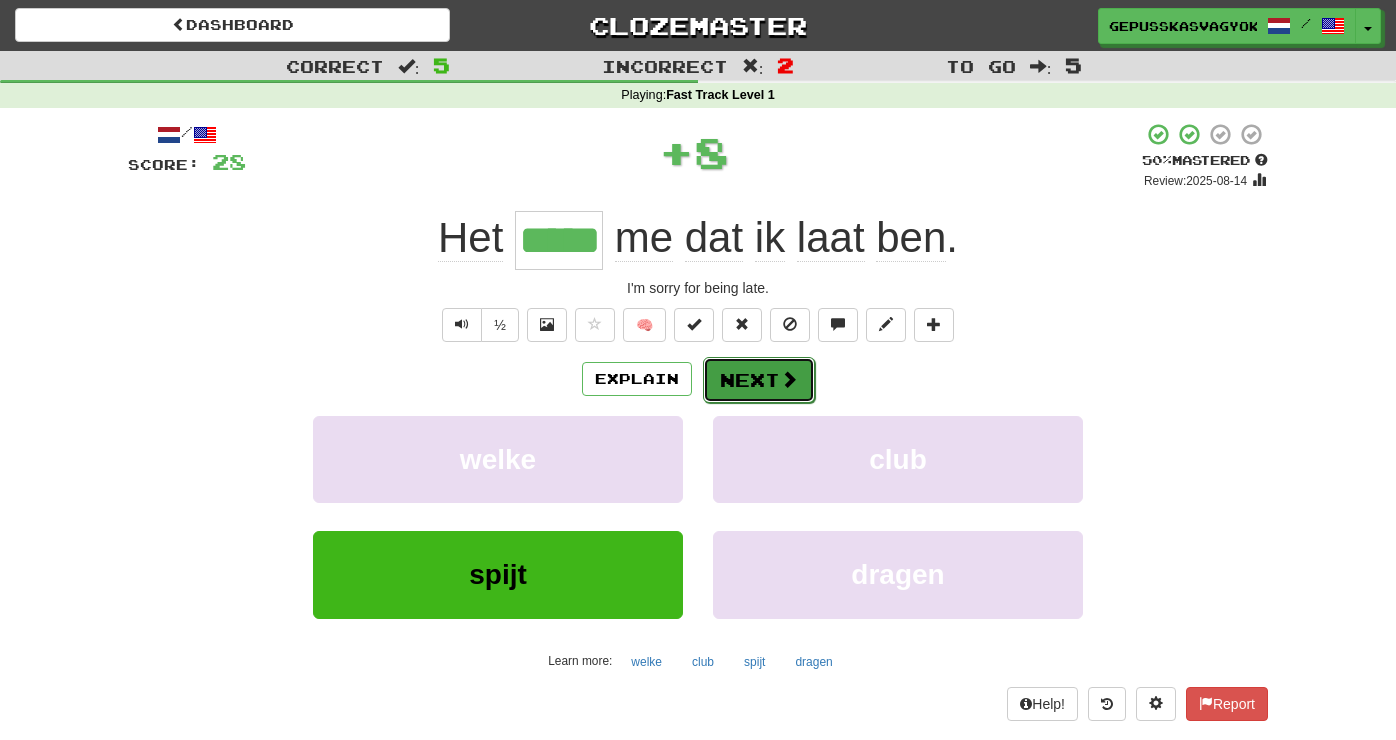 click on "Next" at bounding box center (759, 380) 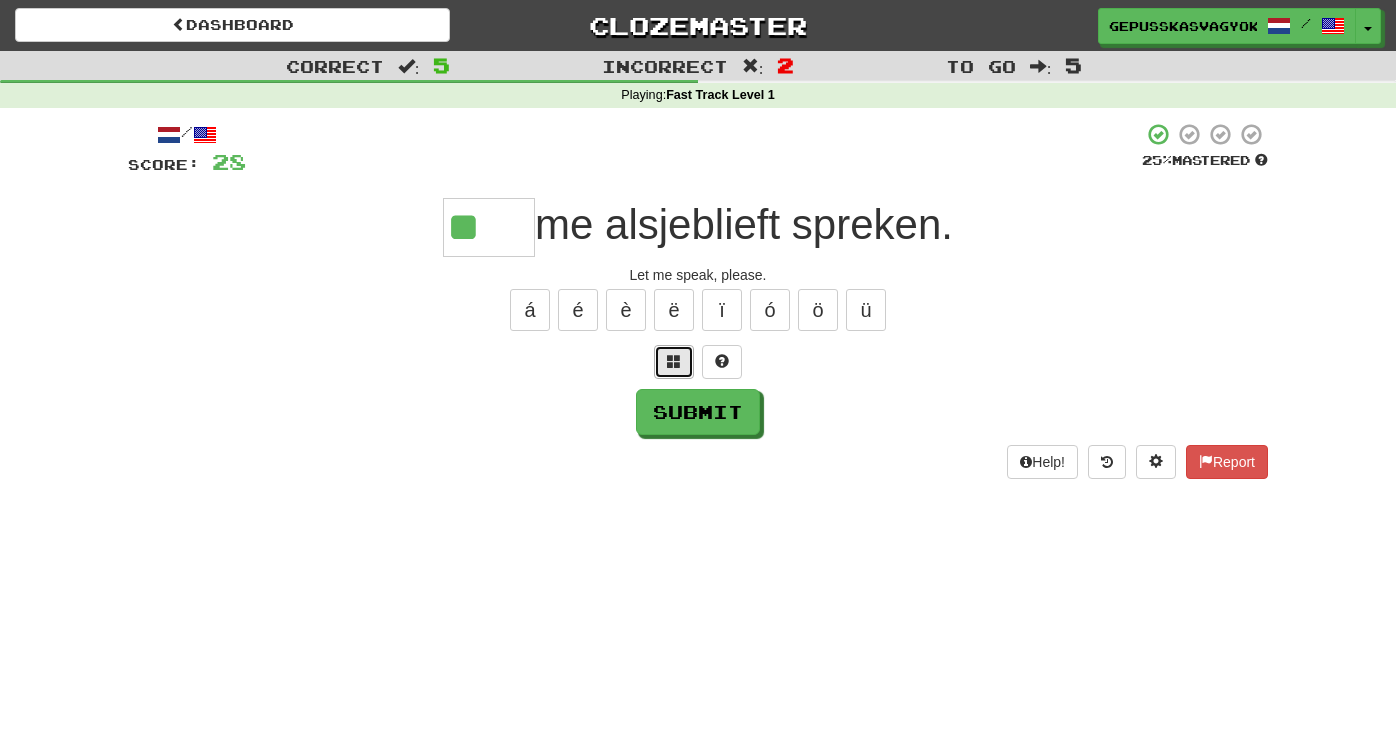 click at bounding box center (674, 362) 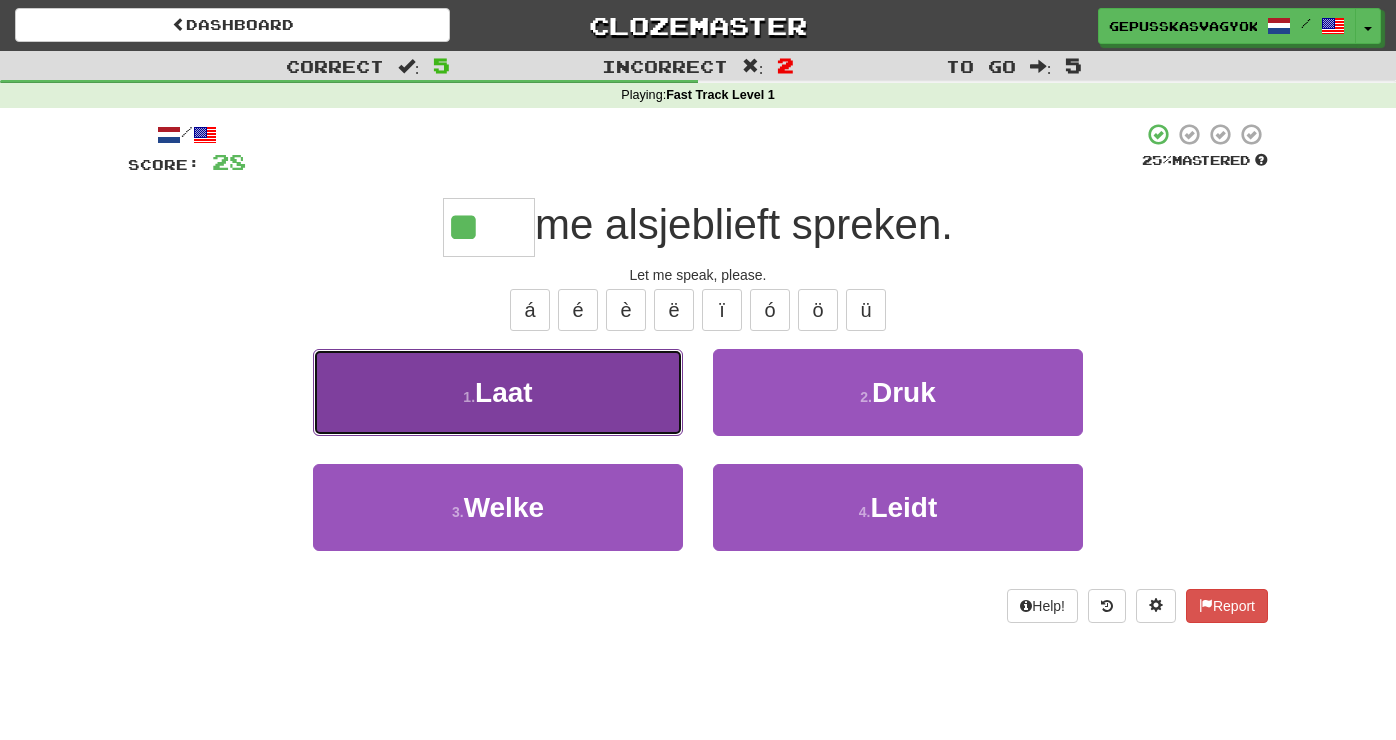 click on "1 .  Laat" at bounding box center (498, 392) 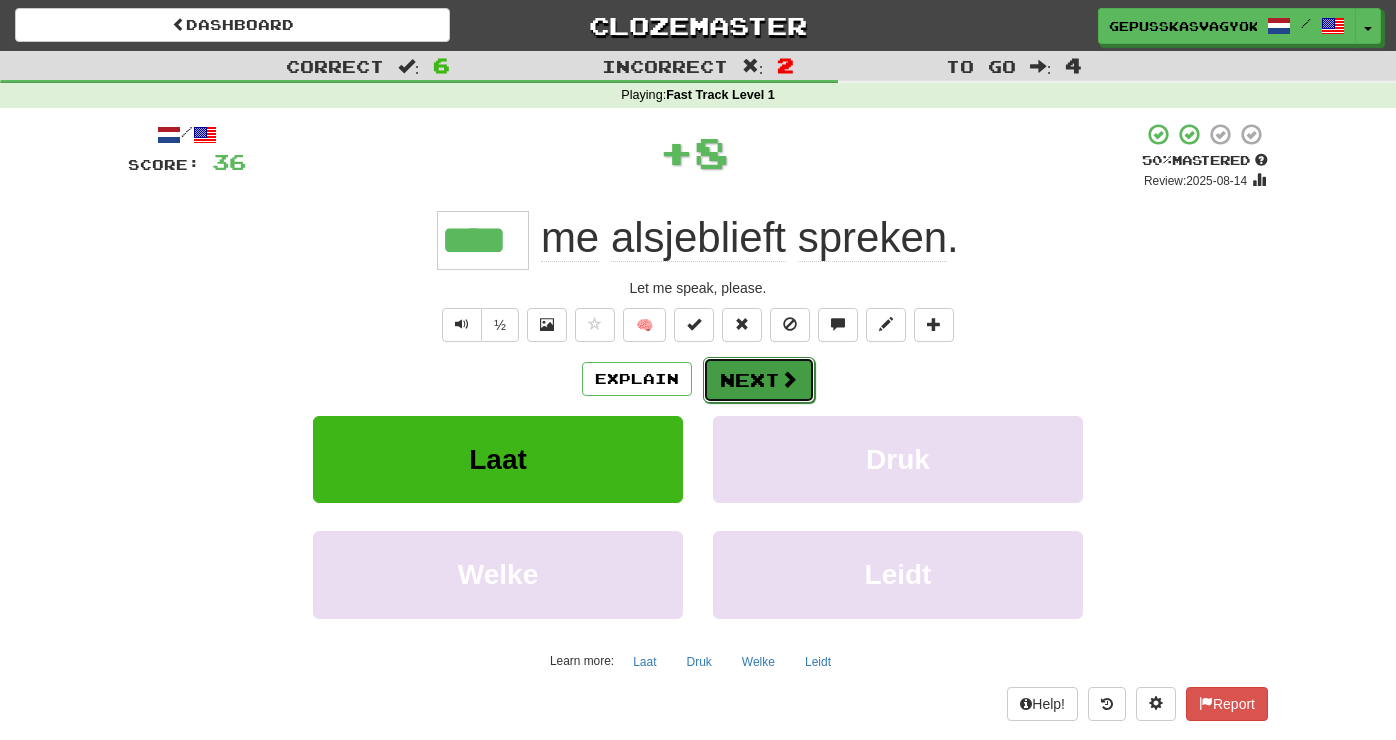 click on "Next" at bounding box center [759, 380] 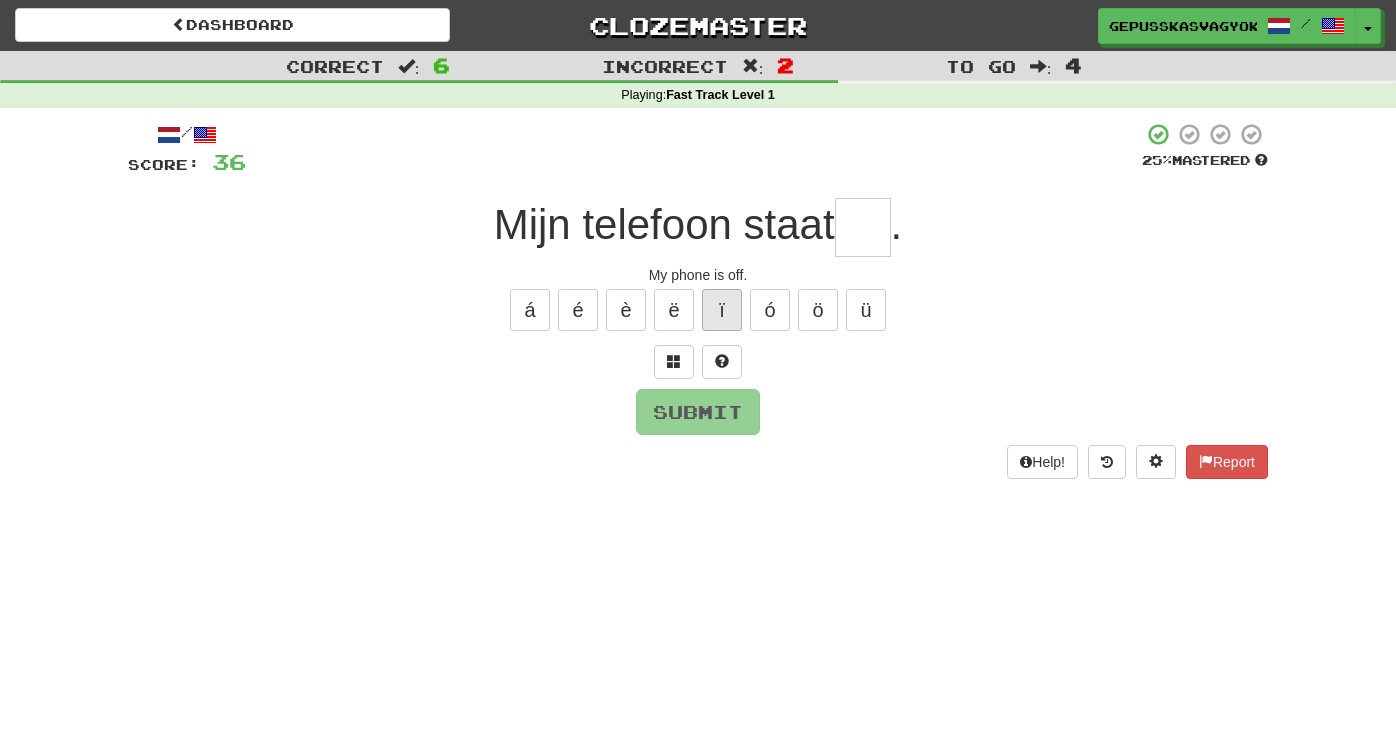 type on "*" 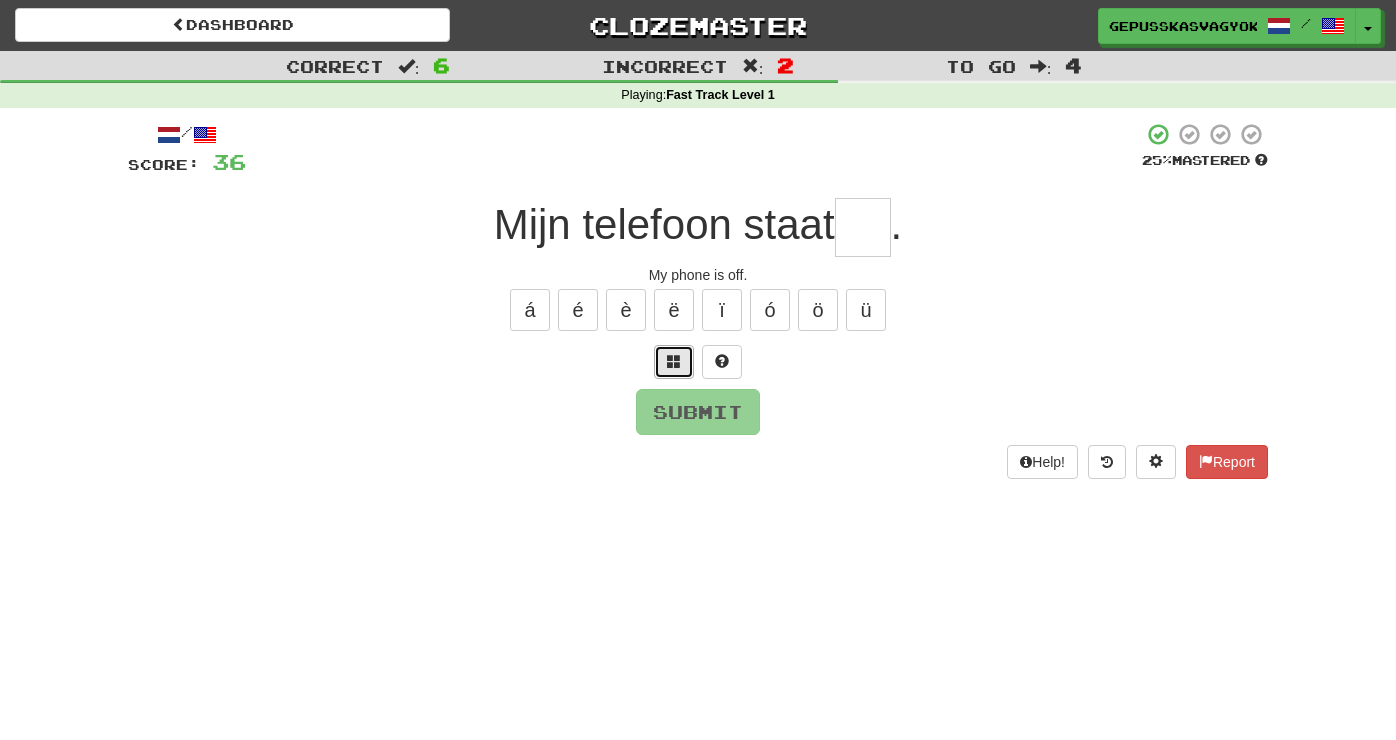 click at bounding box center (674, 362) 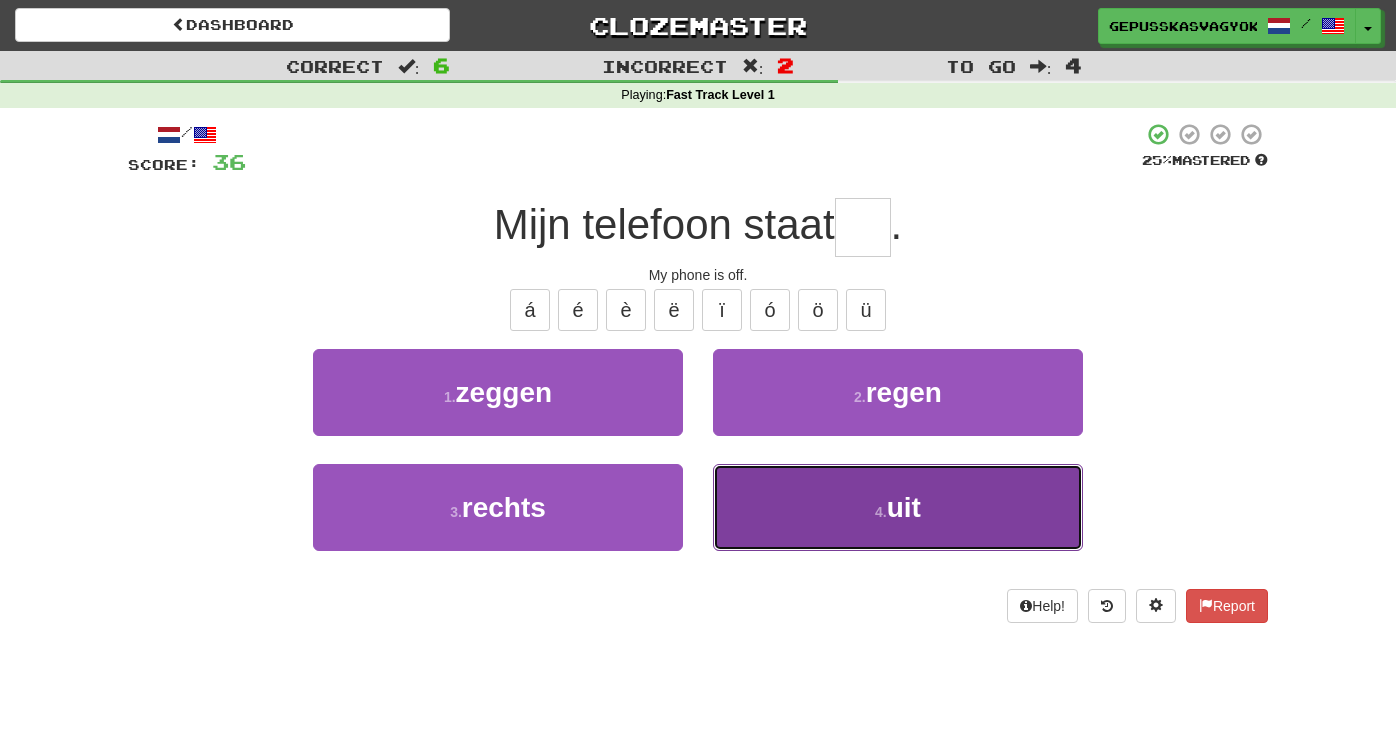 click on "4 .  uit" at bounding box center (898, 507) 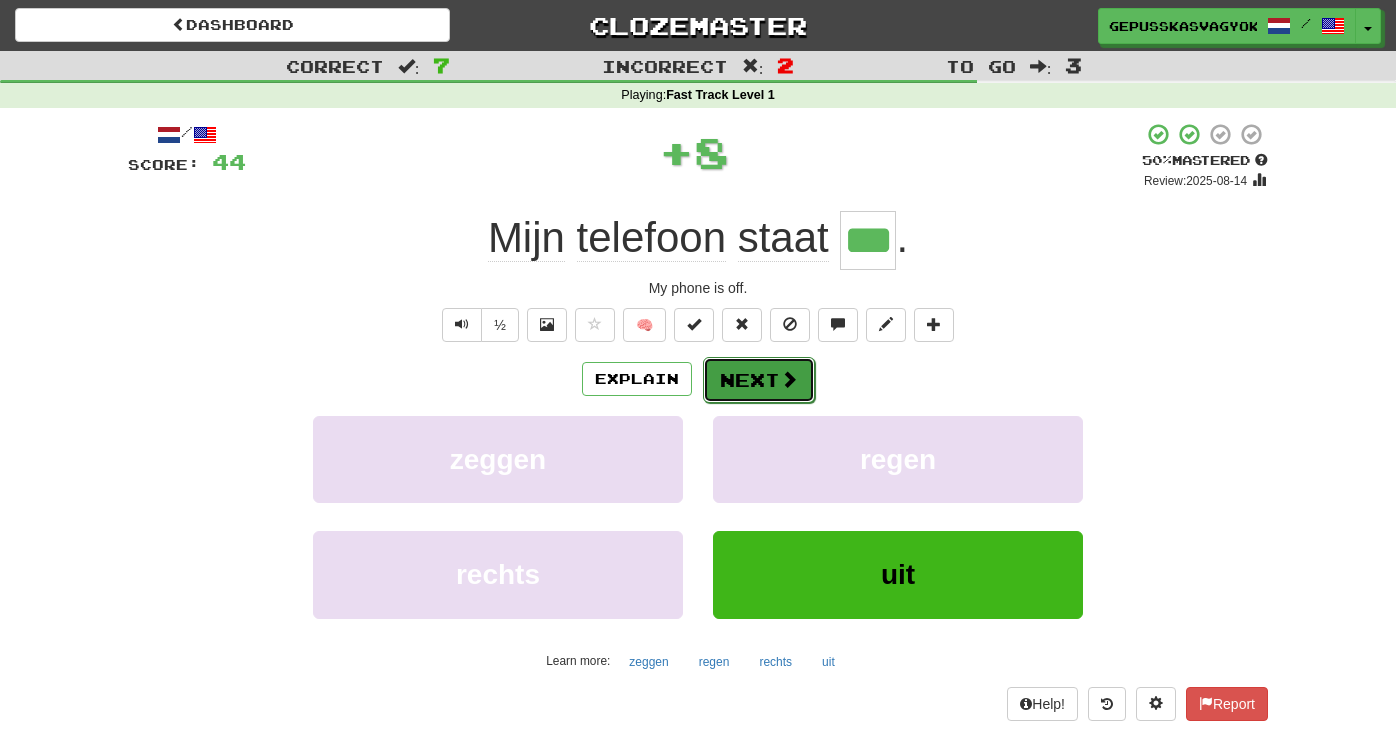 click at bounding box center [789, 379] 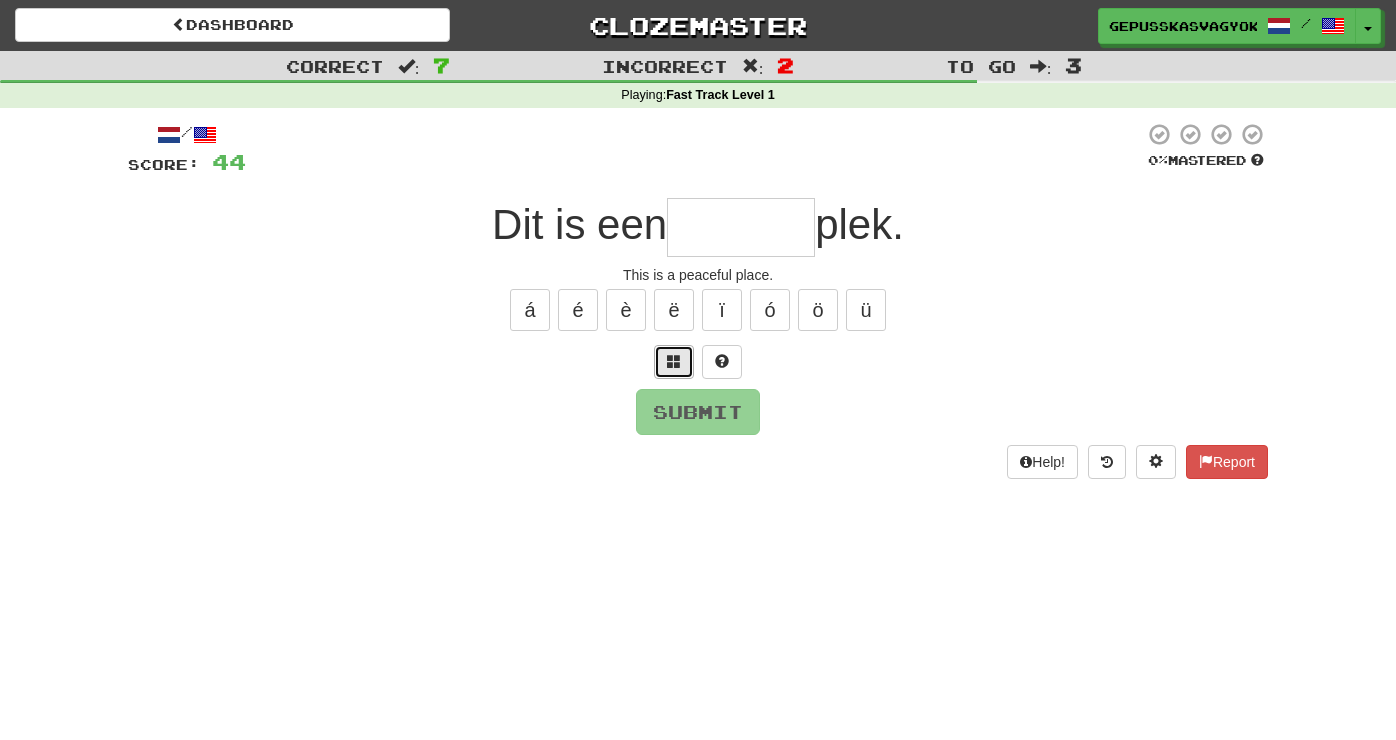 click at bounding box center [674, 361] 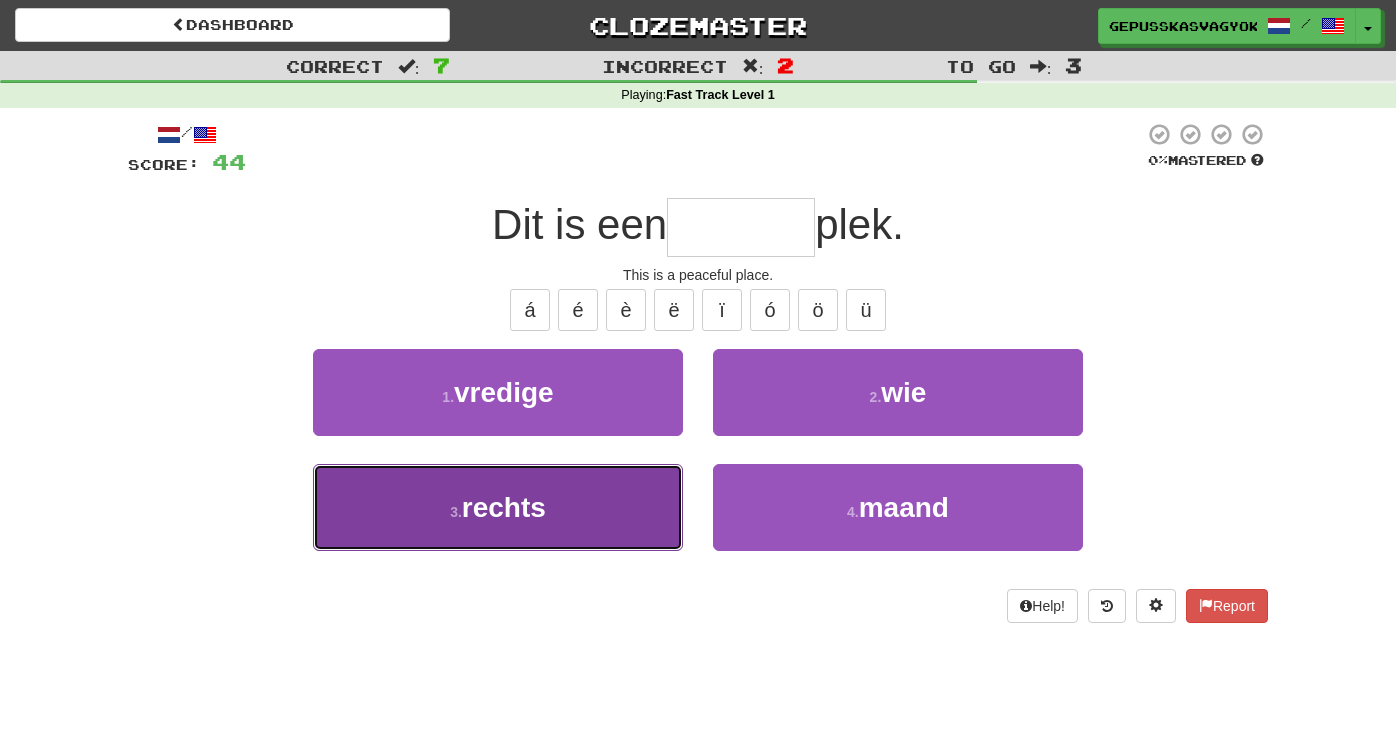 click on "3 .  rechts" at bounding box center [498, 507] 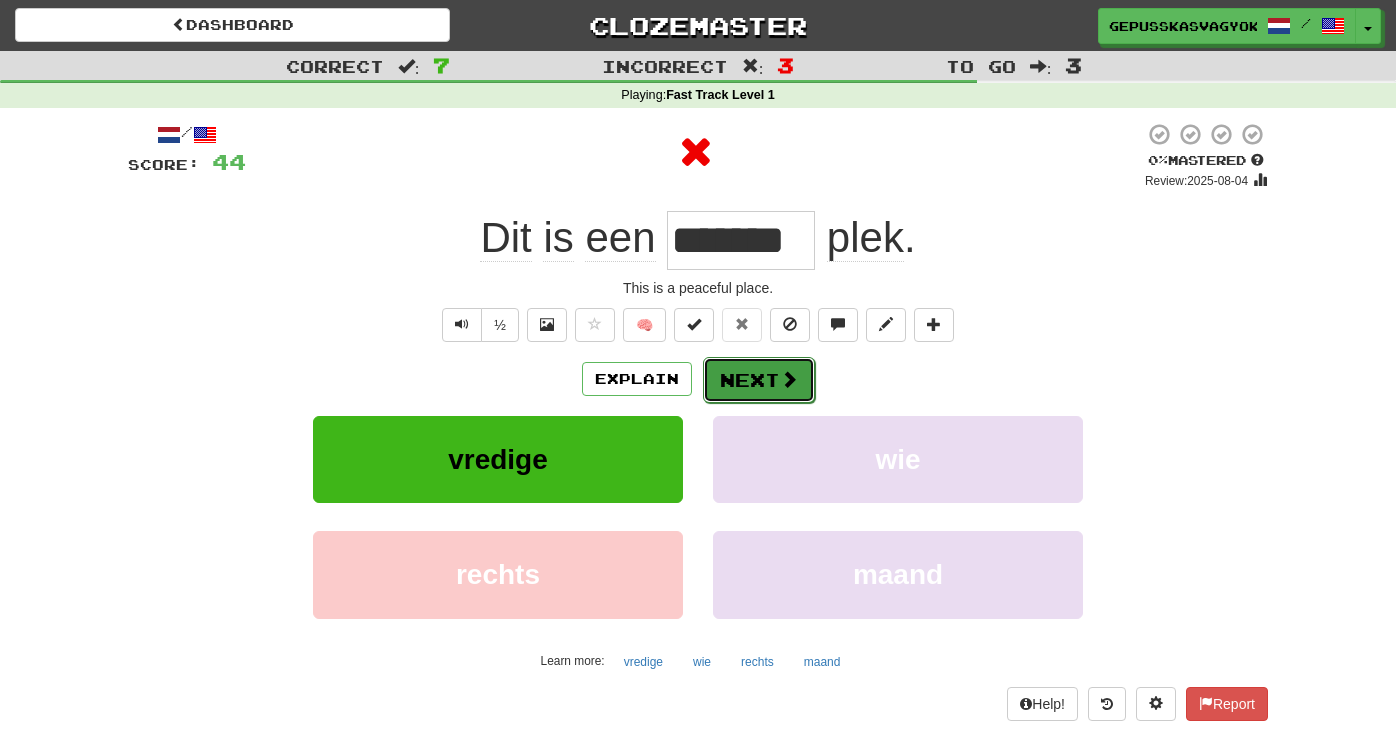 click on "Next" at bounding box center (759, 380) 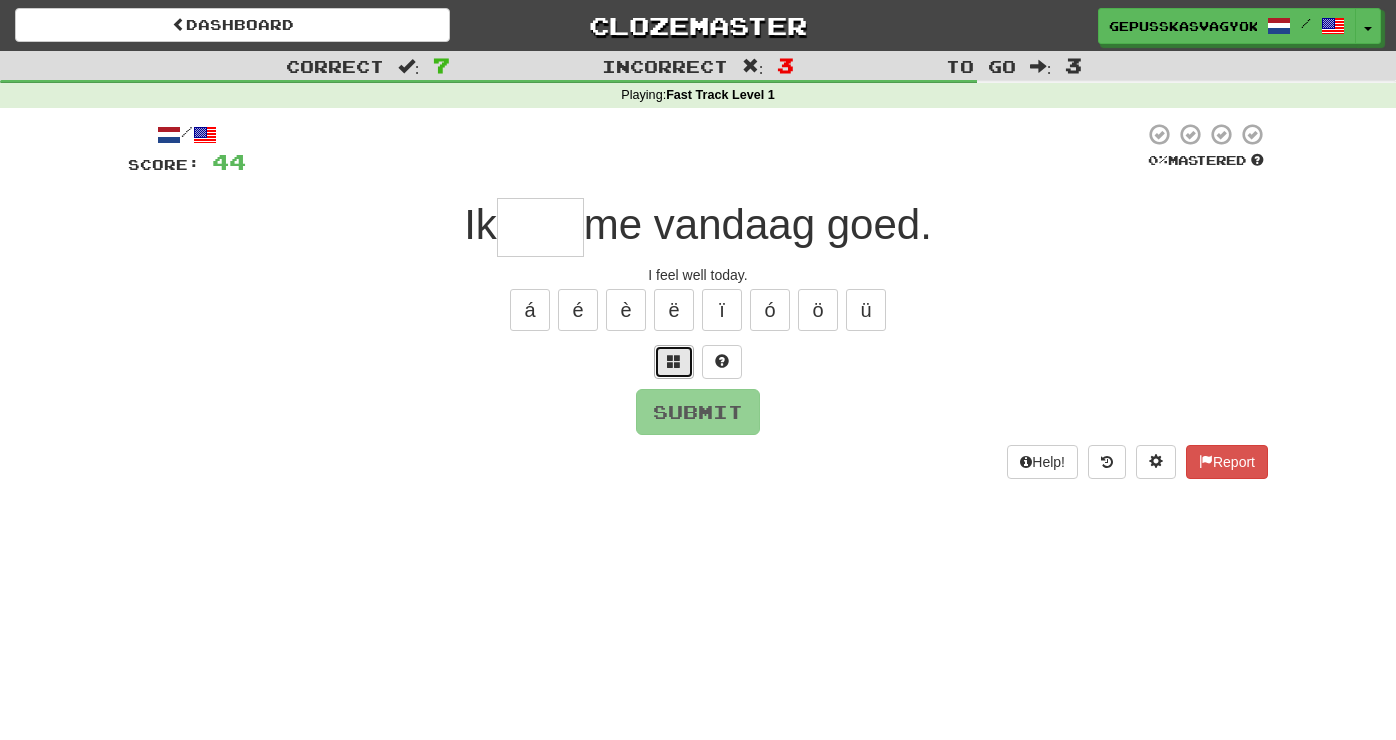 click at bounding box center (674, 362) 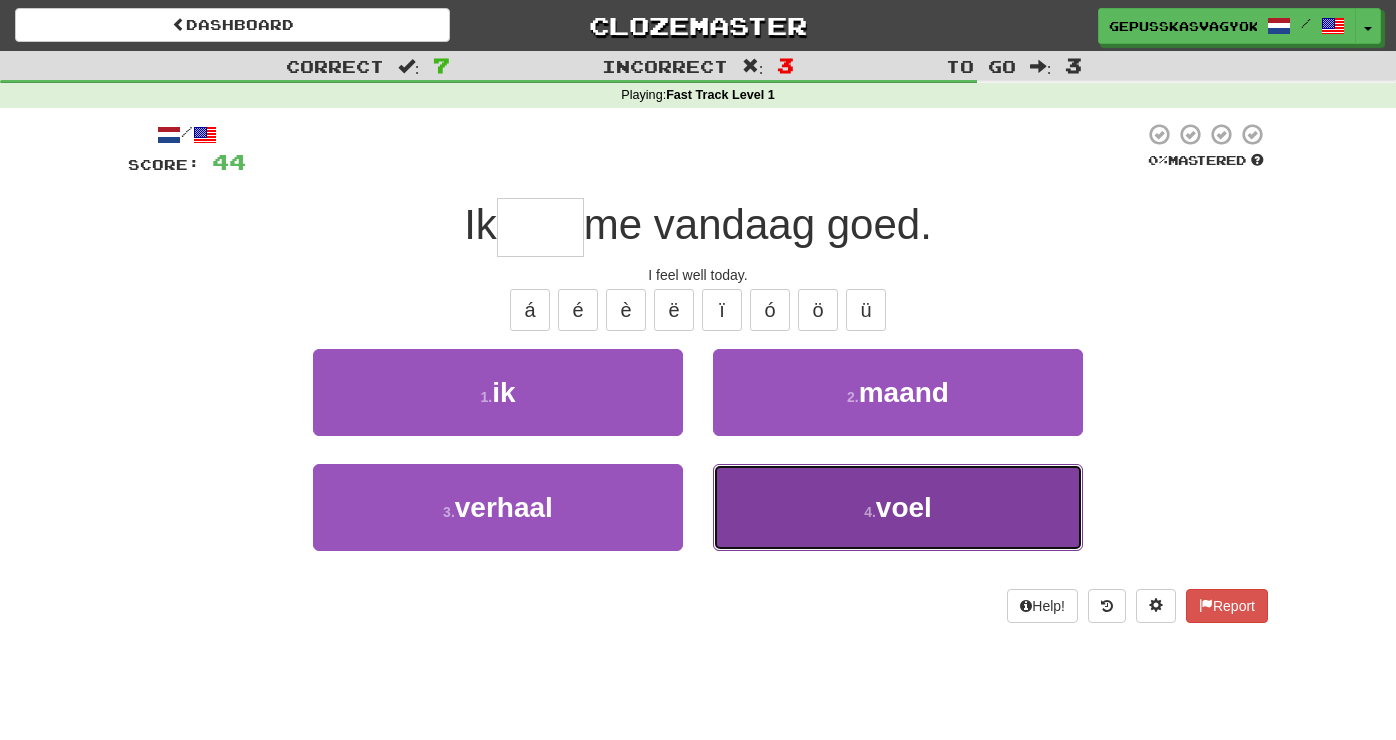 click on "4 .  voel" at bounding box center [898, 507] 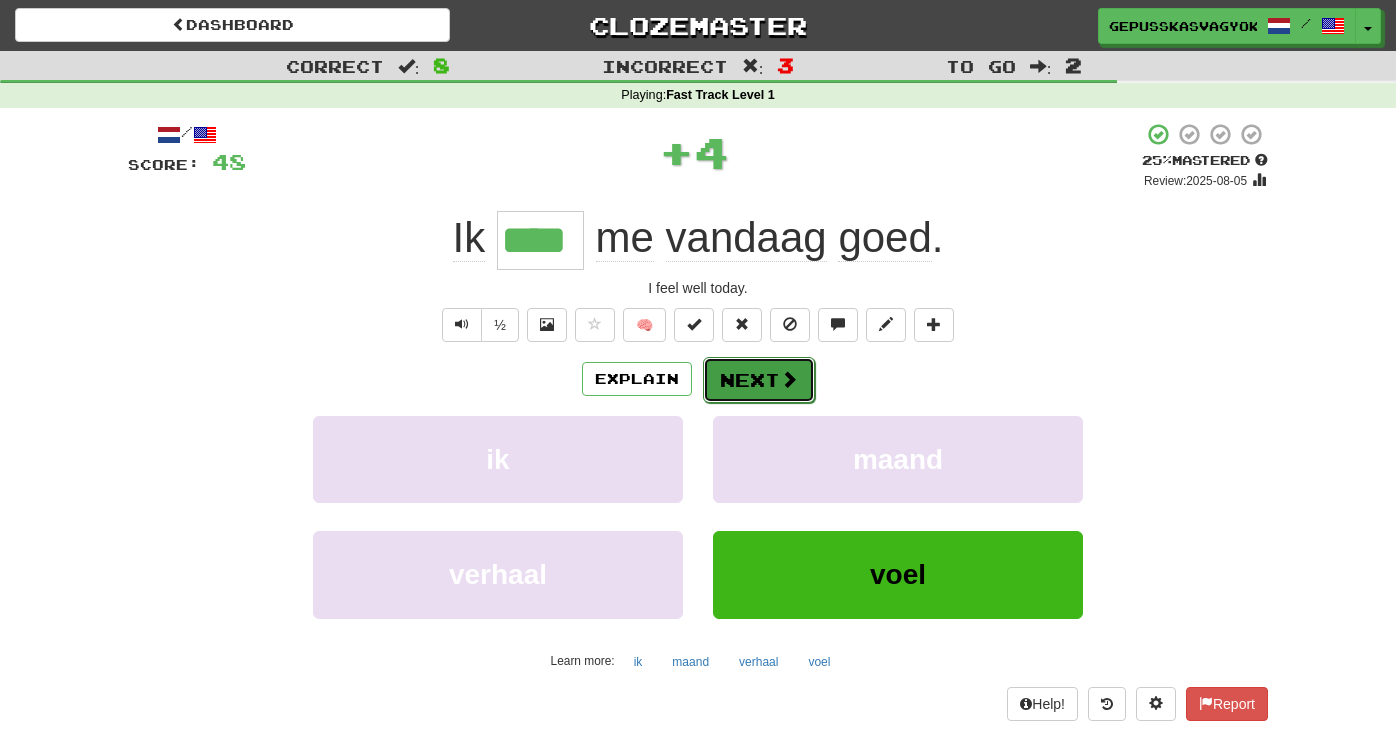 click on "Next" at bounding box center (759, 380) 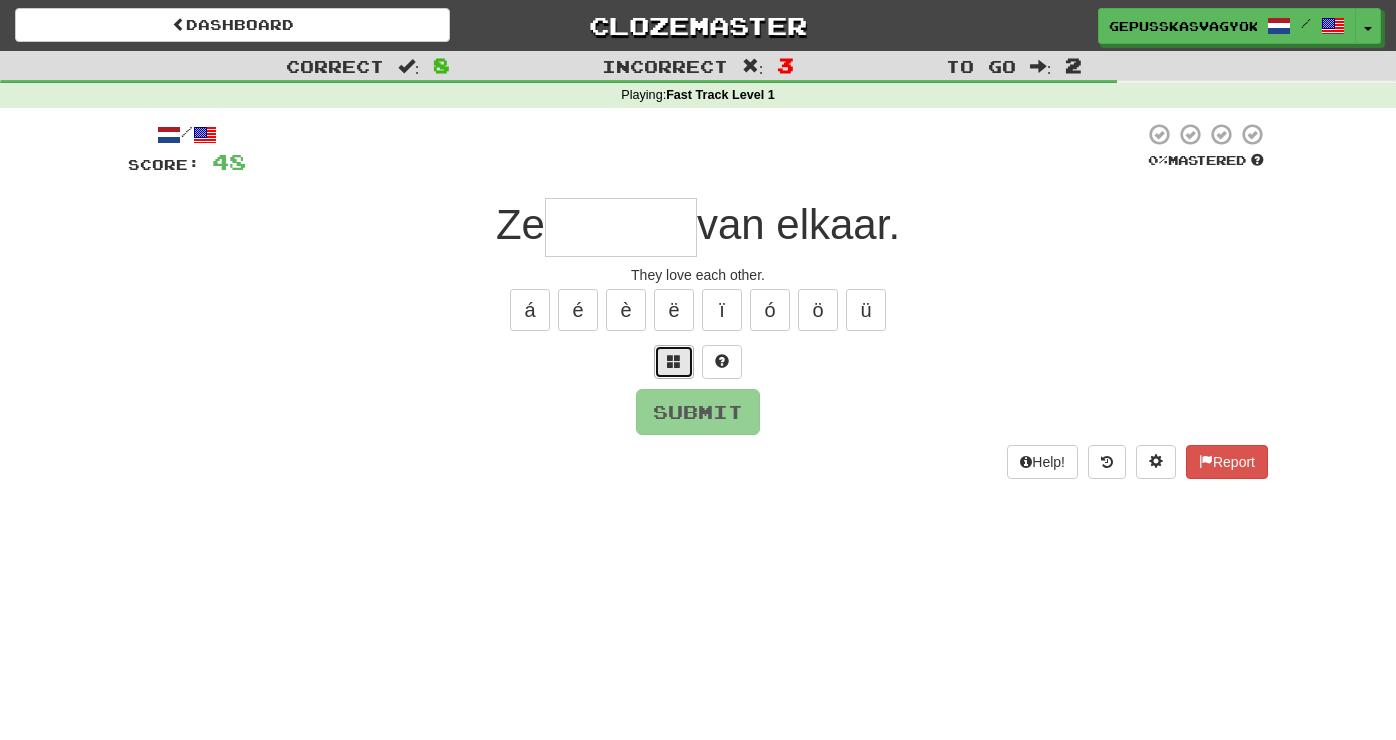 click at bounding box center [674, 361] 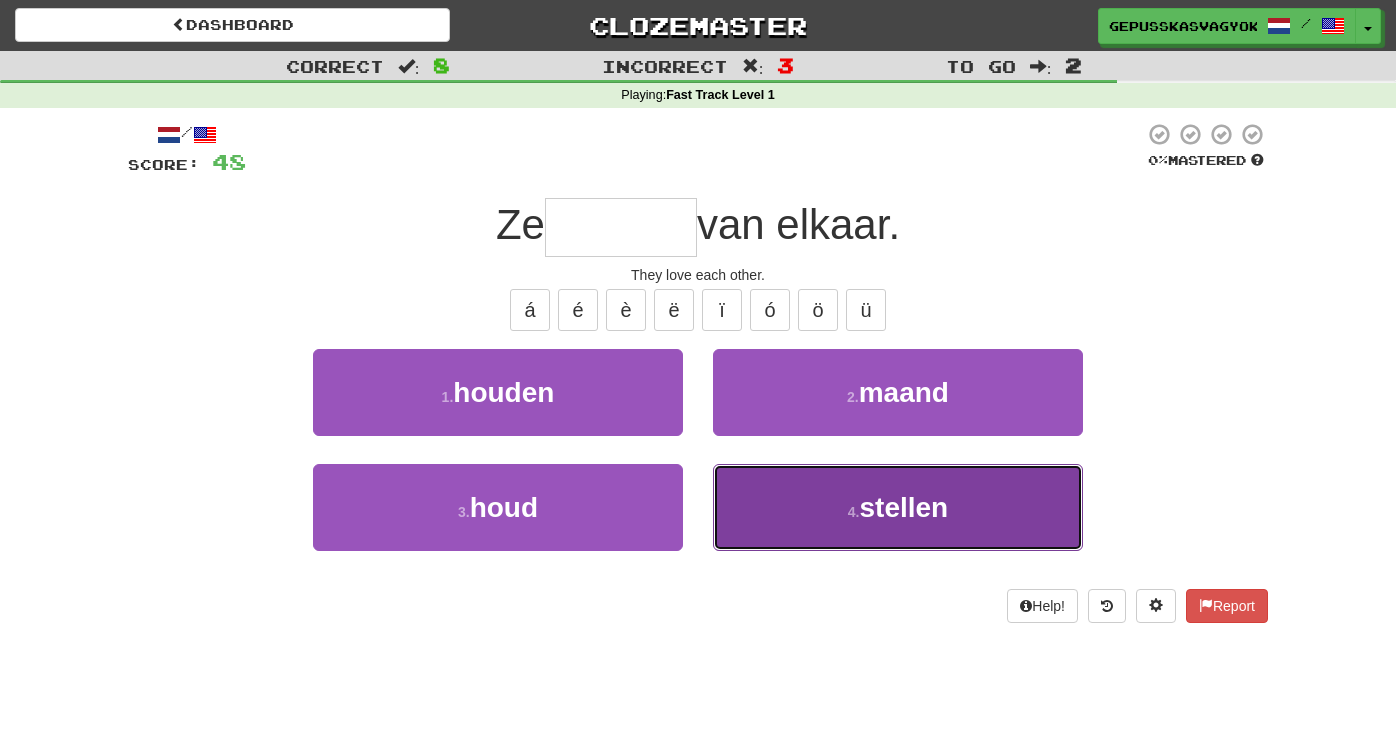 click on "4 .  stellen" at bounding box center [898, 507] 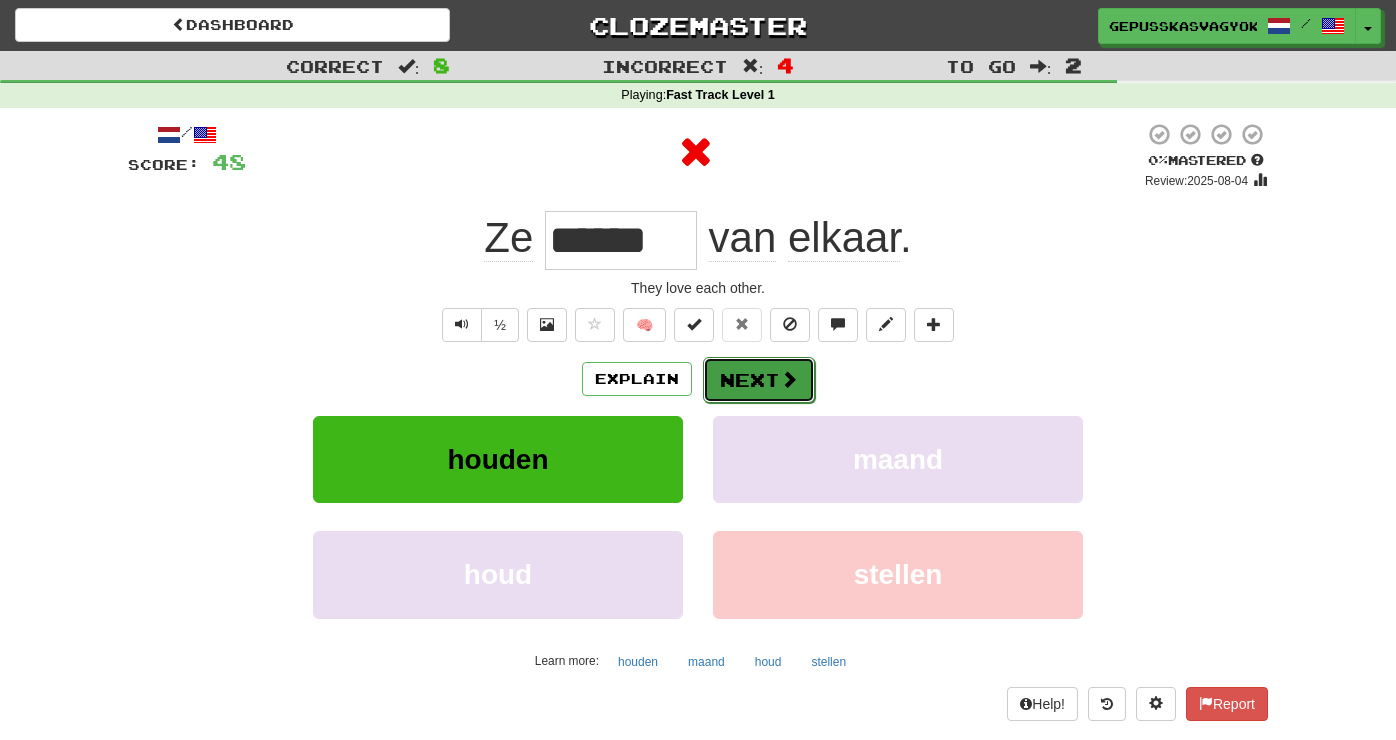 click on "Next" at bounding box center [759, 380] 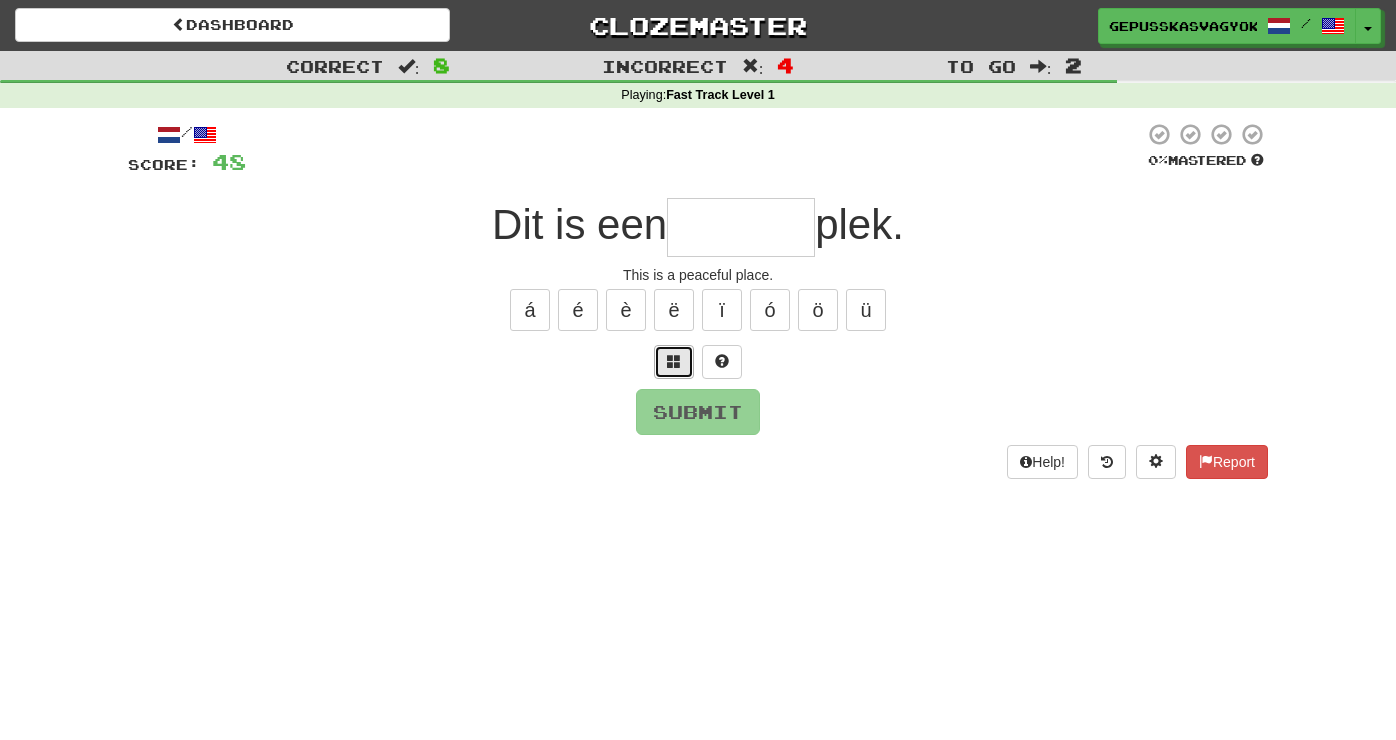 click at bounding box center [674, 361] 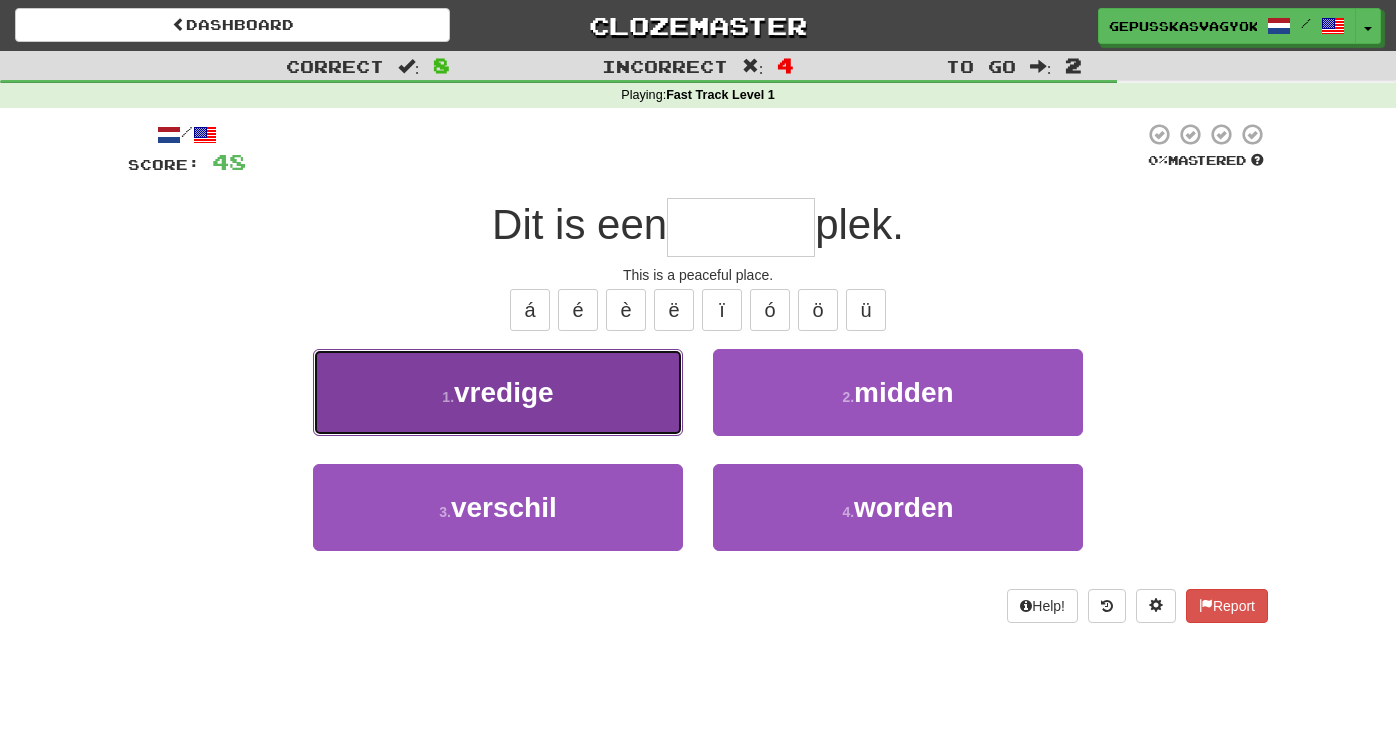 click on "1 .  vredige" at bounding box center (498, 392) 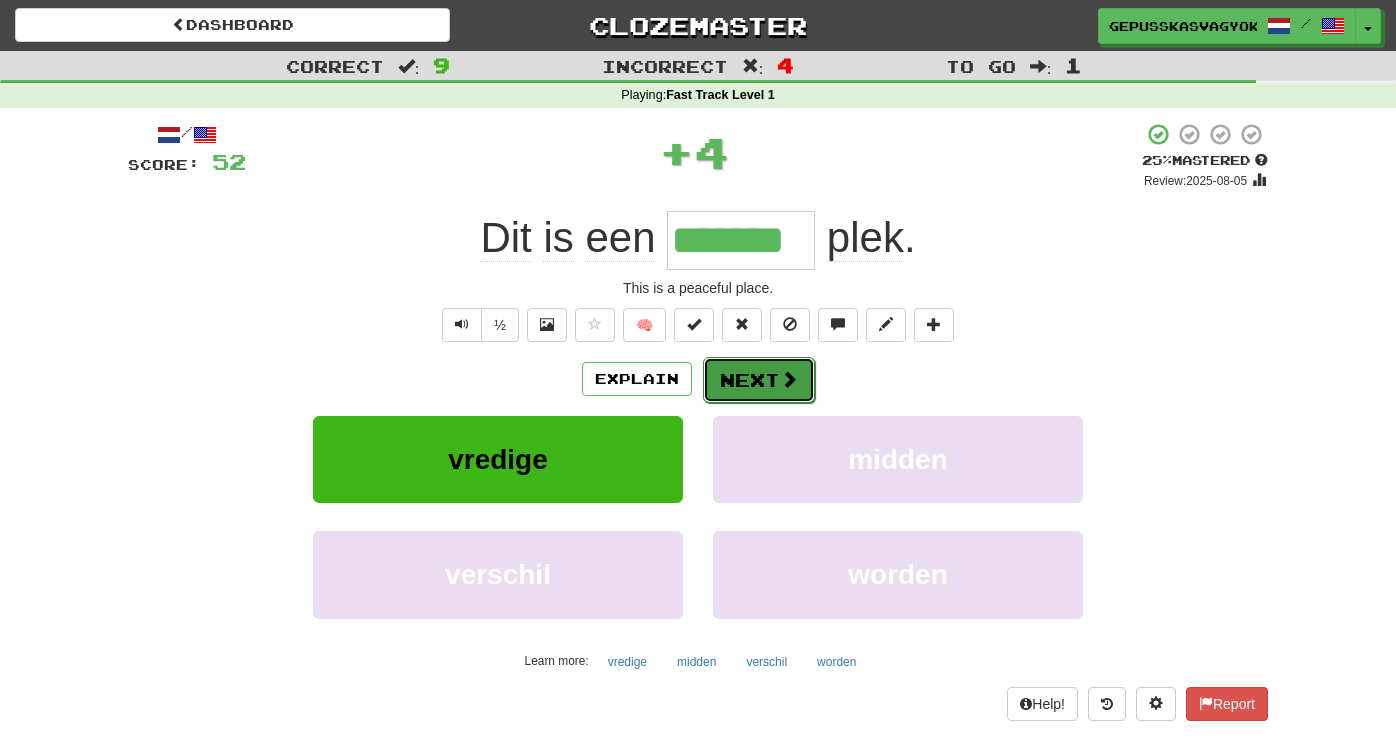 click on "Next" at bounding box center (759, 380) 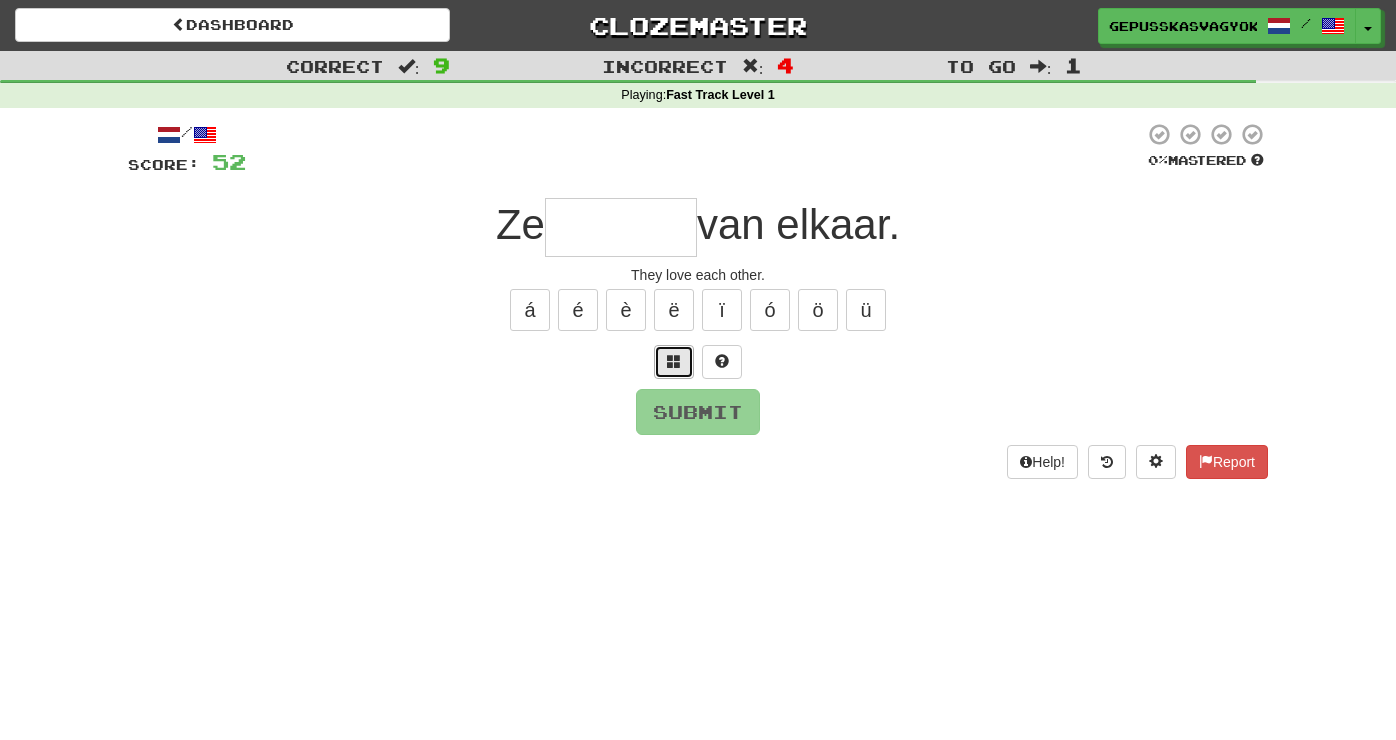 click at bounding box center [674, 361] 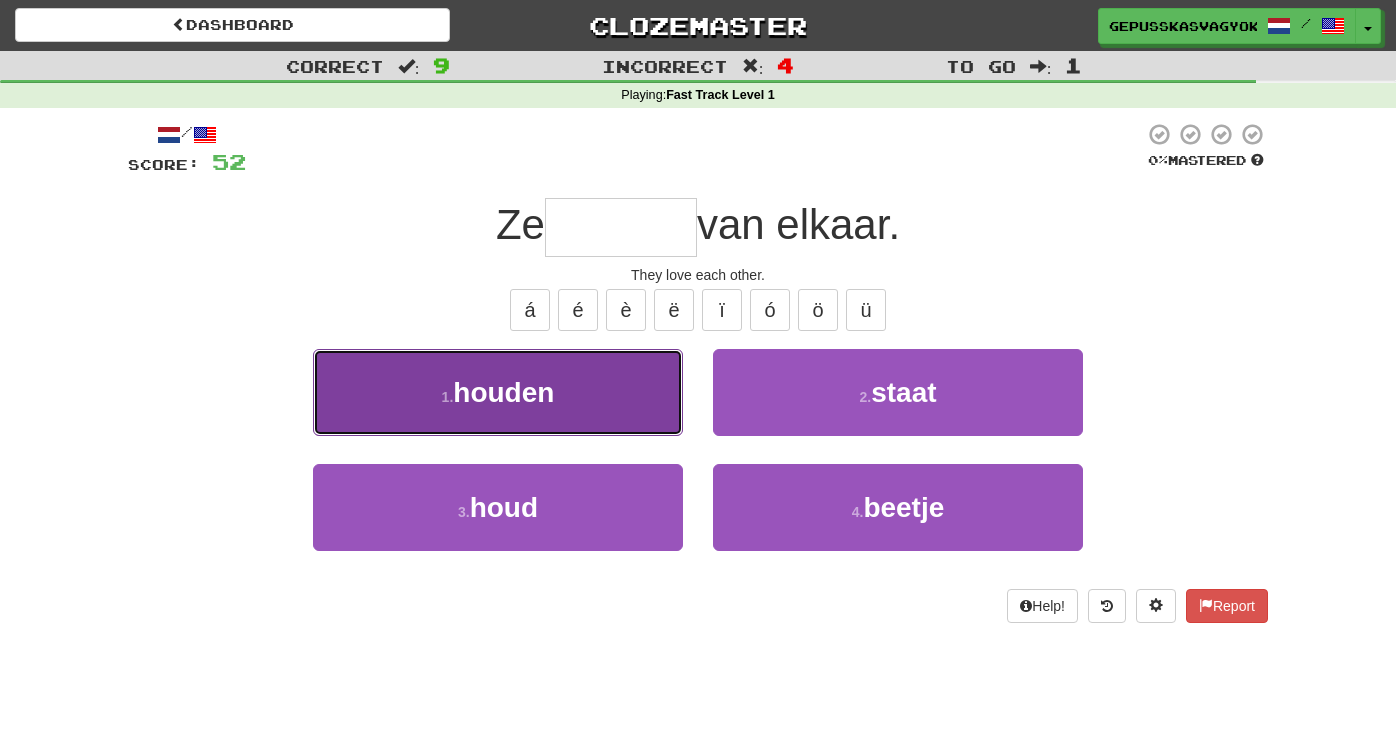 click on "1 .  houden" at bounding box center [498, 392] 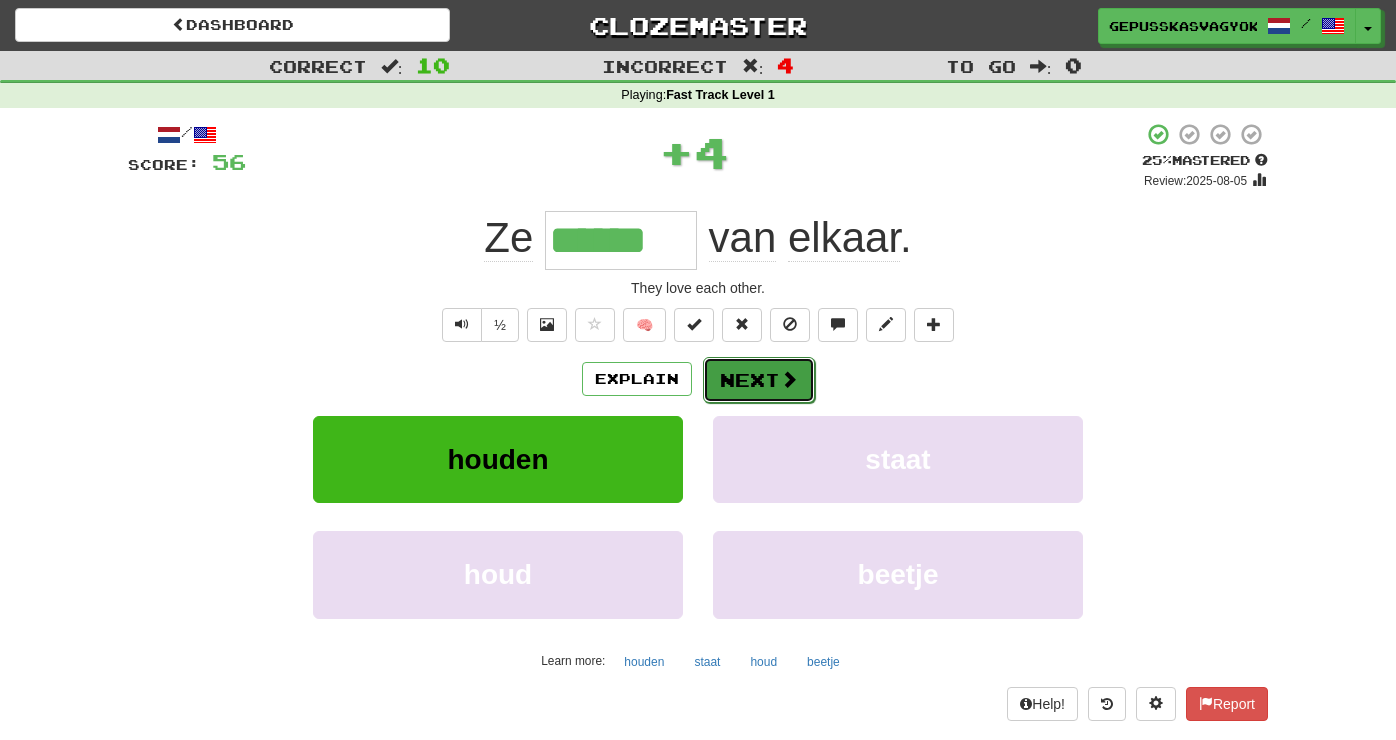 click on "Next" at bounding box center [759, 380] 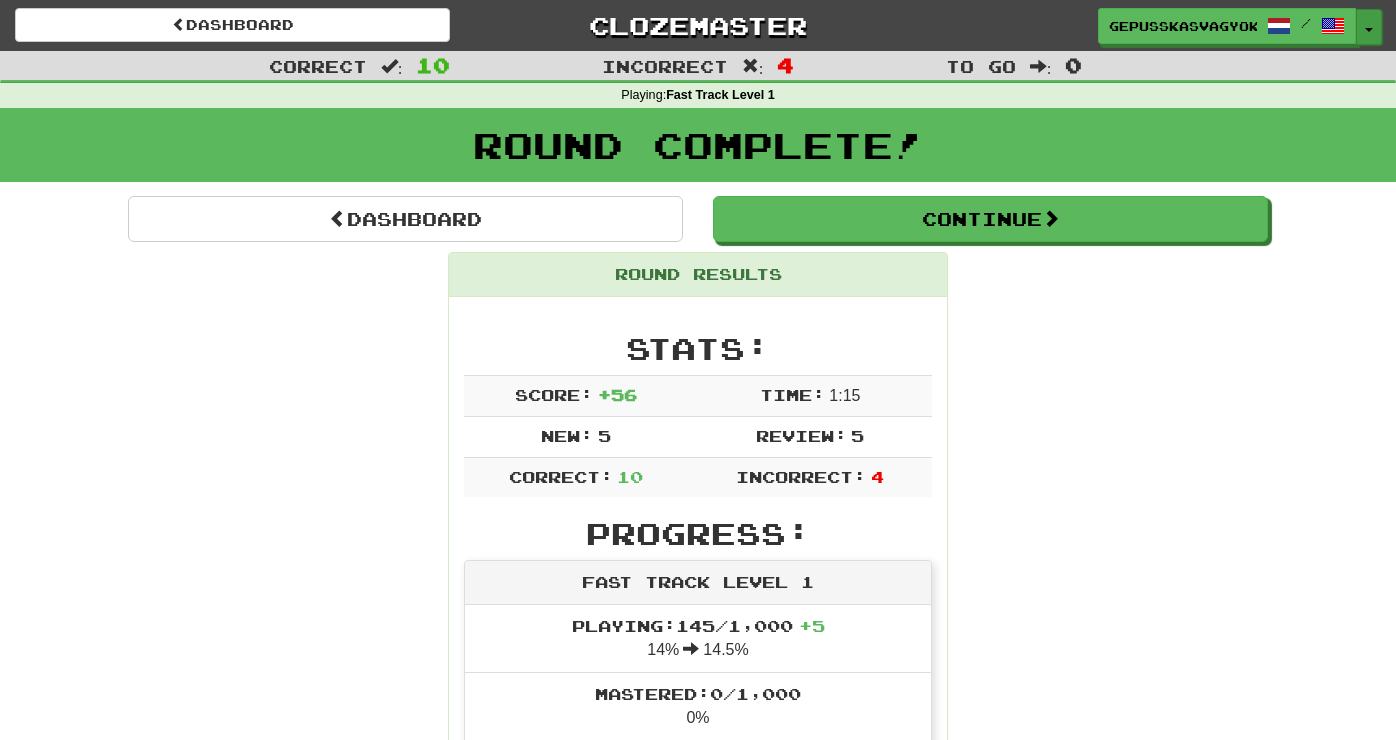 click on "Toggle Dropdown" at bounding box center [1369, 27] 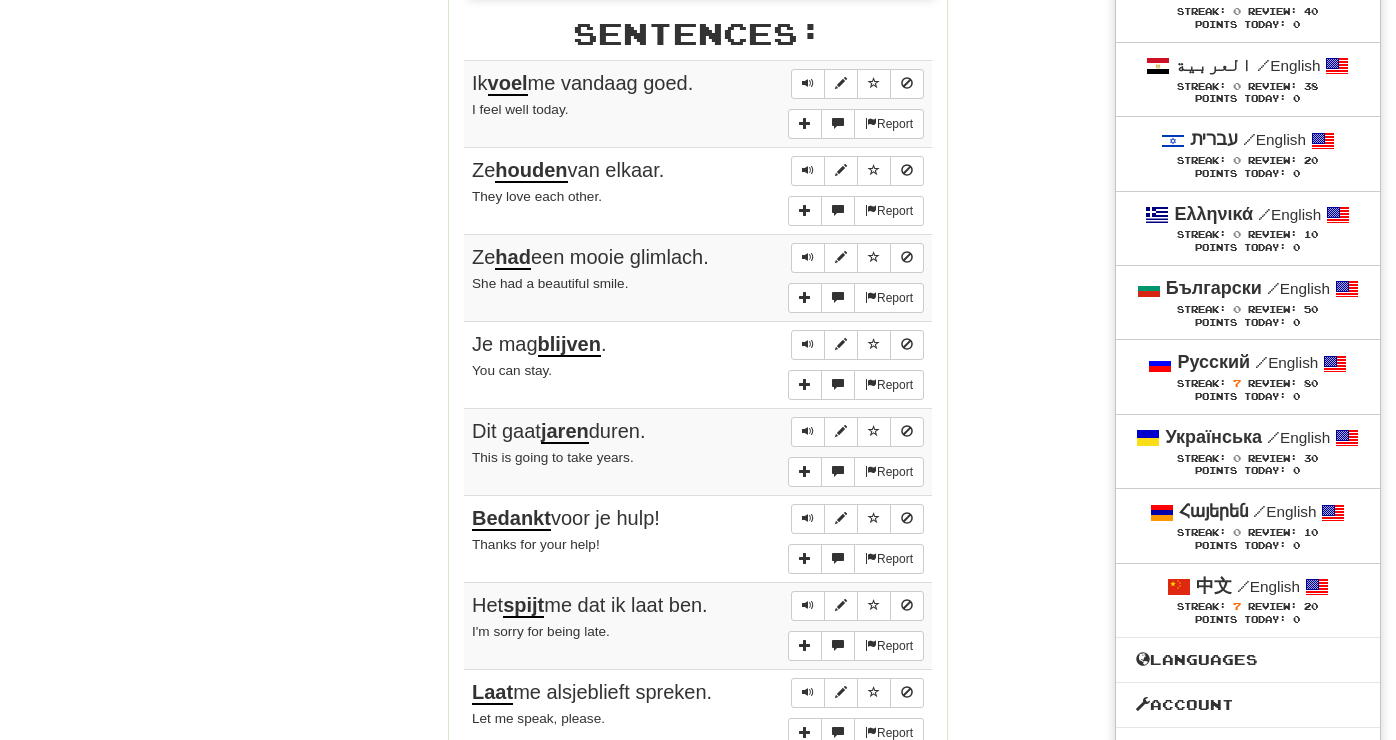 scroll, scrollTop: 1019, scrollLeft: 0, axis: vertical 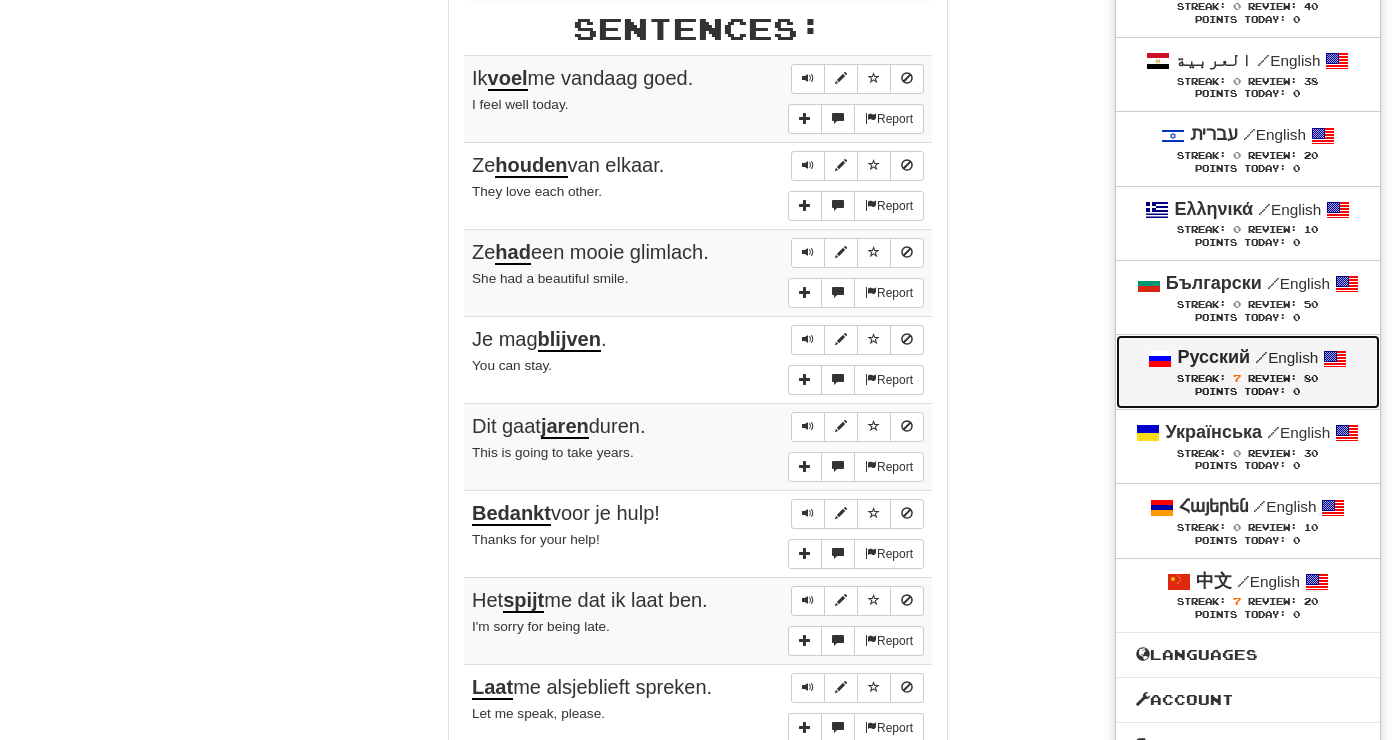 click on "/
English" at bounding box center [1286, 357] 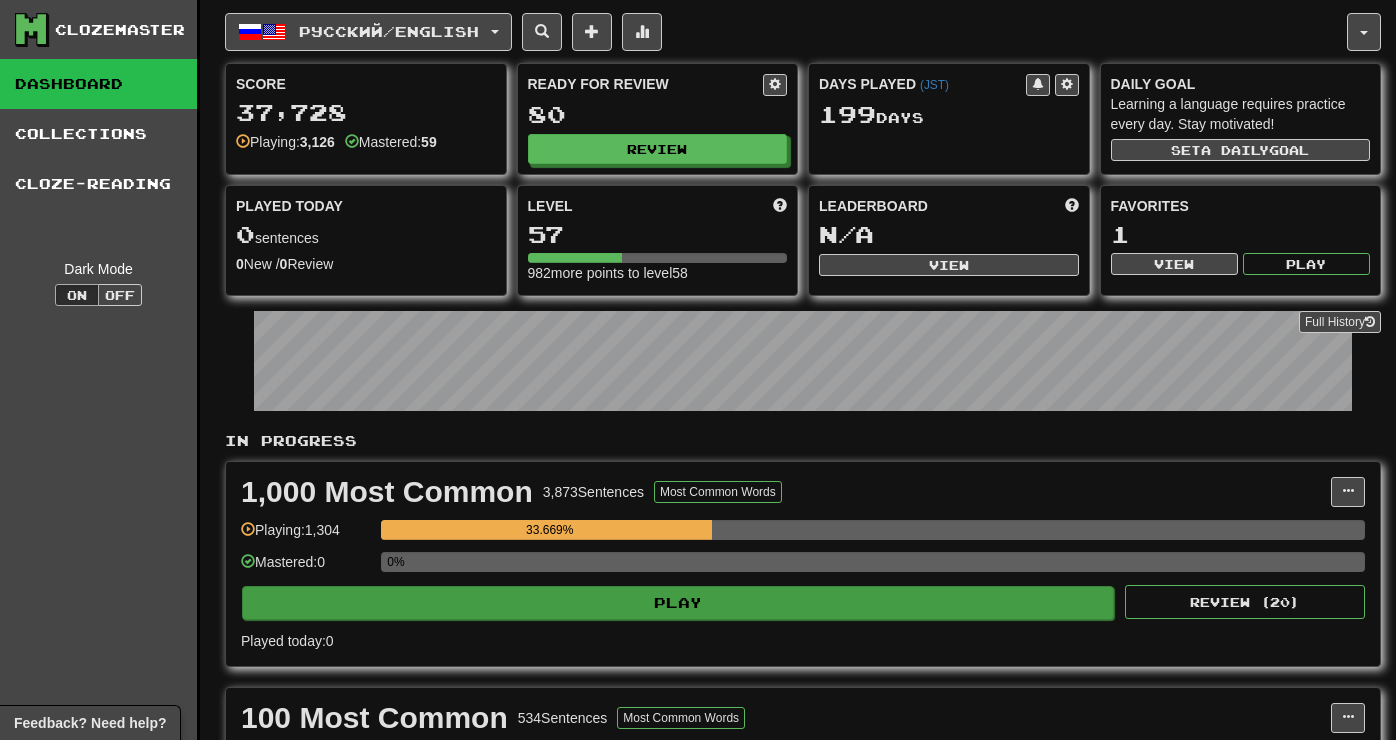 scroll, scrollTop: 0, scrollLeft: 0, axis: both 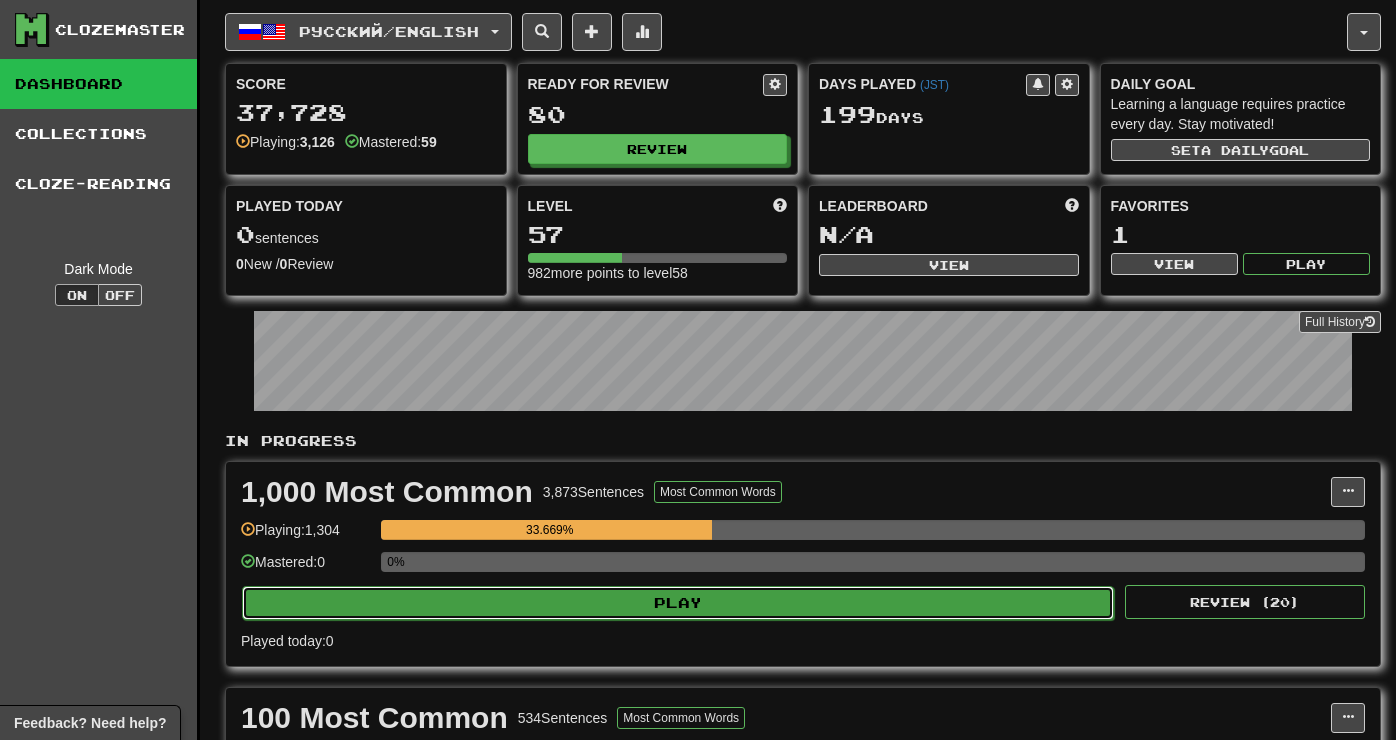 click on "Play" at bounding box center (678, 603) 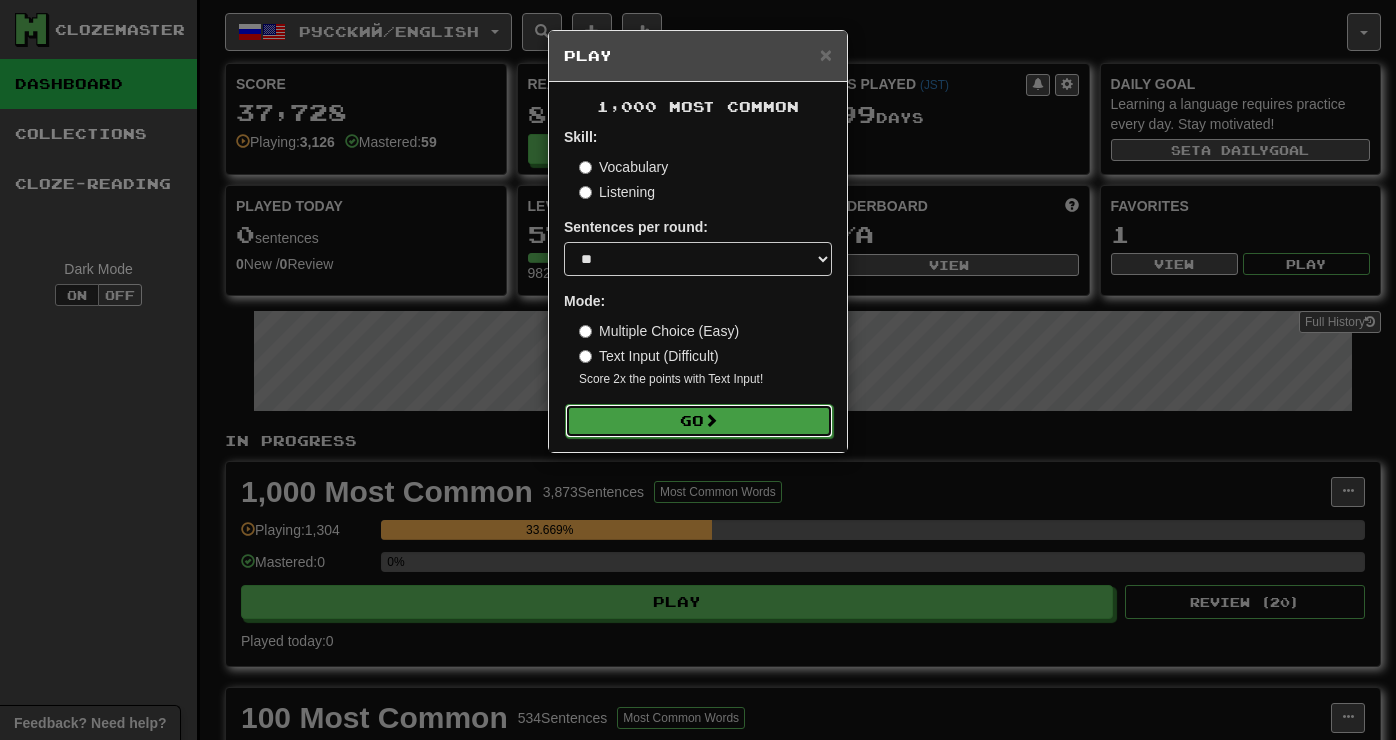 click on "Go" at bounding box center [699, 421] 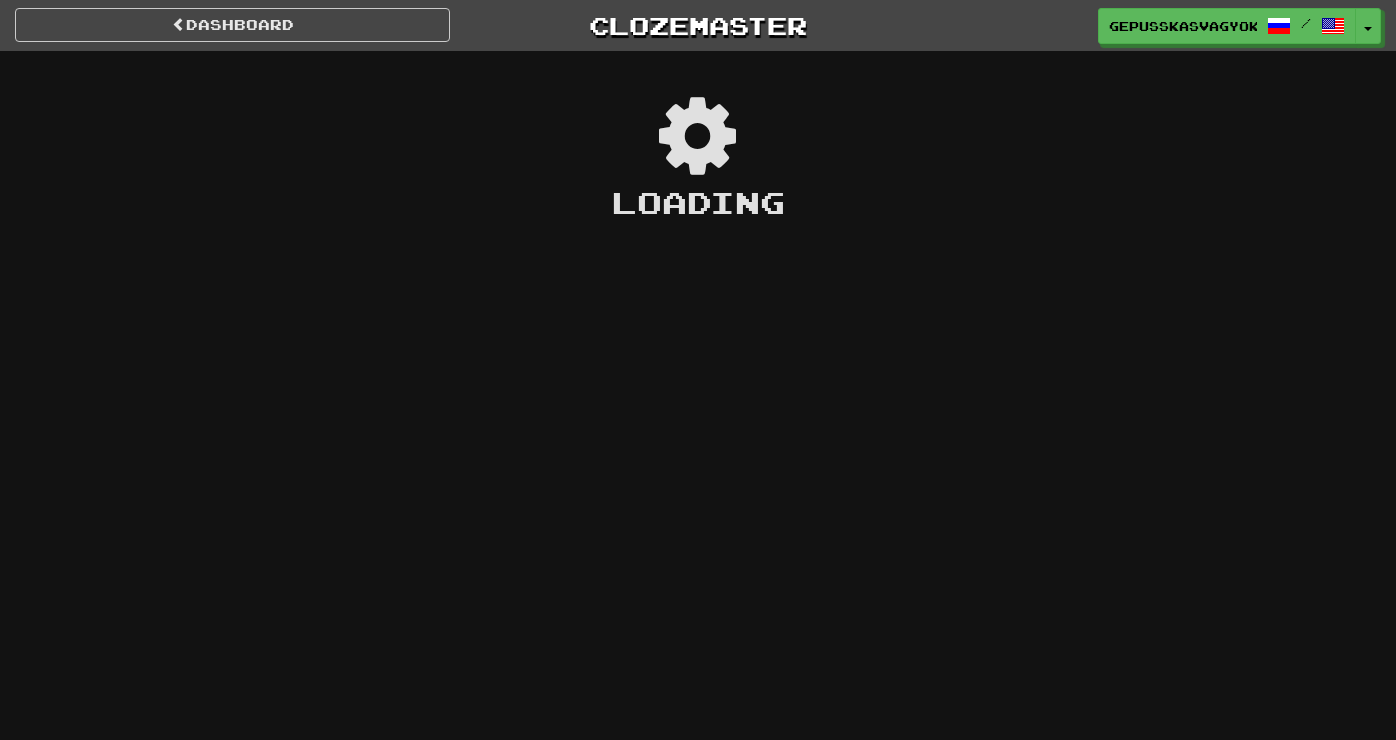 scroll, scrollTop: 0, scrollLeft: 0, axis: both 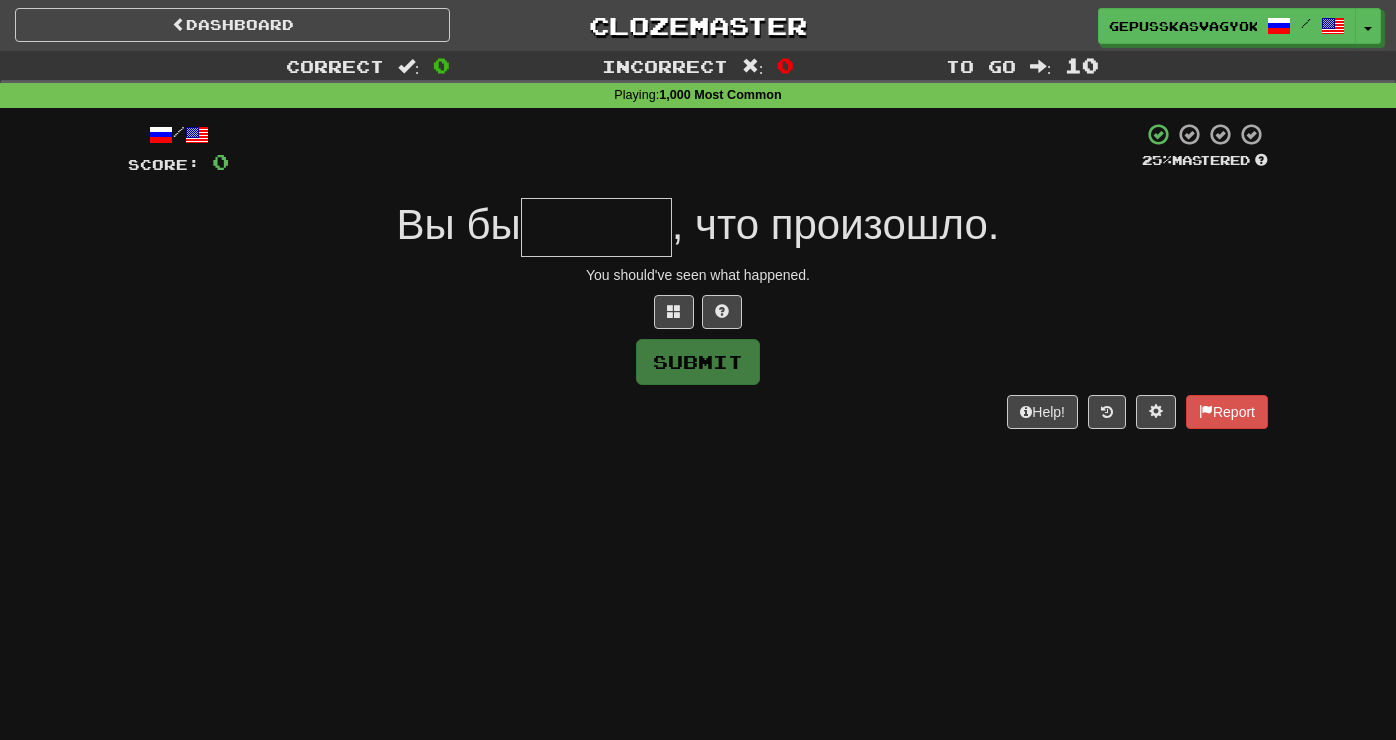 click at bounding box center (596, 227) 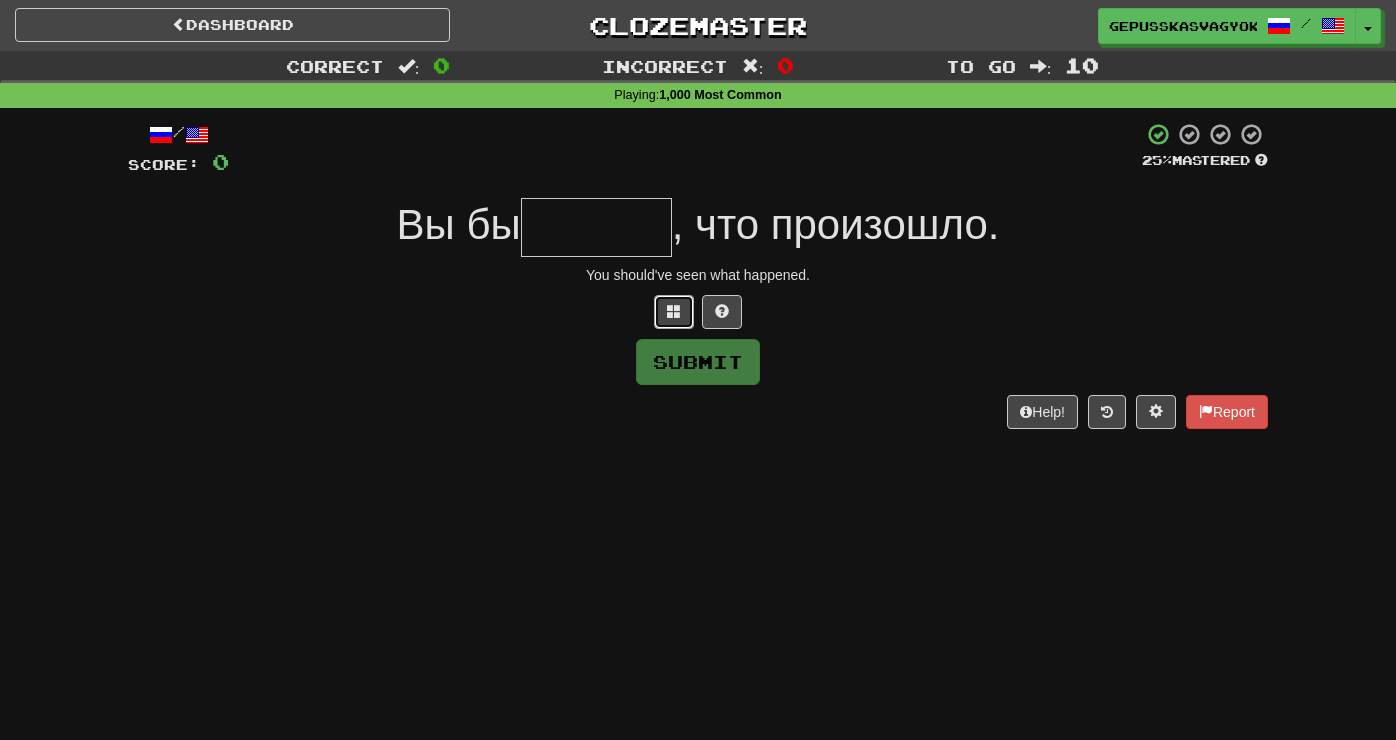 click at bounding box center [674, 312] 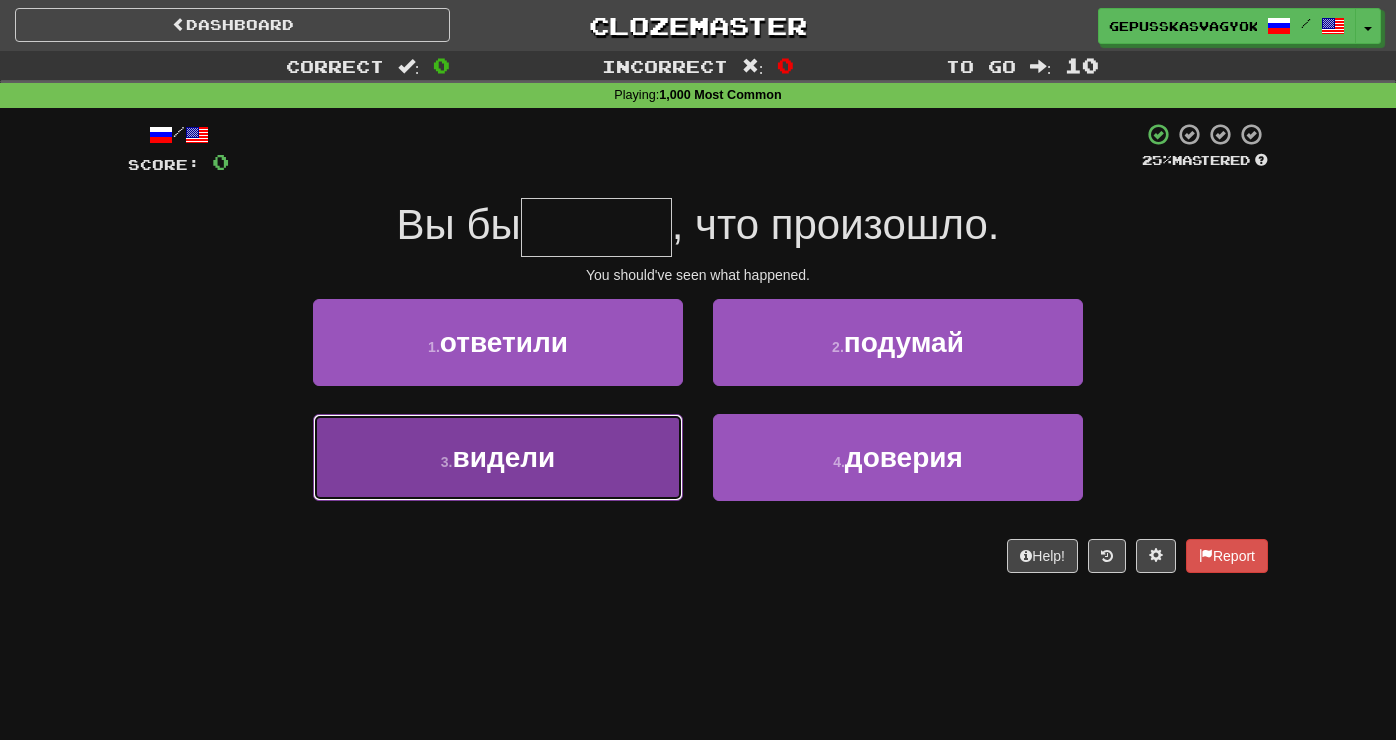 click on "3 .  видели" at bounding box center (498, 457) 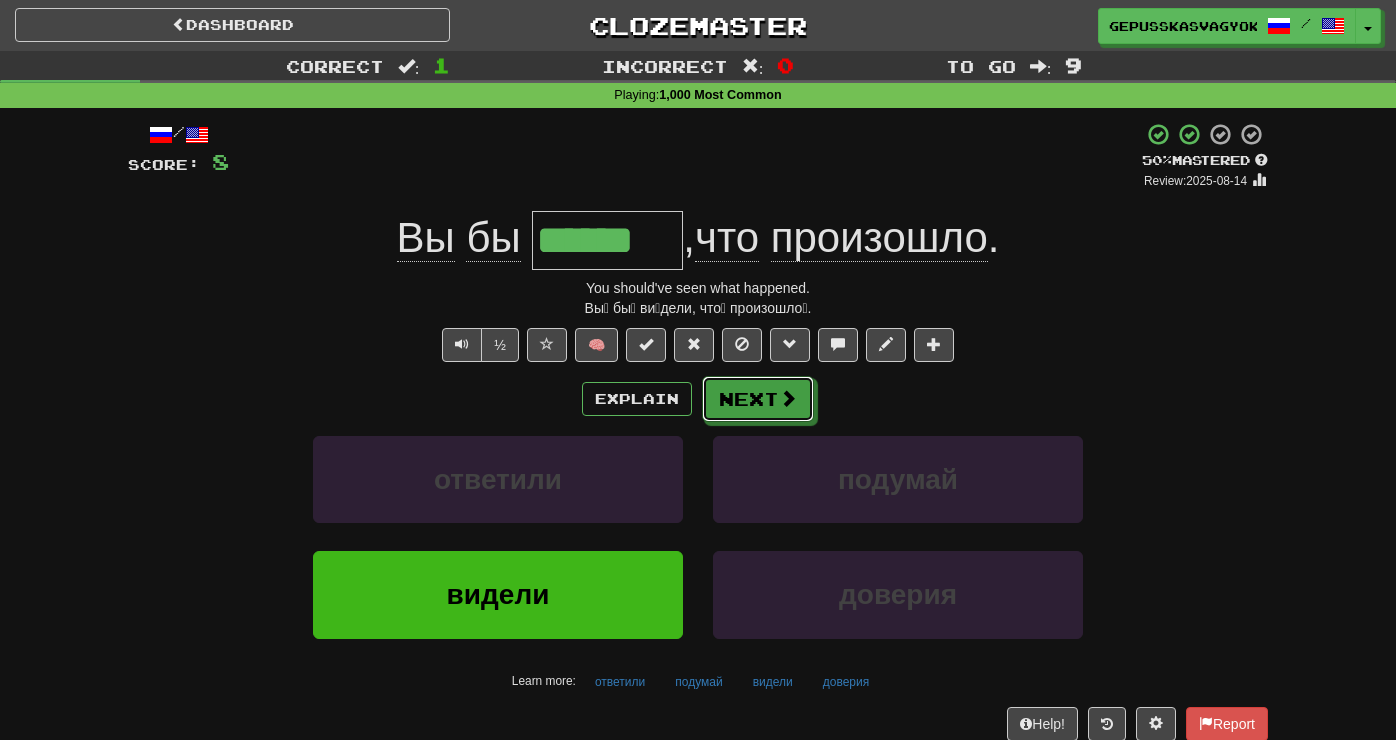 drag, startPoint x: 757, startPoint y: 388, endPoint x: 880, endPoint y: 400, distance: 123.58398 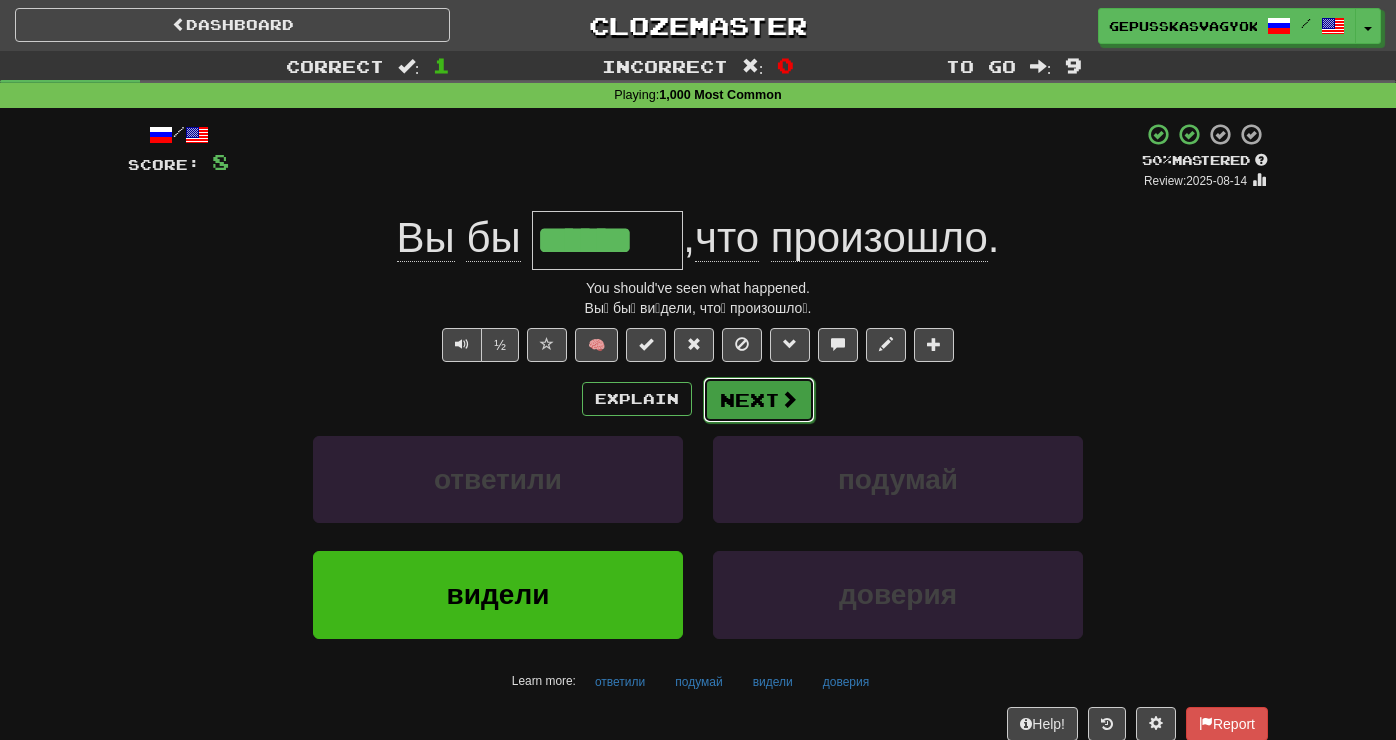 click at bounding box center (789, 399) 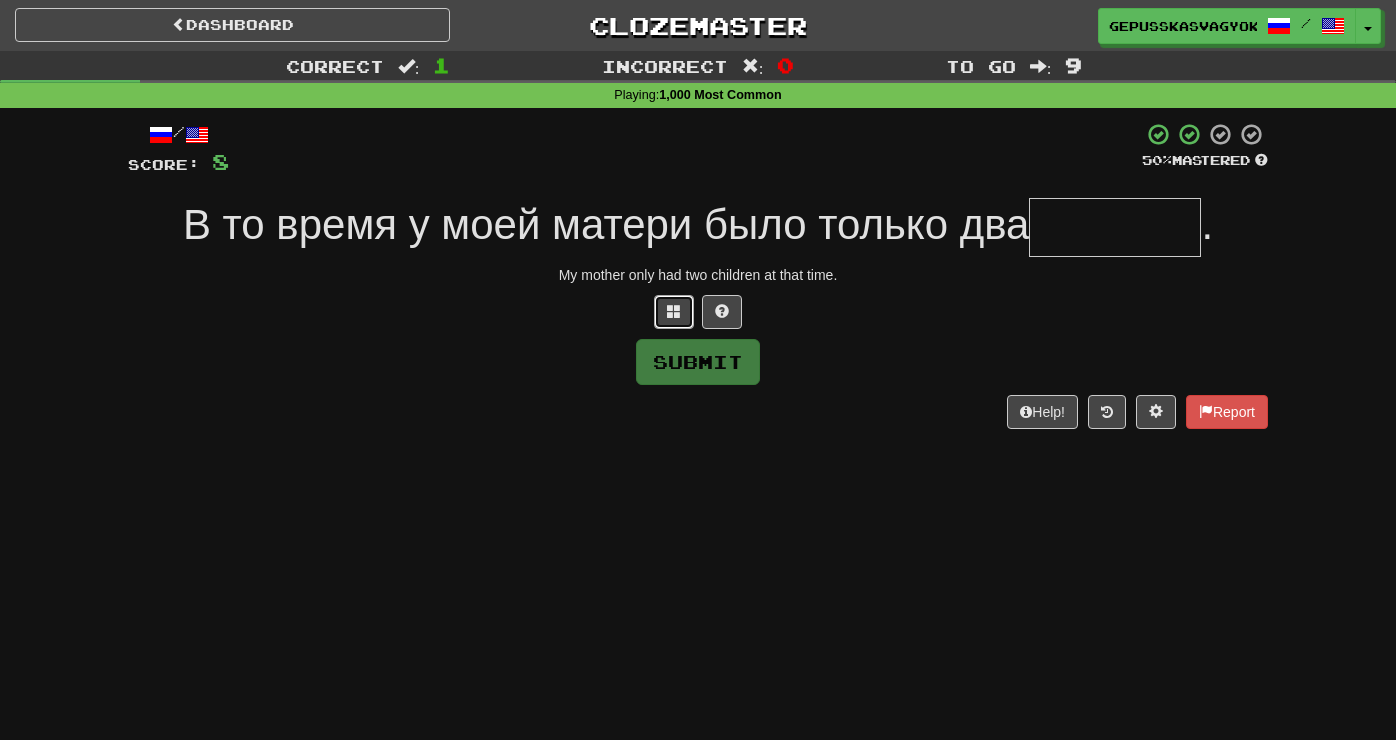 click at bounding box center [674, 311] 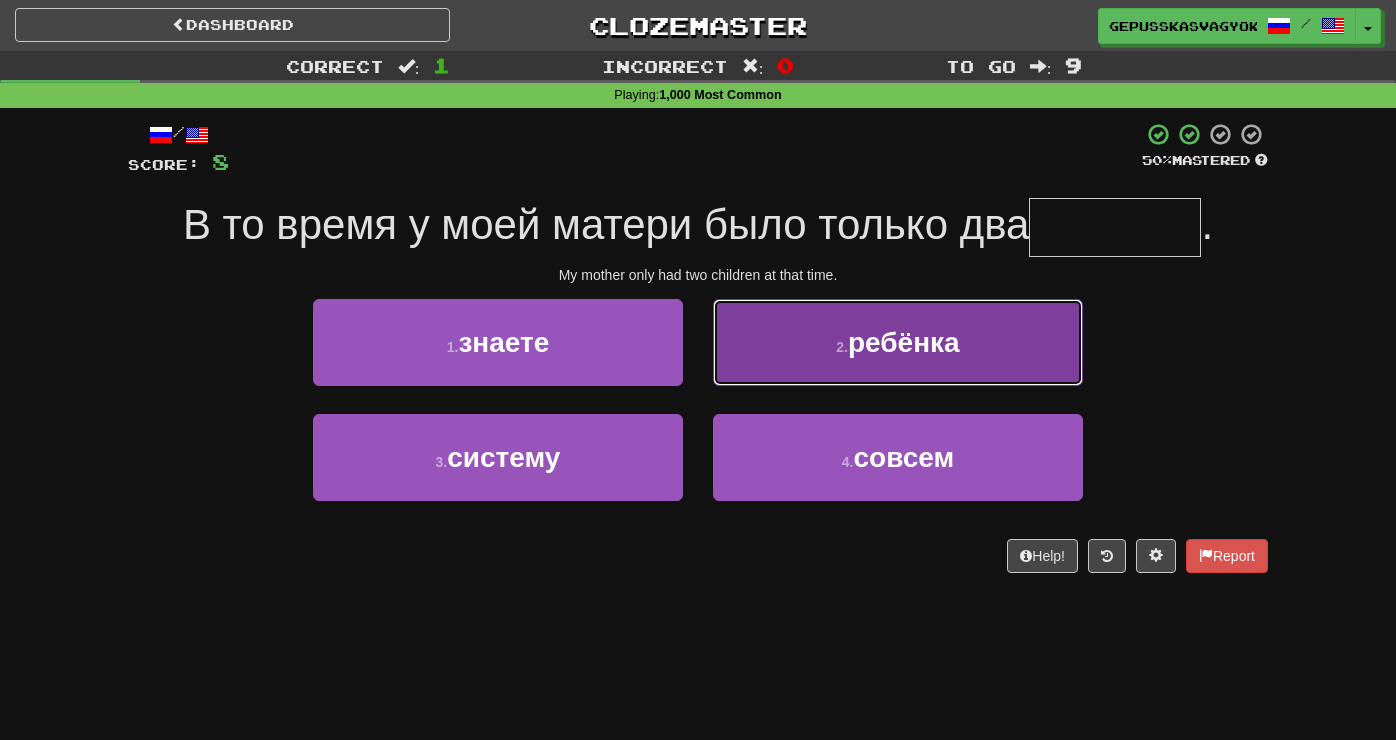 click on "ребёнка" at bounding box center [904, 342] 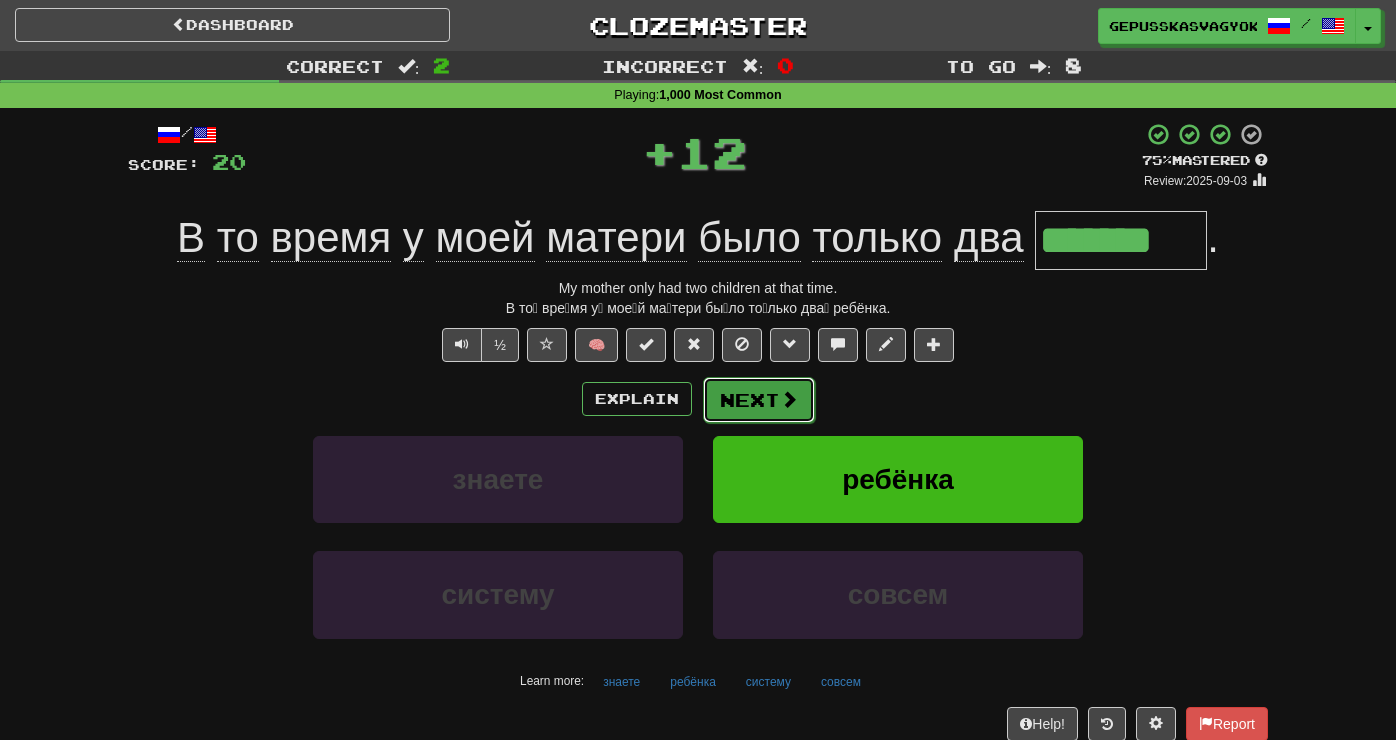 click on "Next" at bounding box center (759, 400) 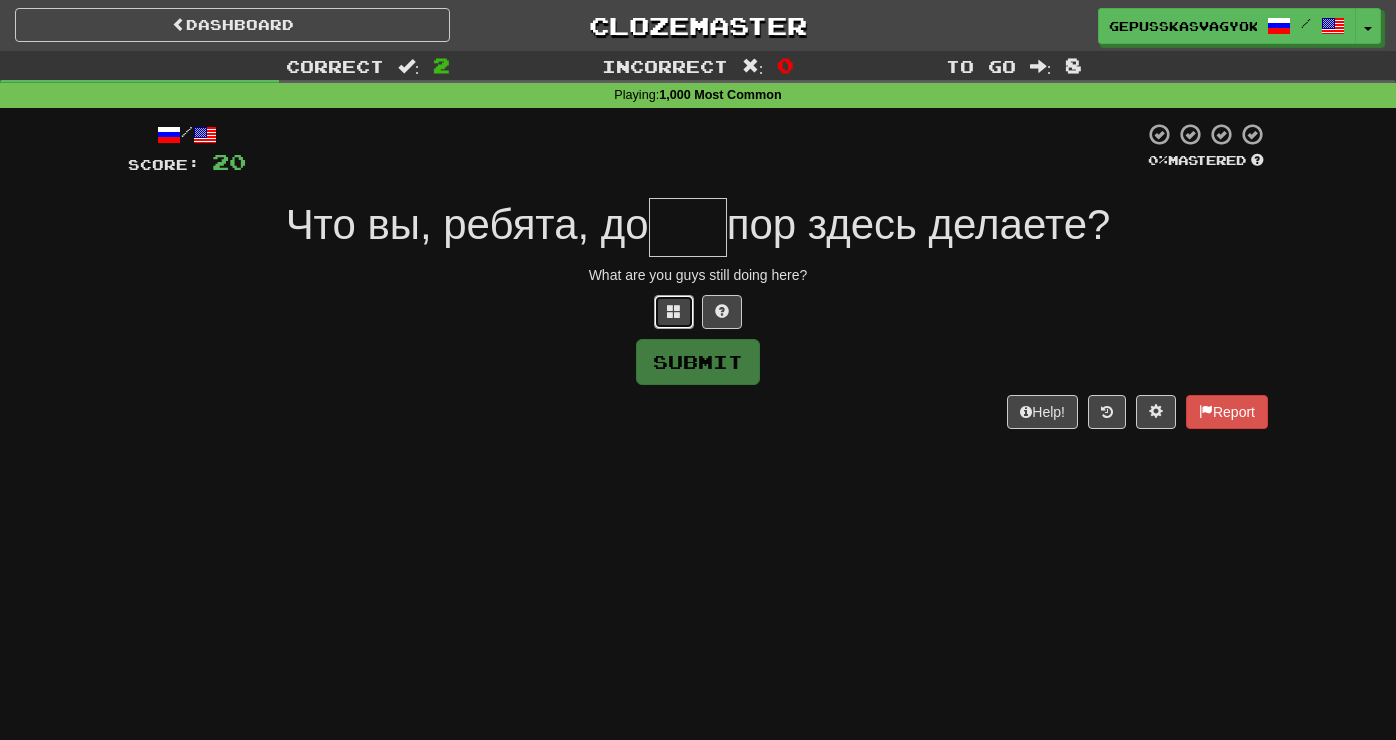 click at bounding box center [674, 311] 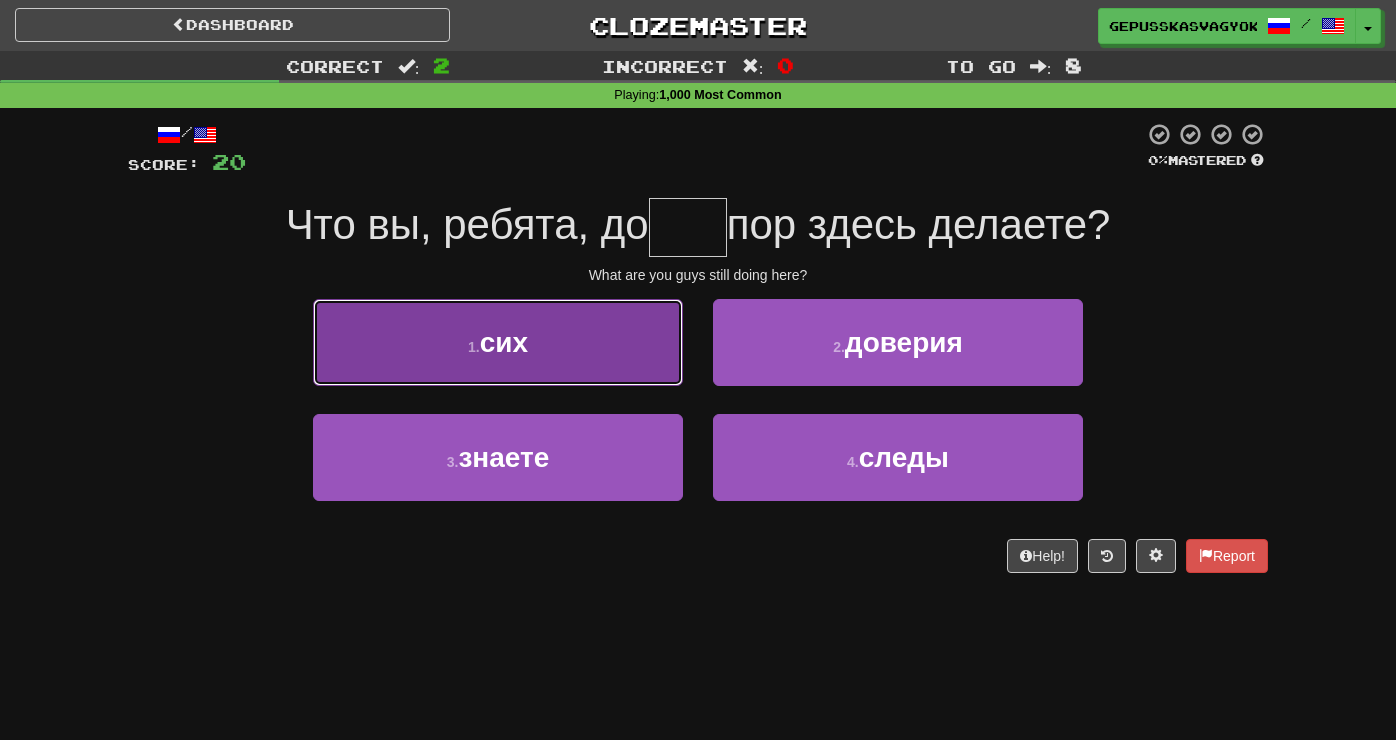 click on "1 .  сих" at bounding box center [498, 342] 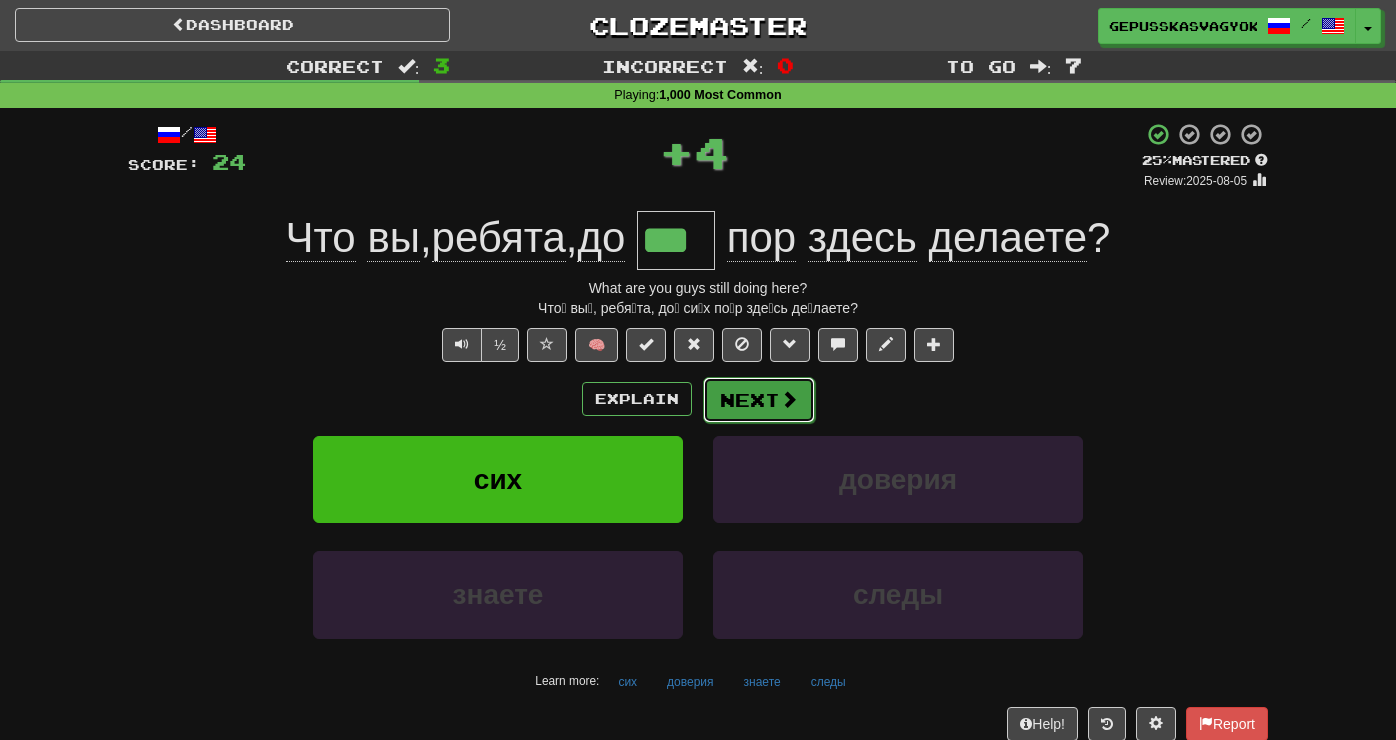click on "Next" at bounding box center (759, 400) 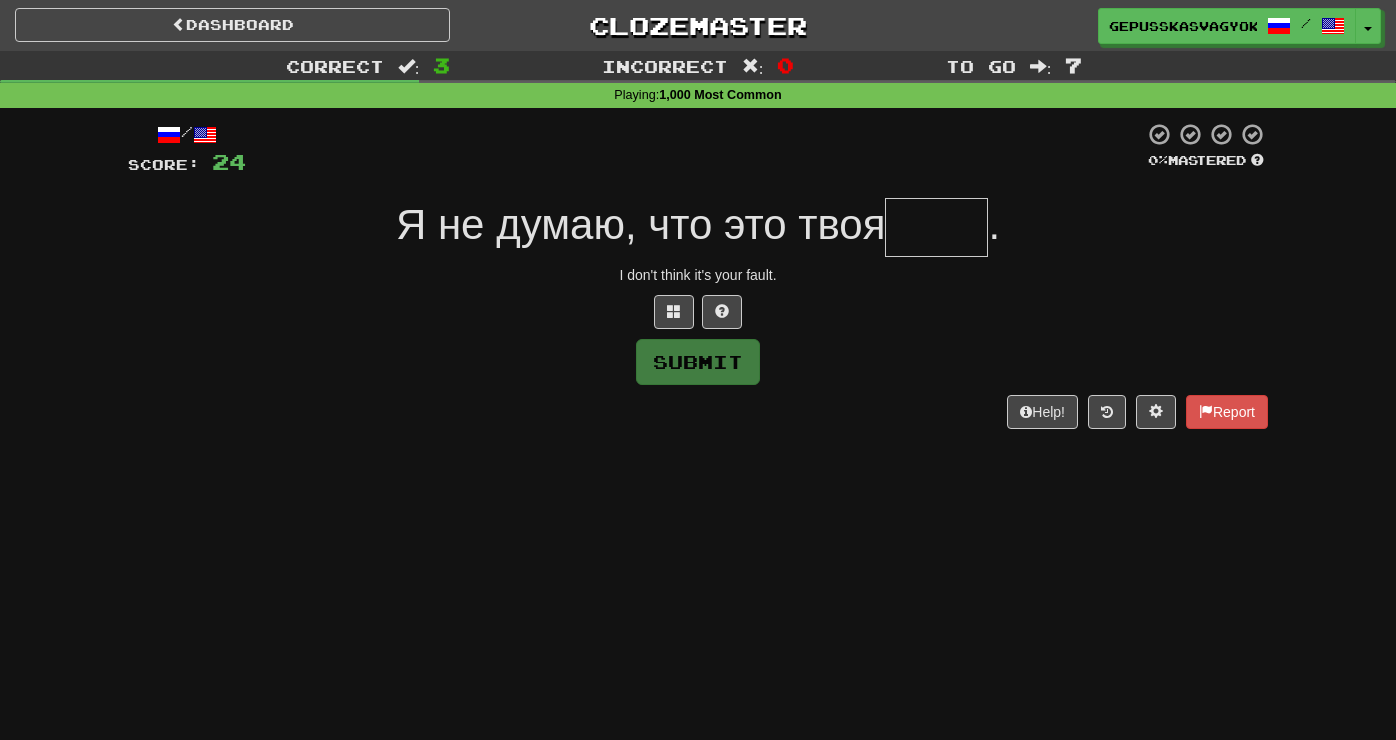 click at bounding box center (936, 227) 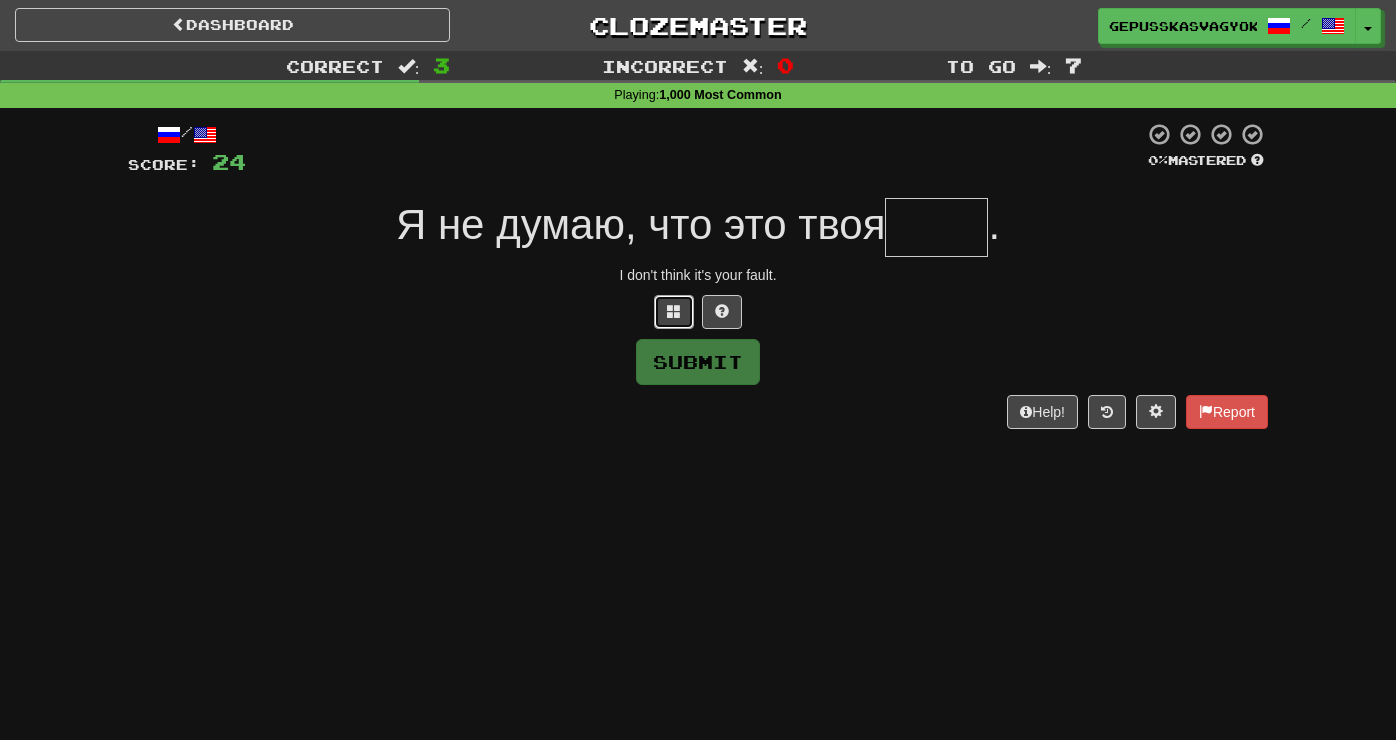 click at bounding box center (674, 312) 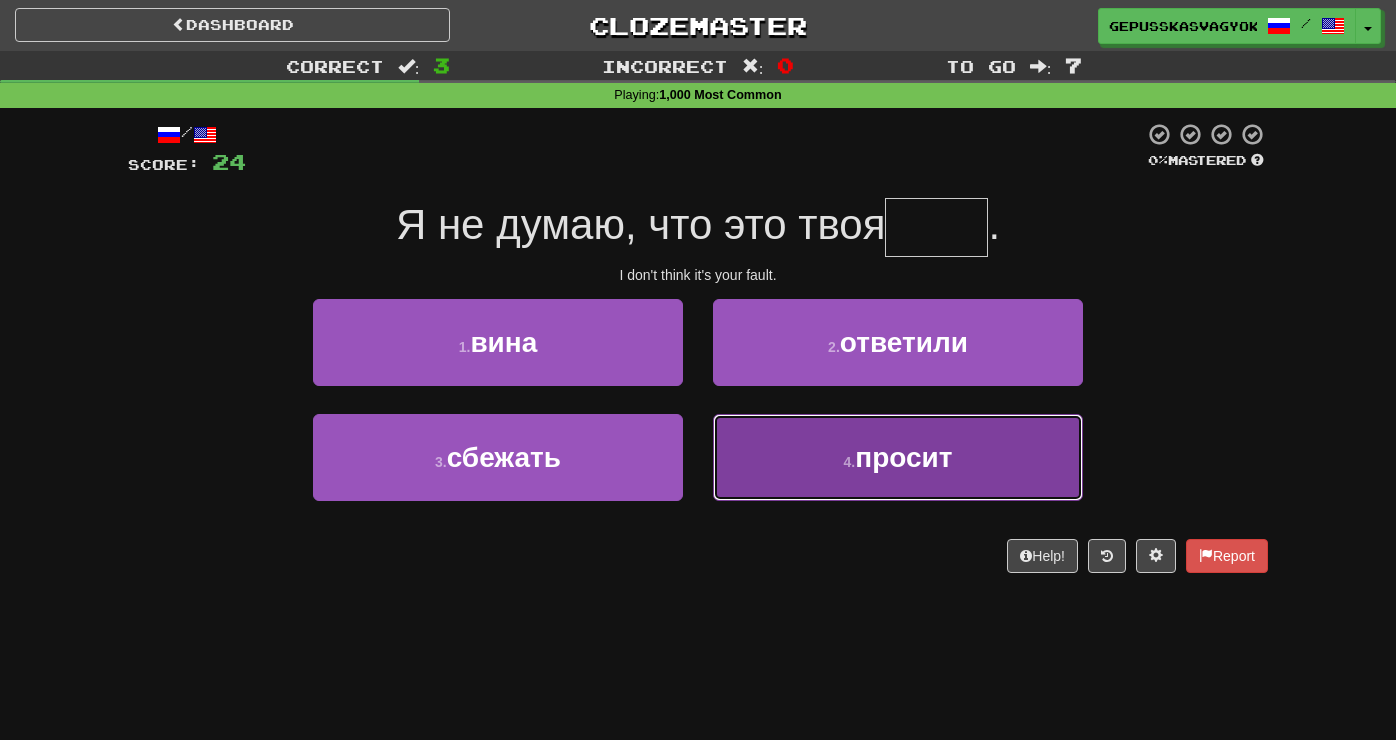 click on "4 ." at bounding box center [850, 462] 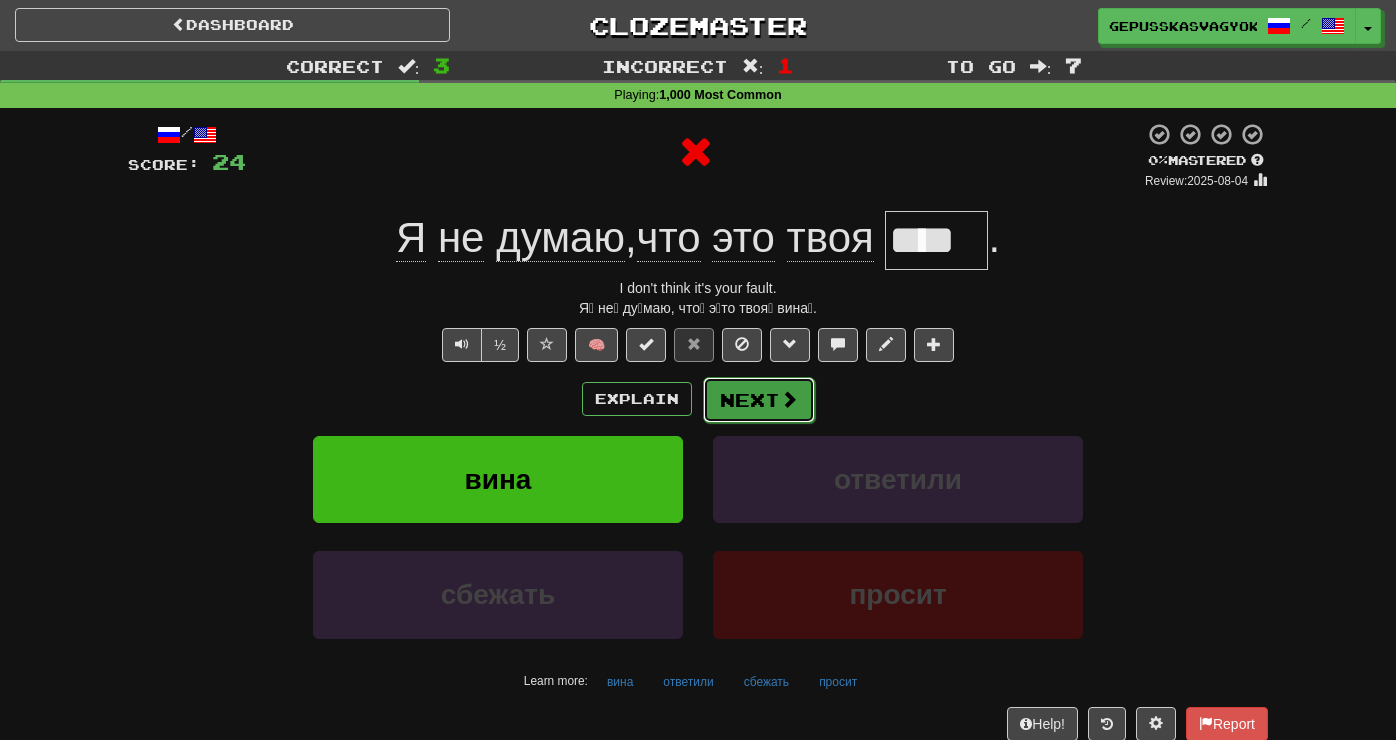 click on "Next" at bounding box center (759, 400) 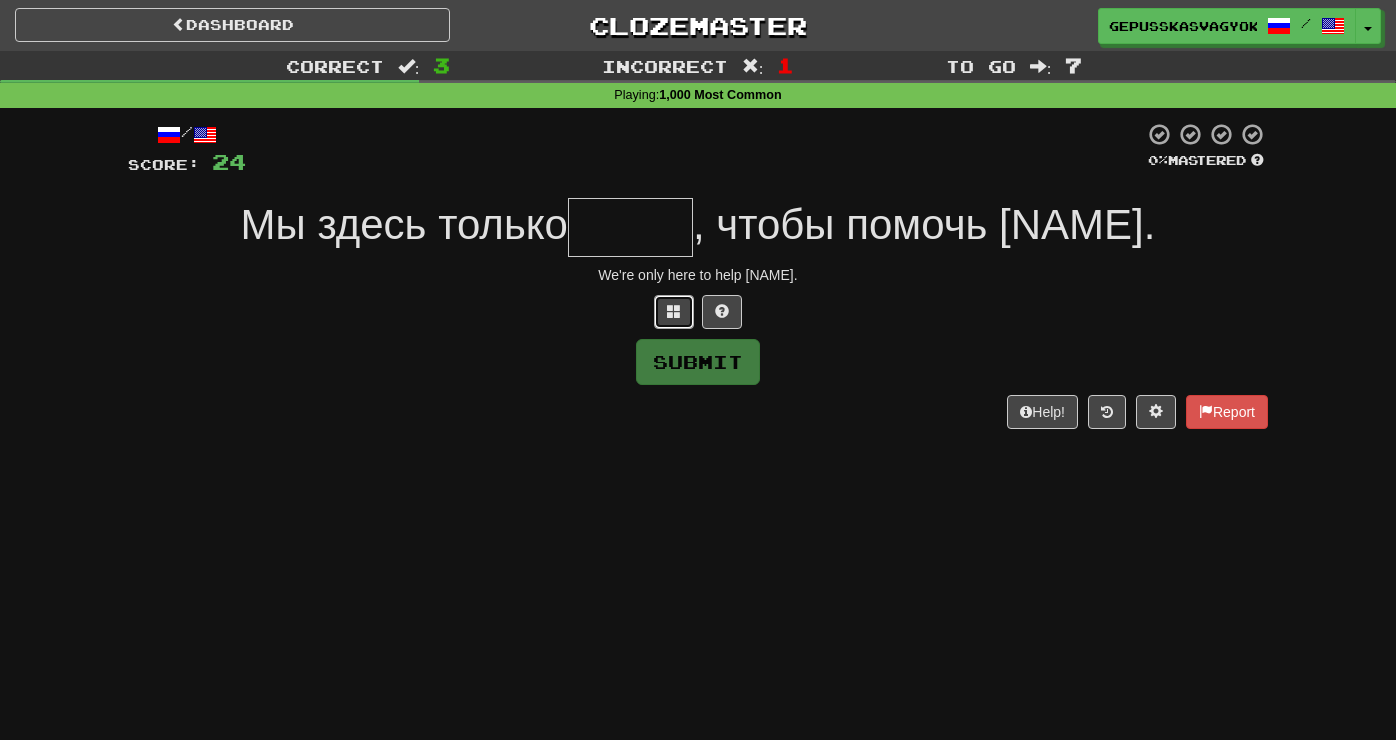 click at bounding box center (674, 312) 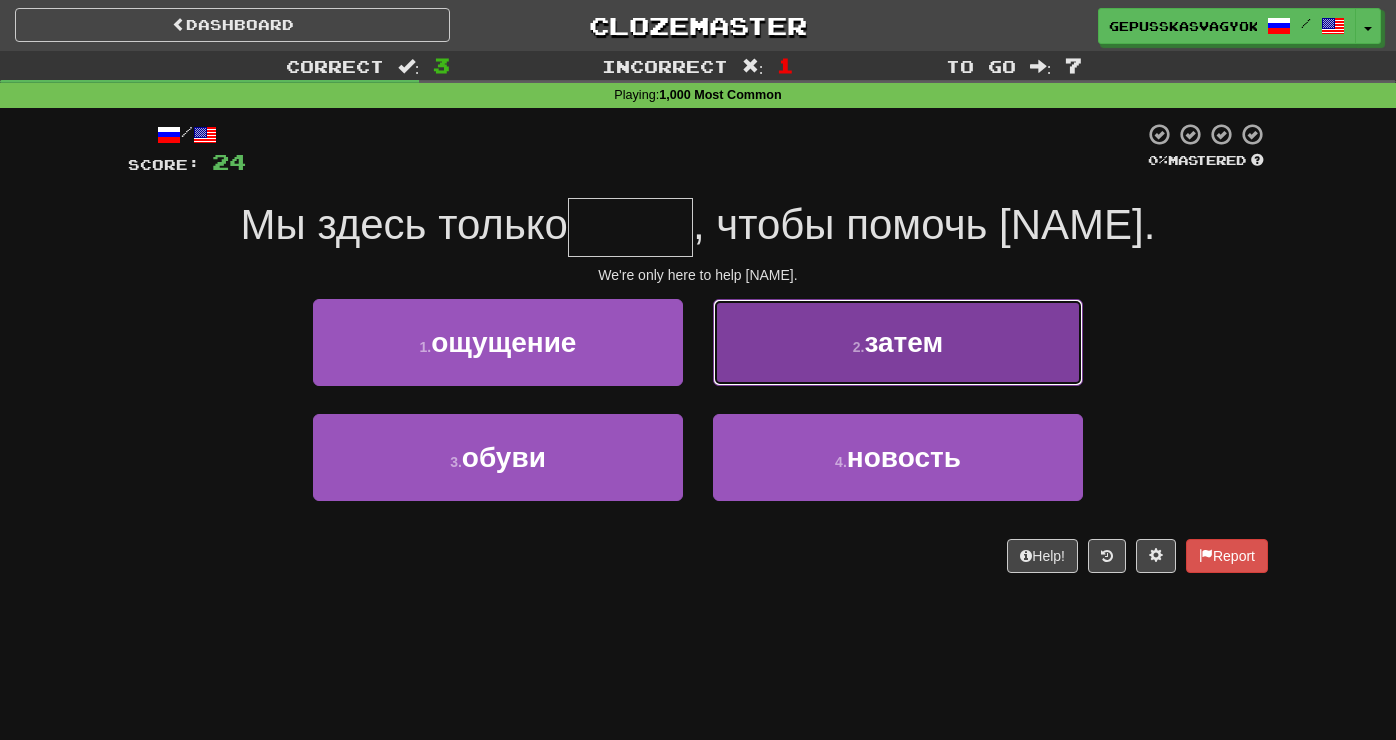 click on "2 .  затем" at bounding box center (898, 342) 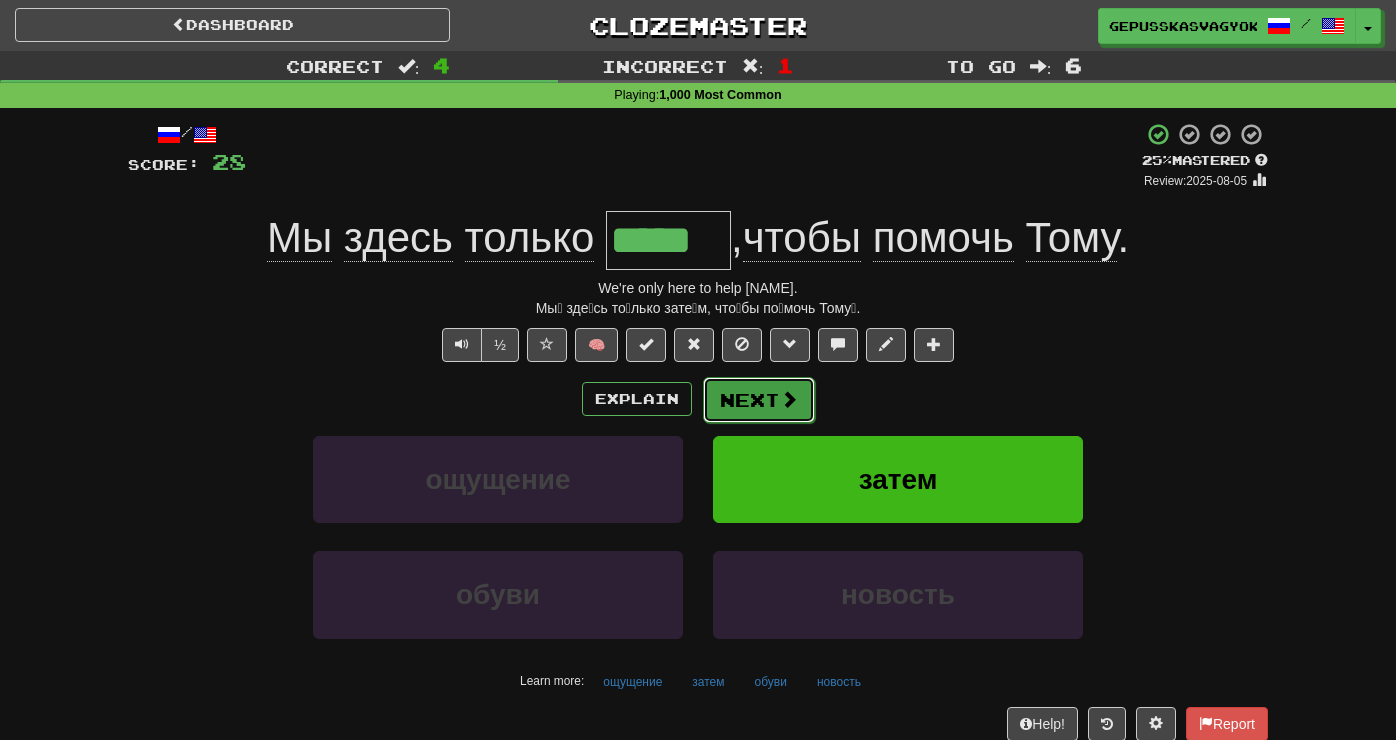 click on "Next" at bounding box center [759, 400] 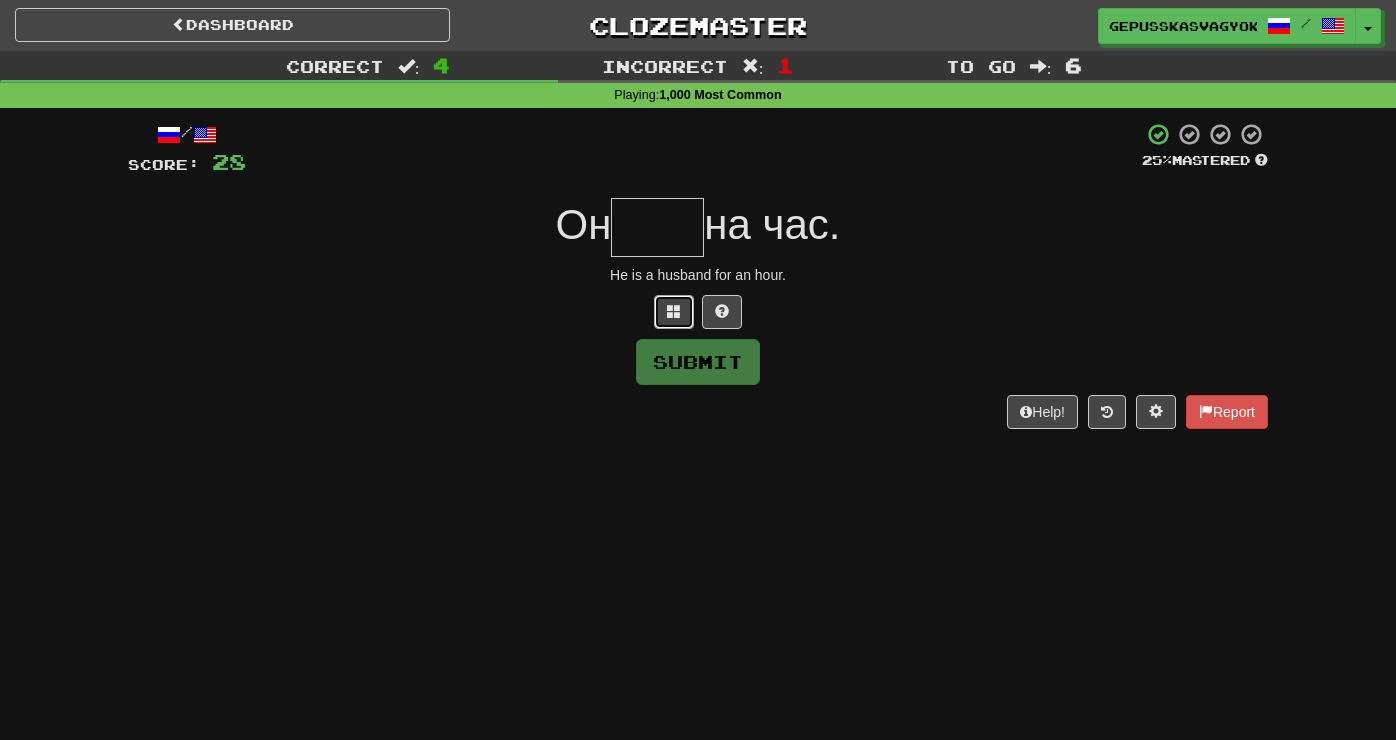 click at bounding box center (674, 311) 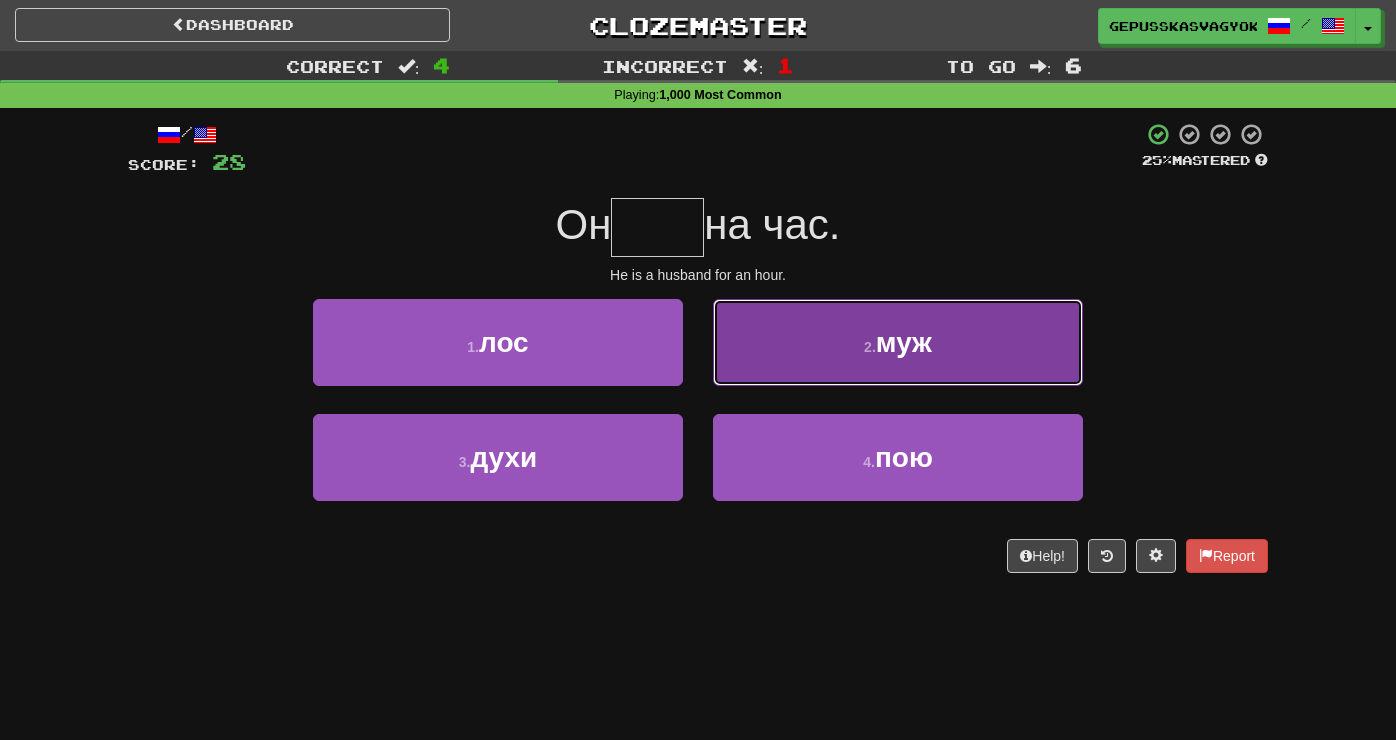 click on "2 .  муж" at bounding box center [898, 342] 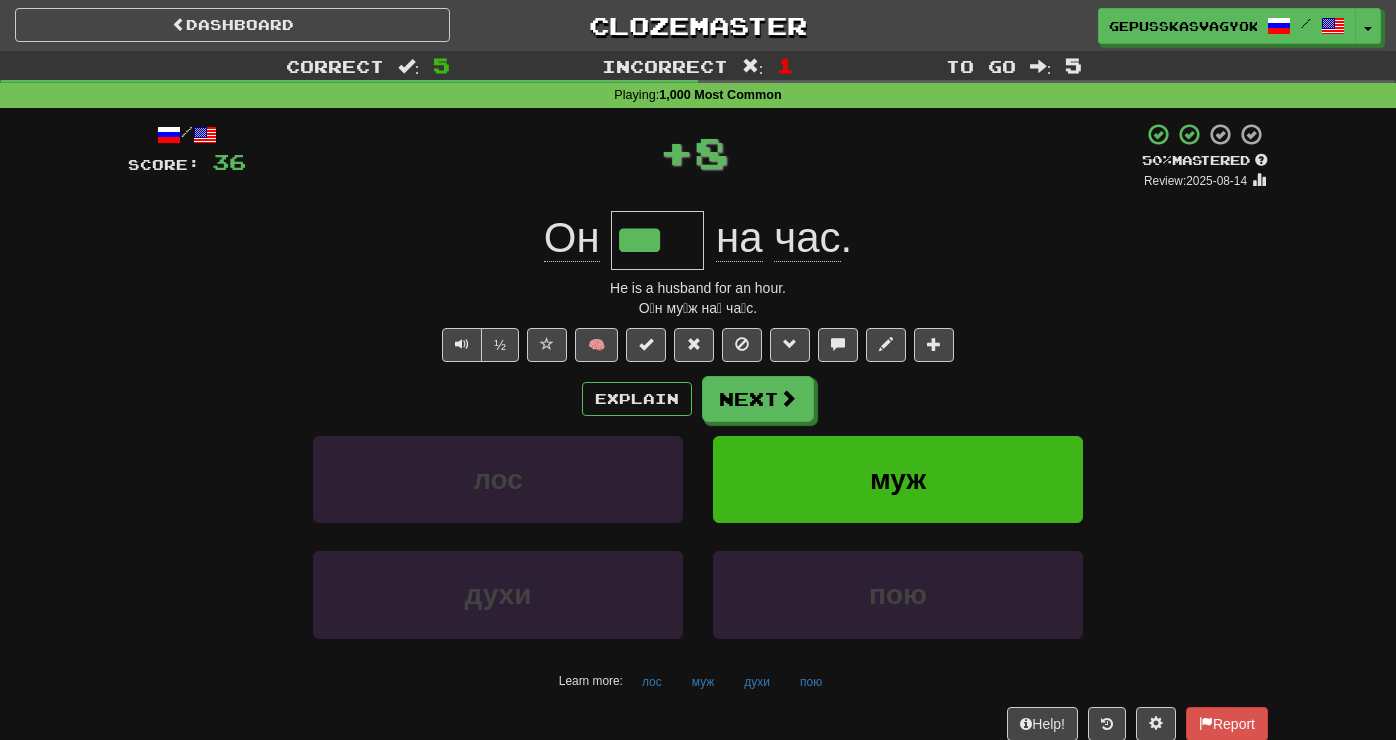 click on "/  Score:   36 + 8 50 %  Mastered Review:  2025-08-14 Он   ***   на   час . He is a husband for an hour. О́н му́ж на́ ча́с. ½ 🧠 Explain Next лос муж духи пою Learn more: лос муж духи пою  Help!  Report Sentence Source" at bounding box center (698, 447) 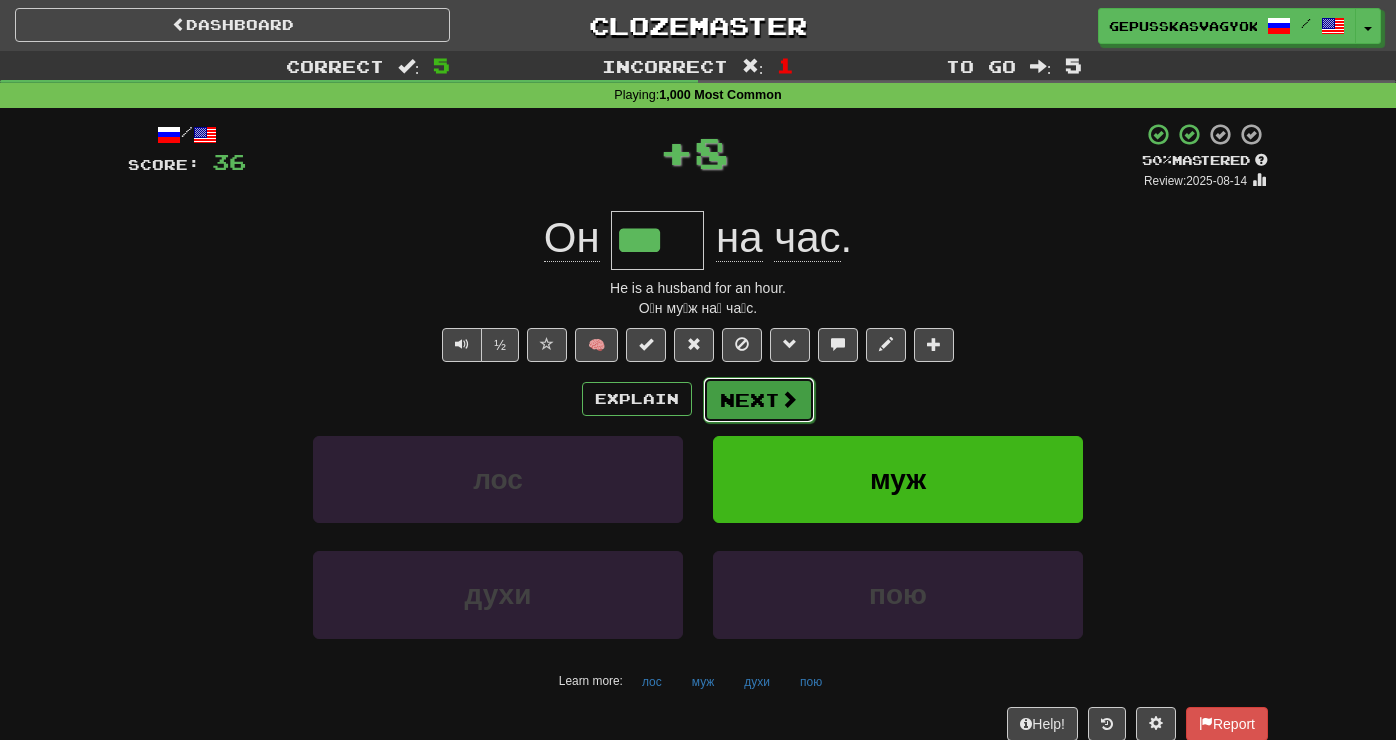 click on "Next" at bounding box center (759, 400) 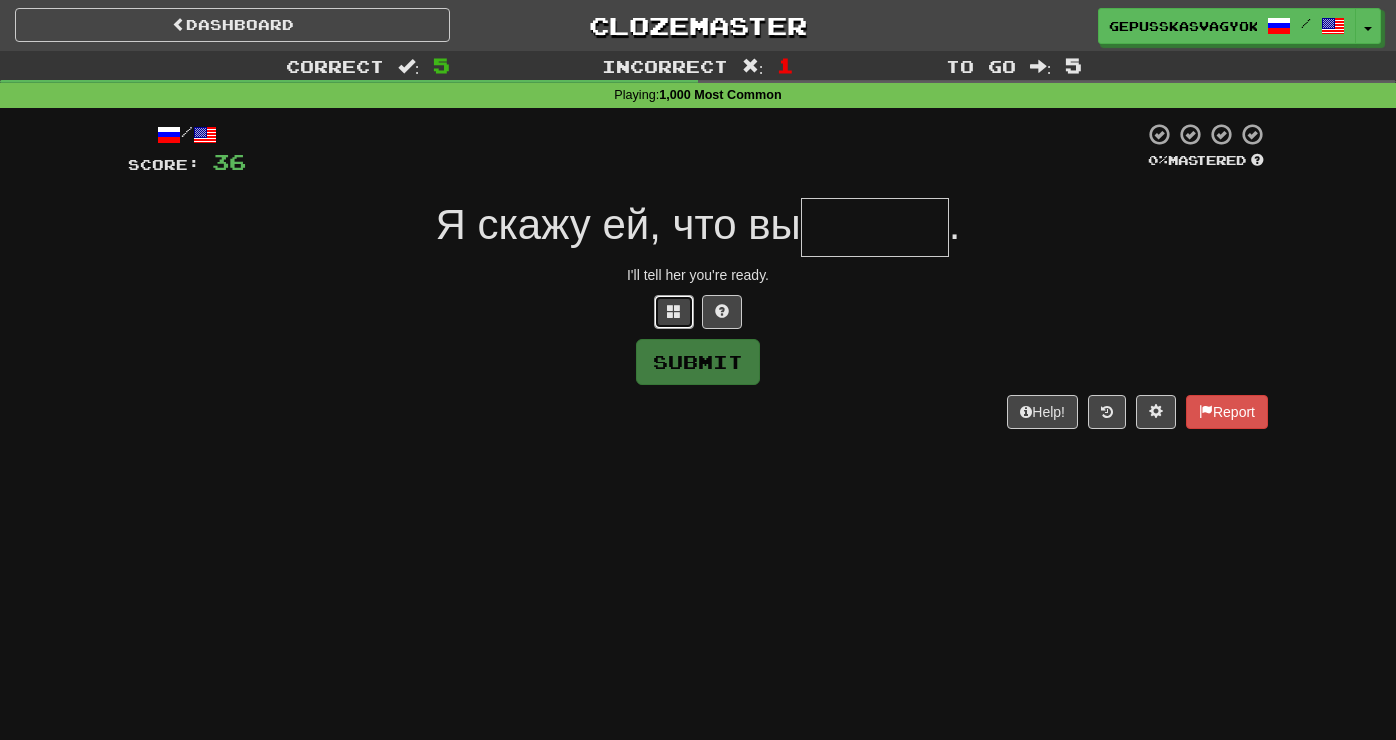 click at bounding box center (674, 312) 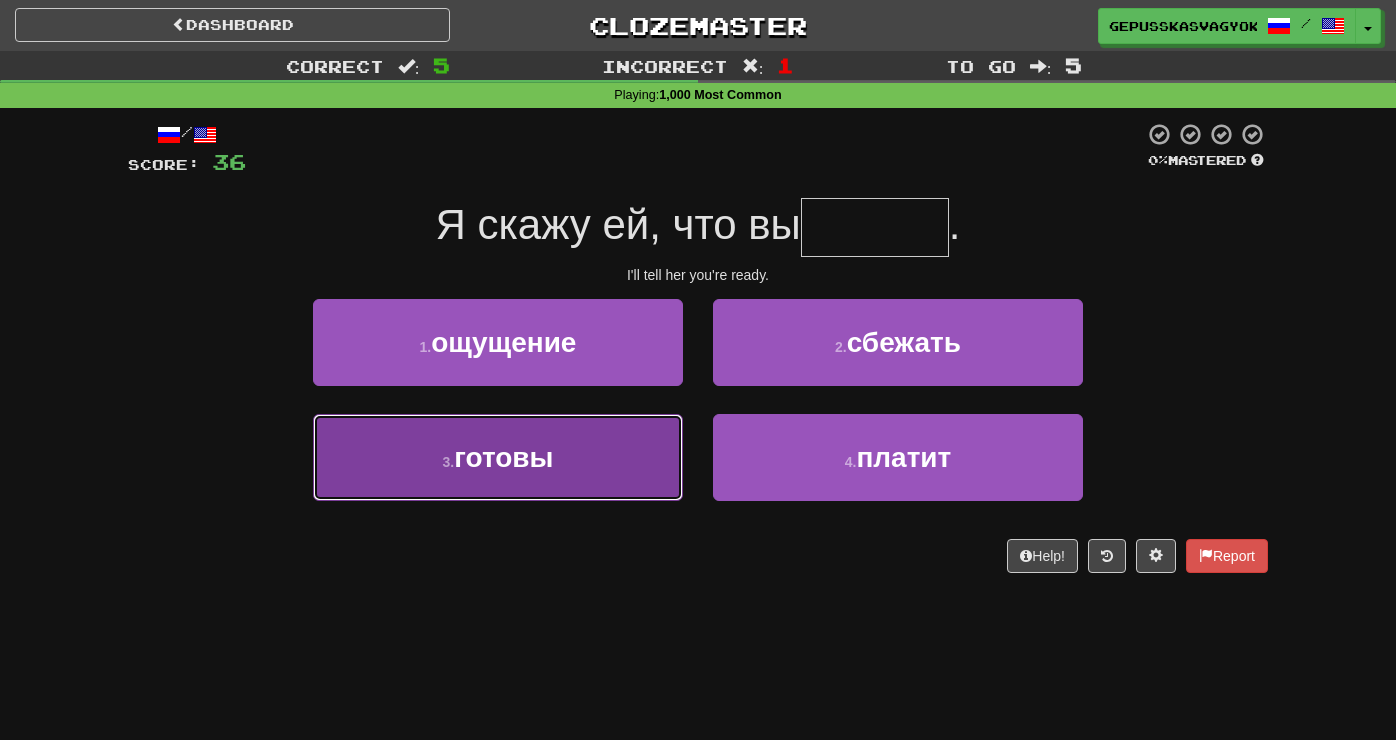 click on "3 .  готовы" at bounding box center [498, 457] 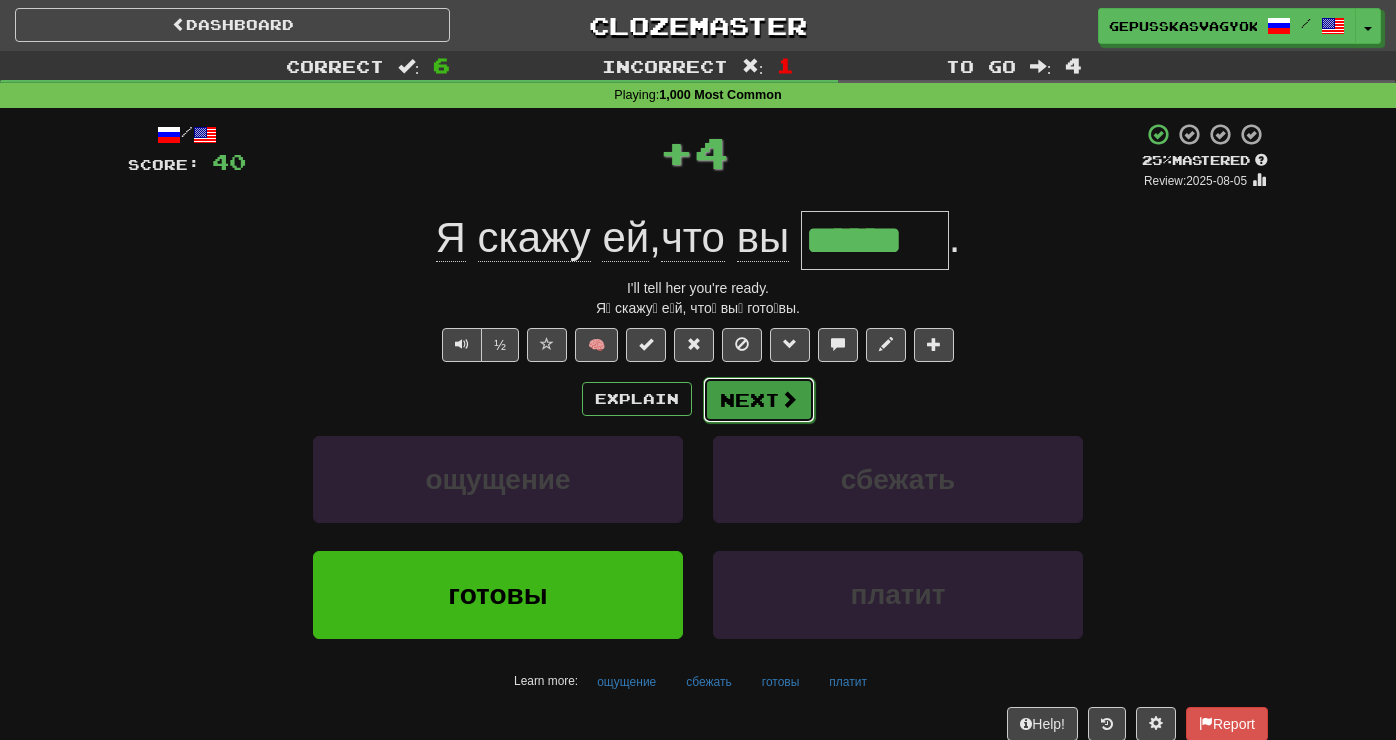 click on "Next" at bounding box center [759, 400] 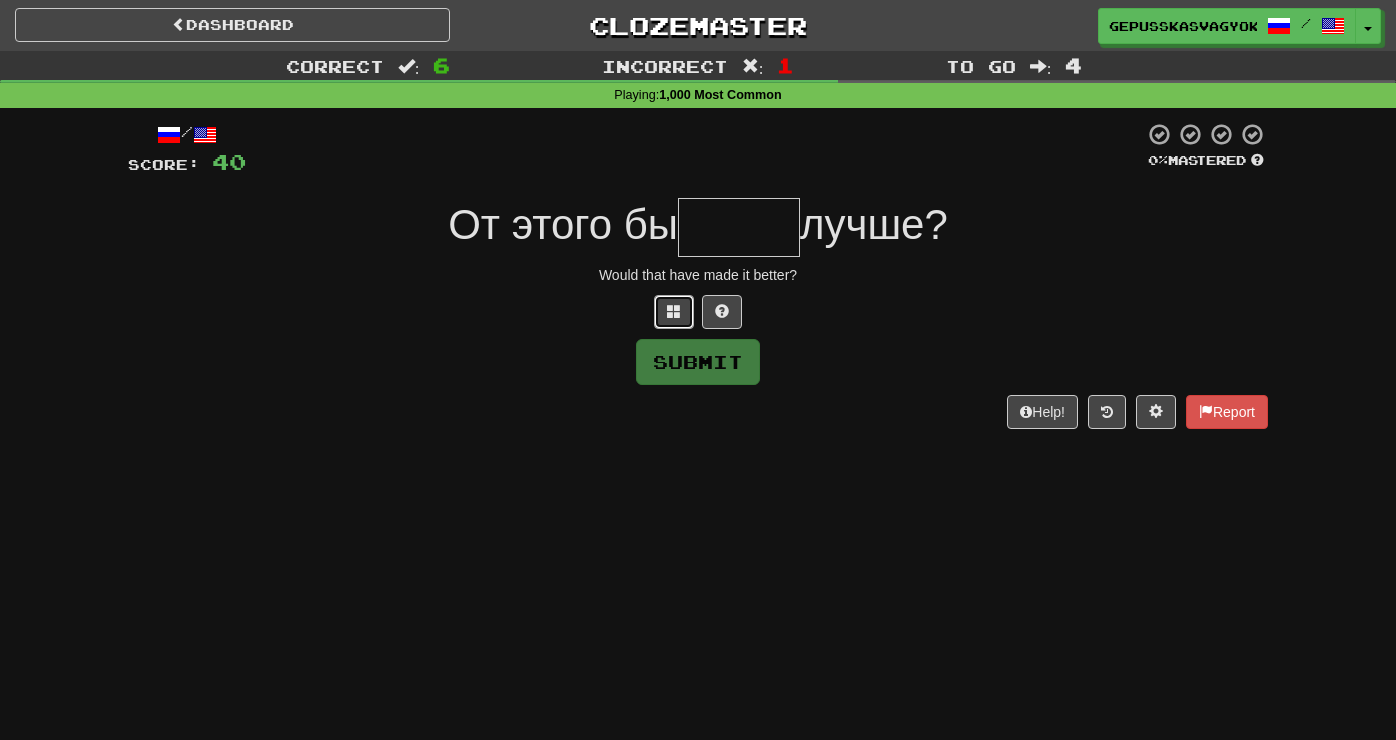 click at bounding box center [674, 312] 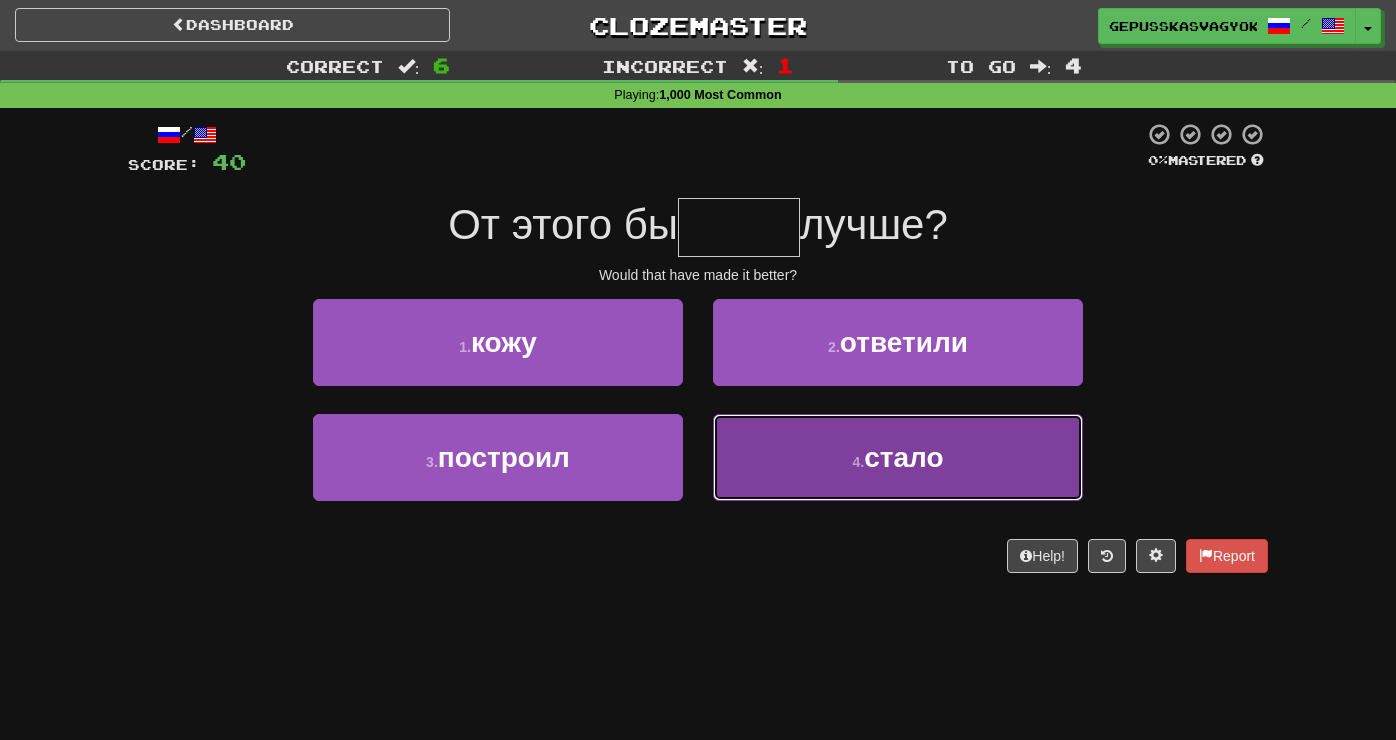 click on "4 .  стало" at bounding box center [898, 457] 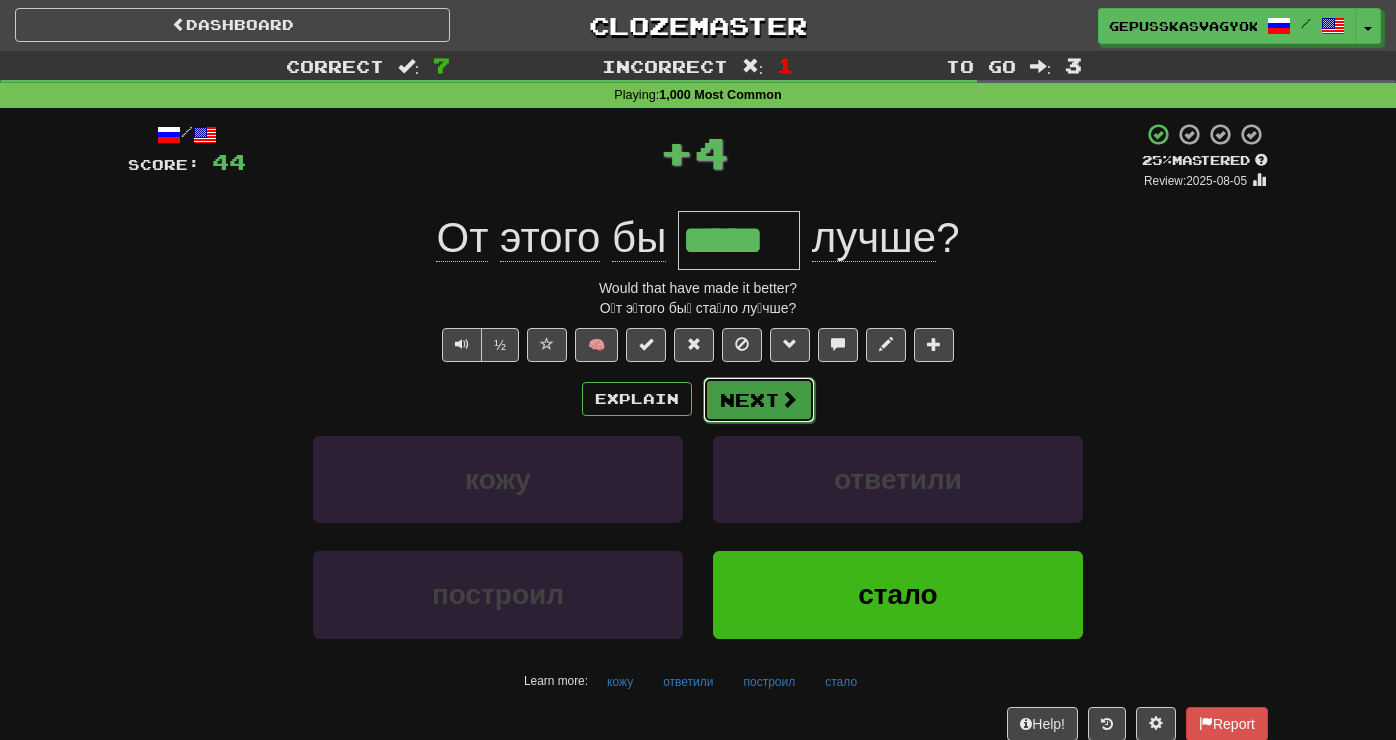 click on "Next" at bounding box center (759, 400) 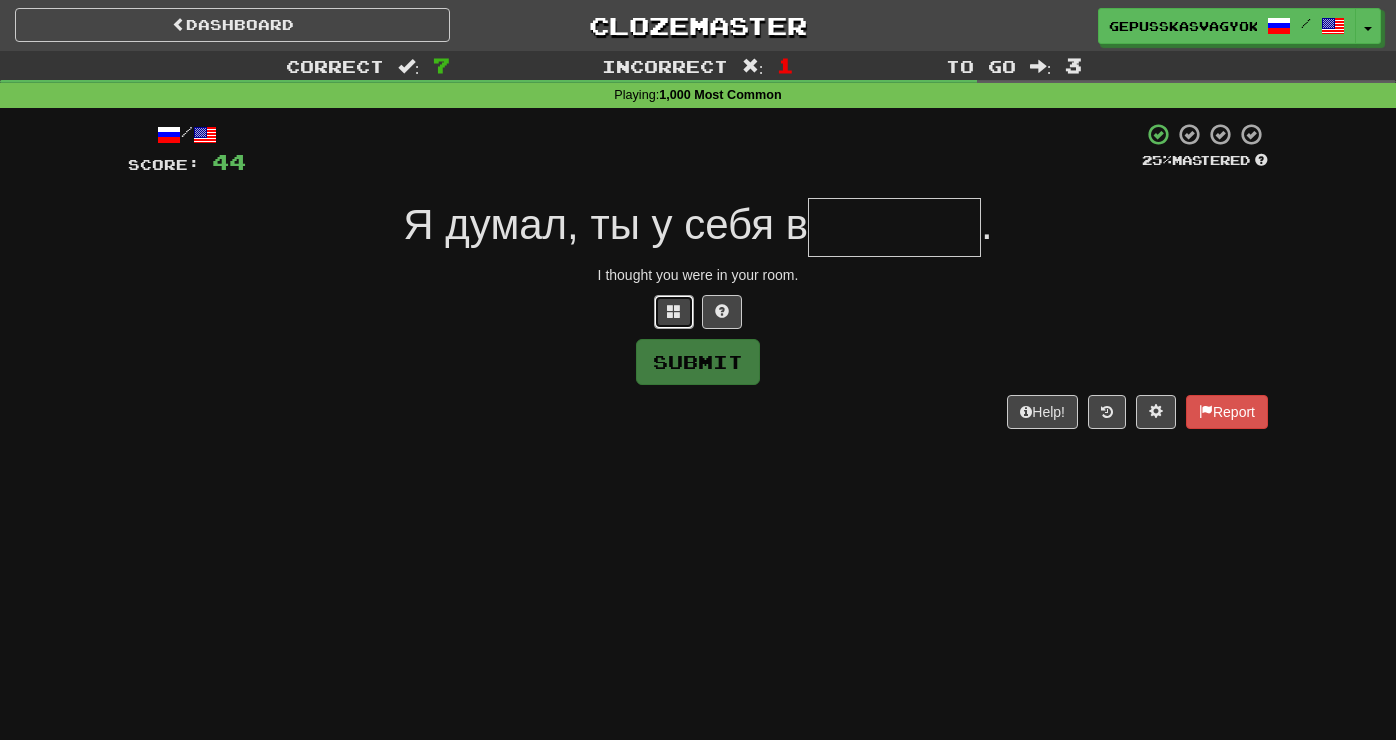 click at bounding box center (674, 312) 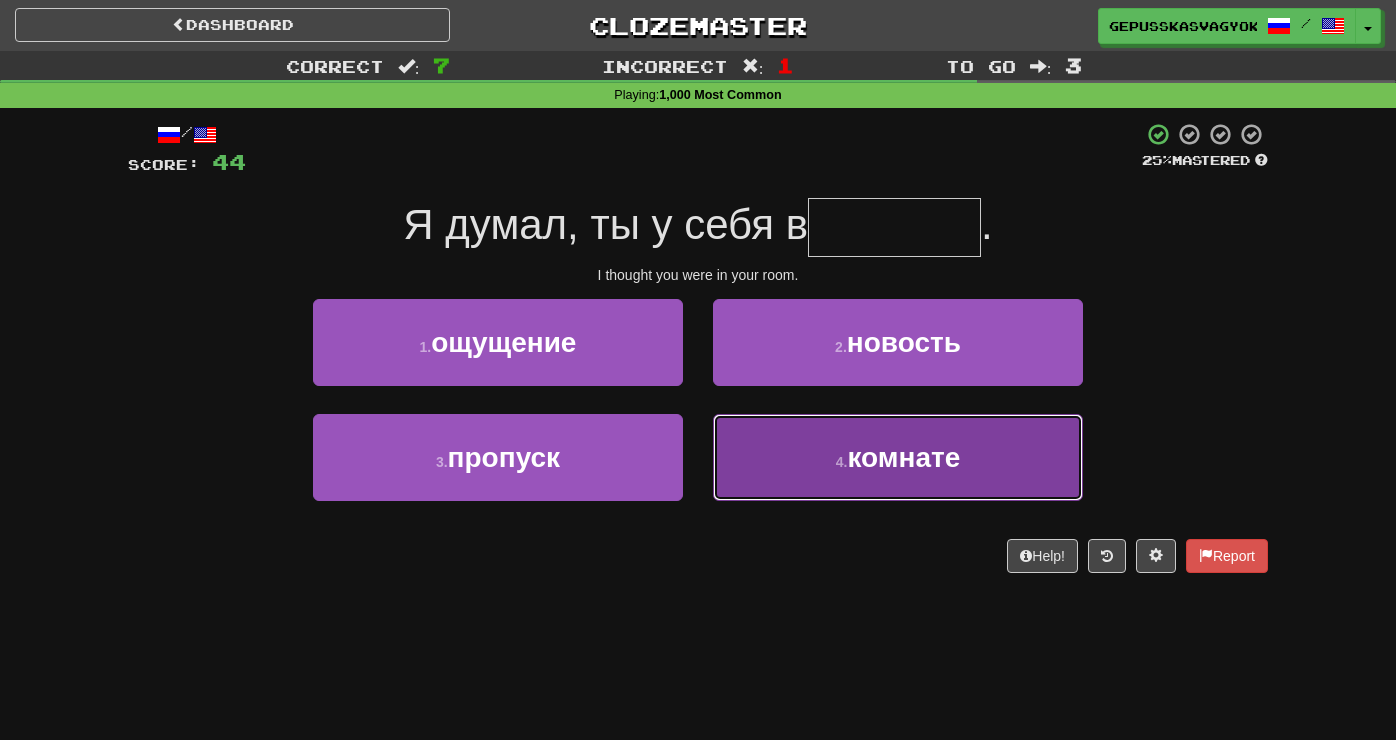 click on "4 .  комнате" at bounding box center [898, 457] 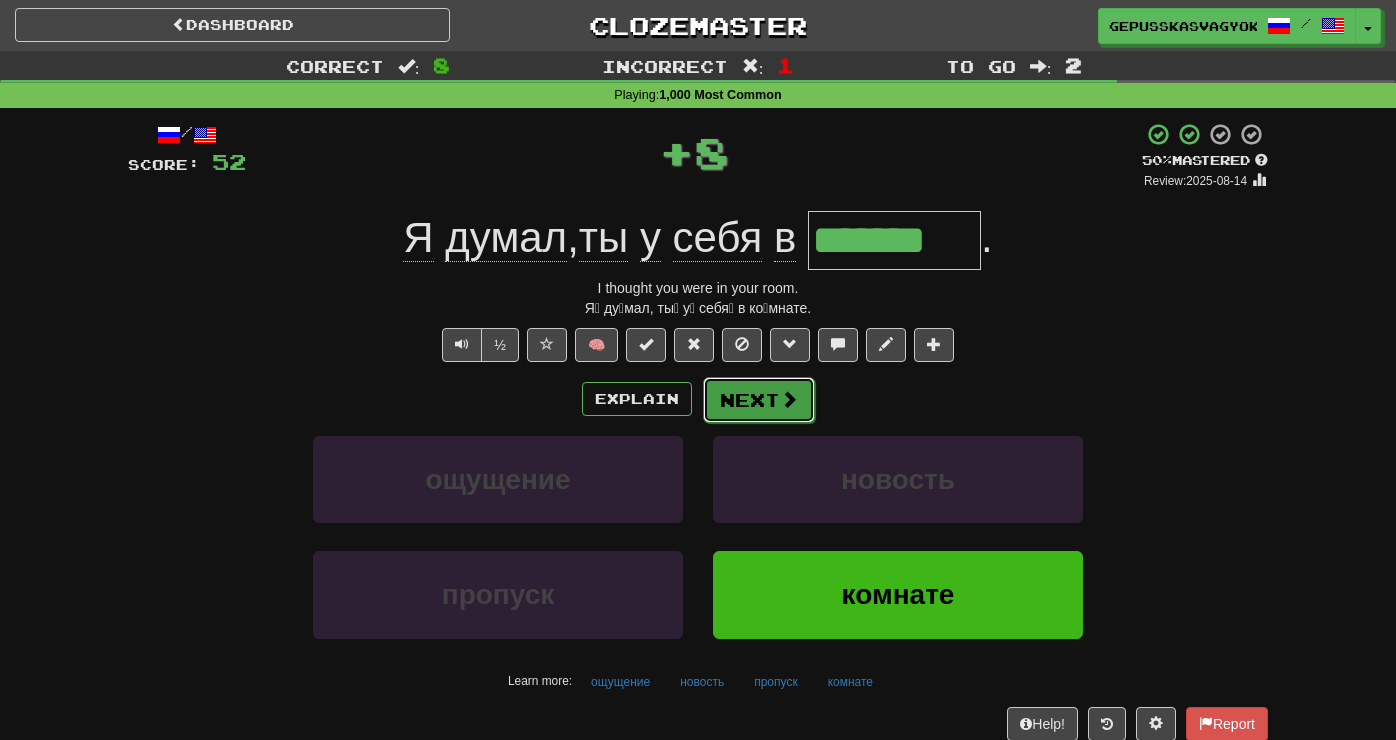 click on "Next" at bounding box center (759, 400) 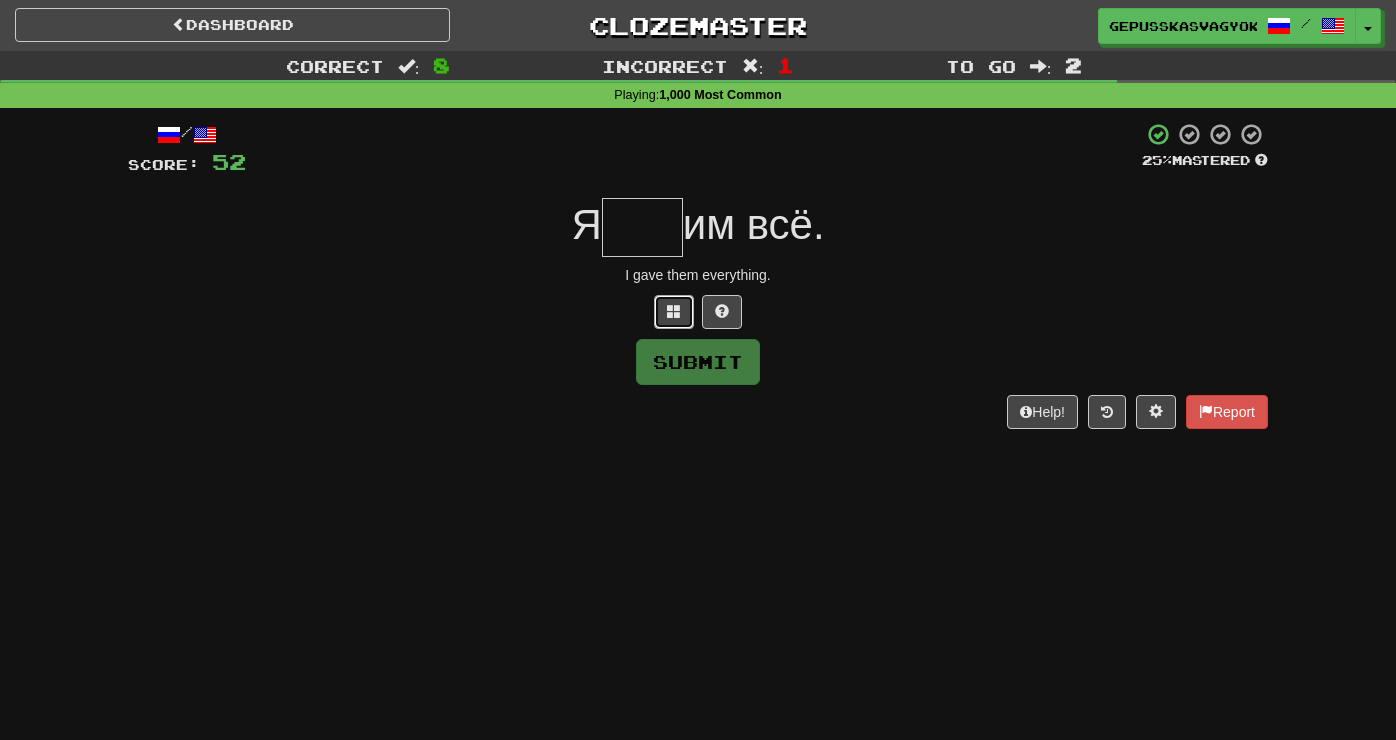 click at bounding box center [674, 312] 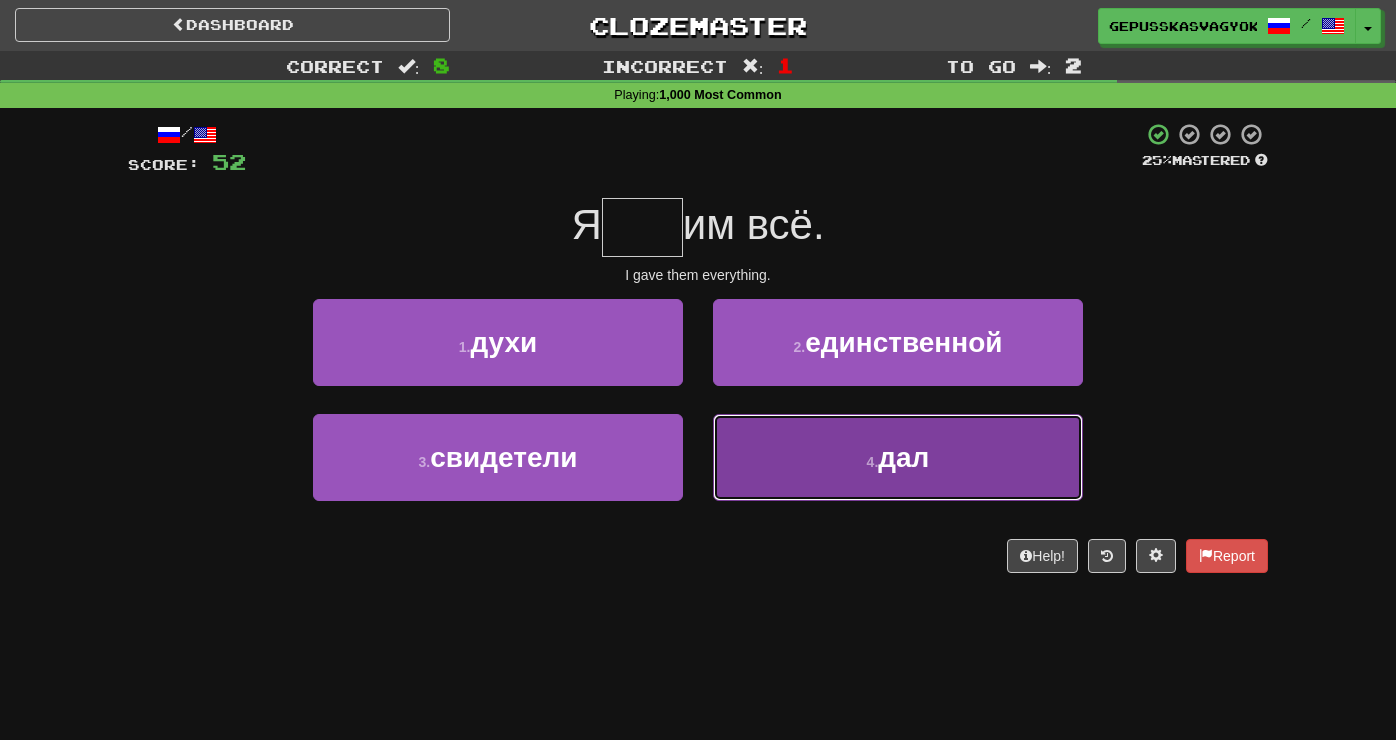 click on "4 .  дал" at bounding box center (898, 457) 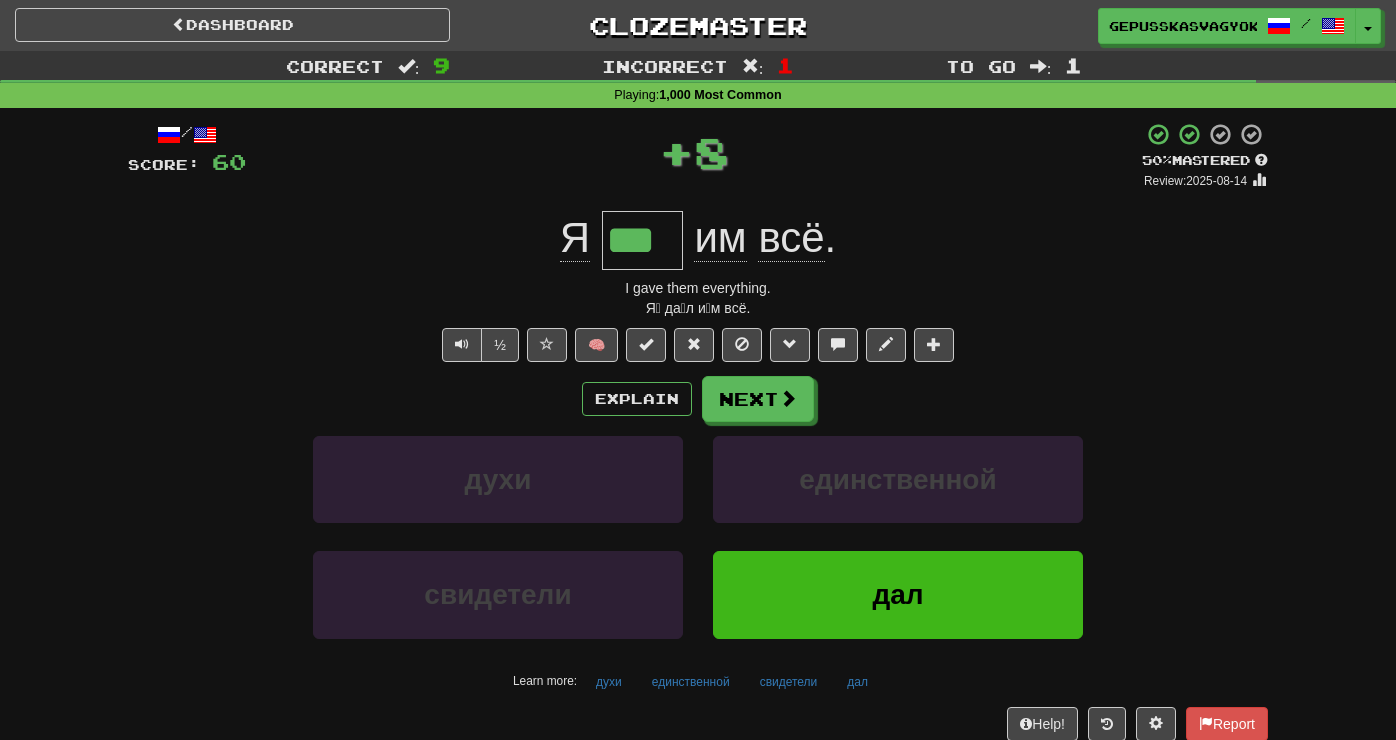 click on "/  Score:   60 + 8 50 %  Mastered Review:  2025-08-14 Я   ***   им   всё . I gave them everything. Я́ да́л и́м всё. ½ 🧠 Explain Next духи единственной свидетели дал Learn more: духи единственной свидетели дал  Help!  Report Sentence Source" at bounding box center [698, 447] 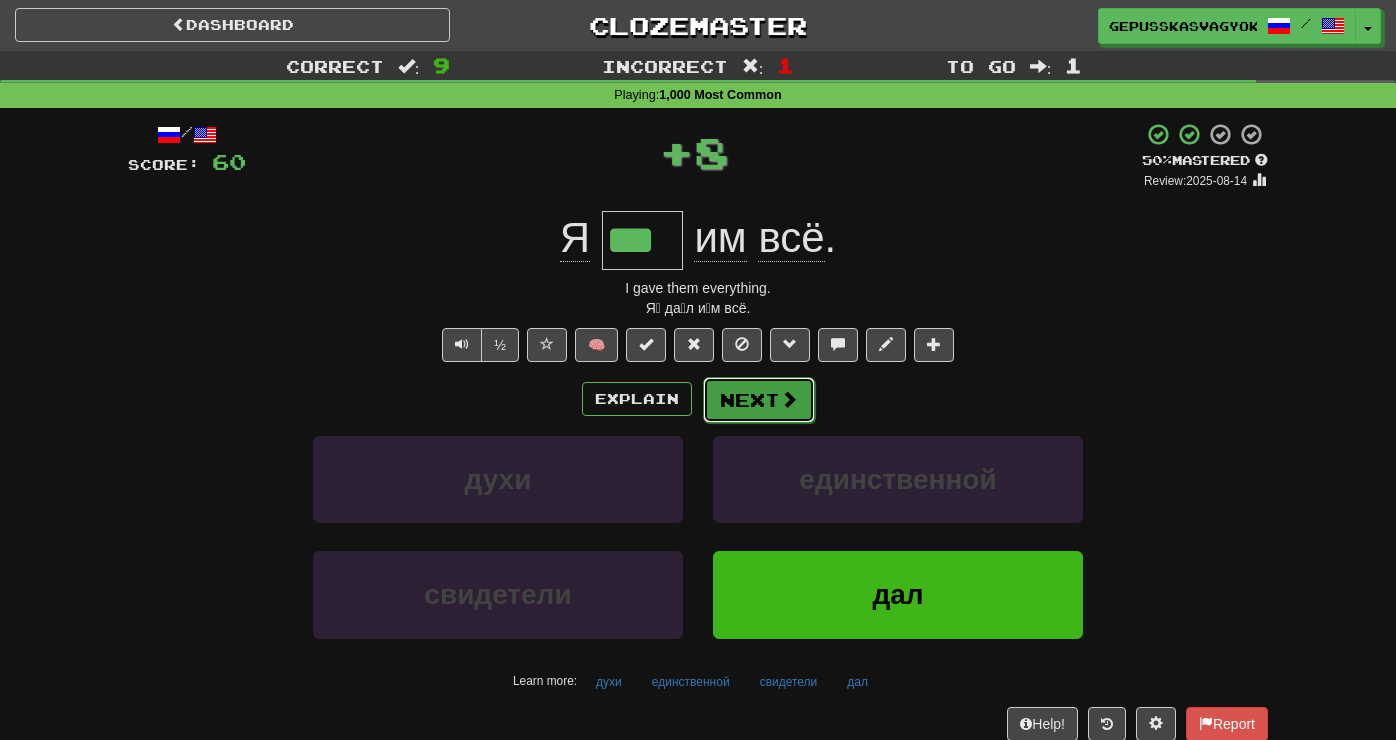 click on "Next" at bounding box center (759, 400) 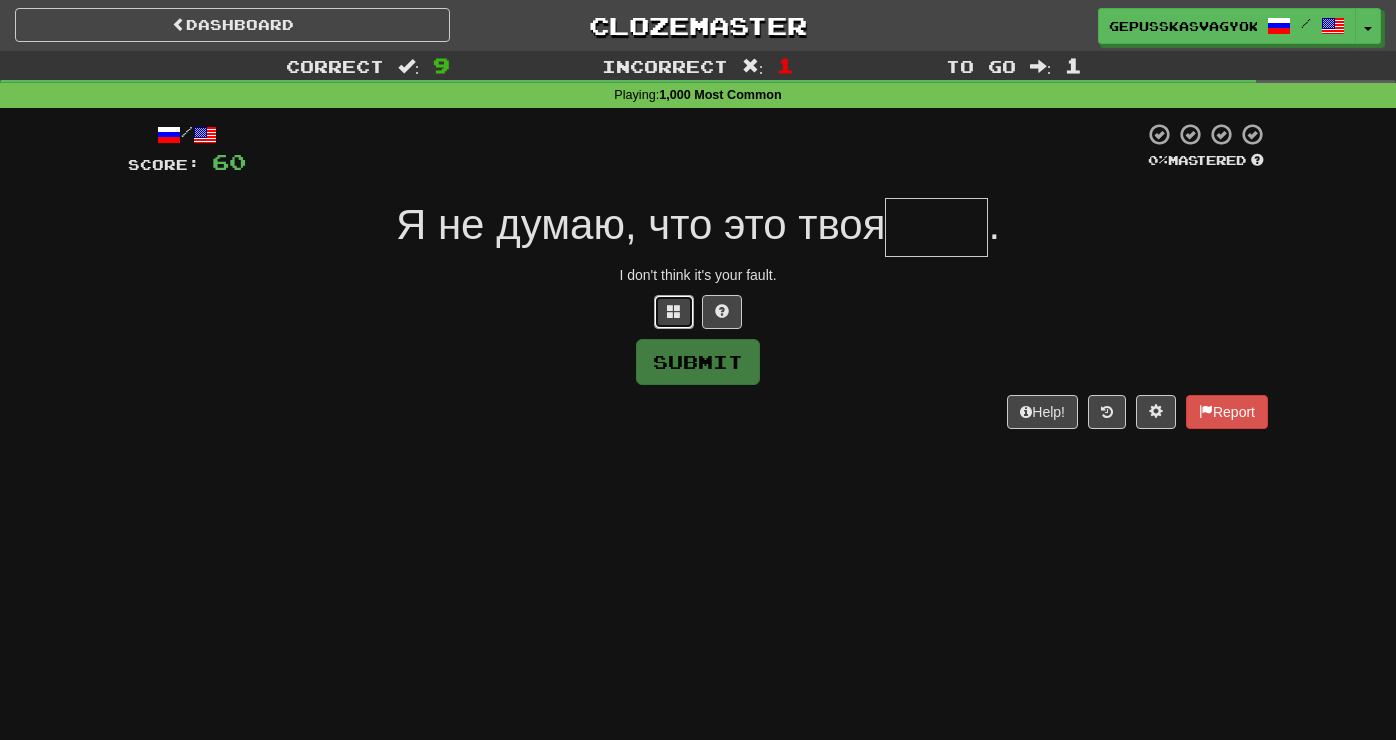 click at bounding box center [674, 312] 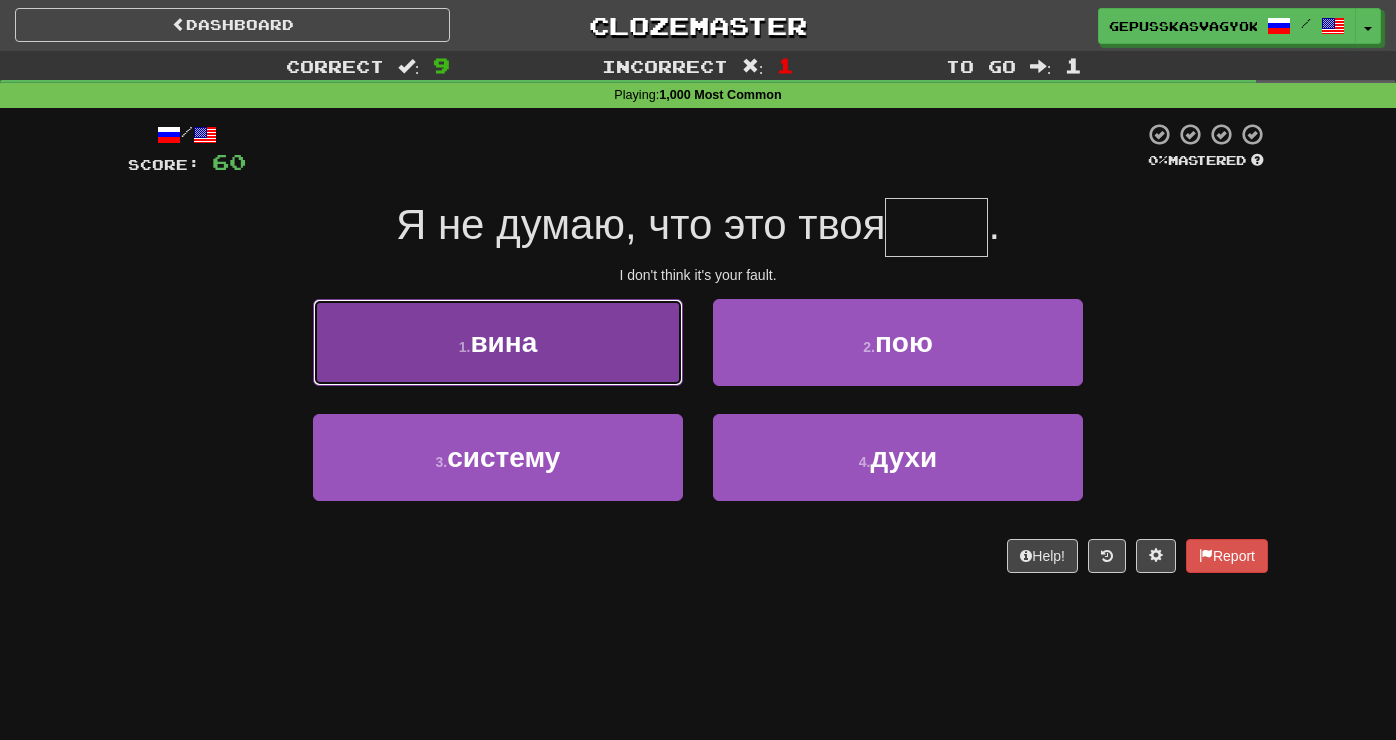click on "1 .  вина" at bounding box center [498, 342] 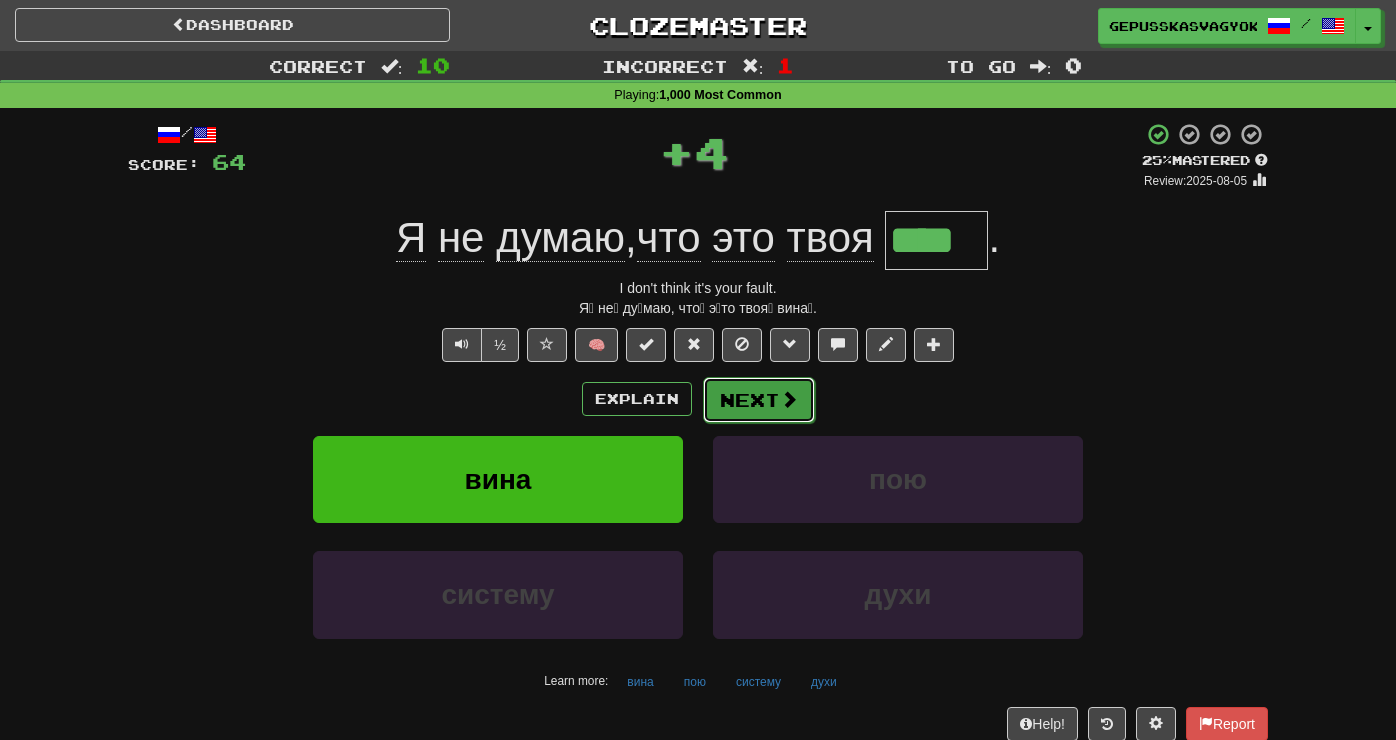 click on "Next" at bounding box center (759, 400) 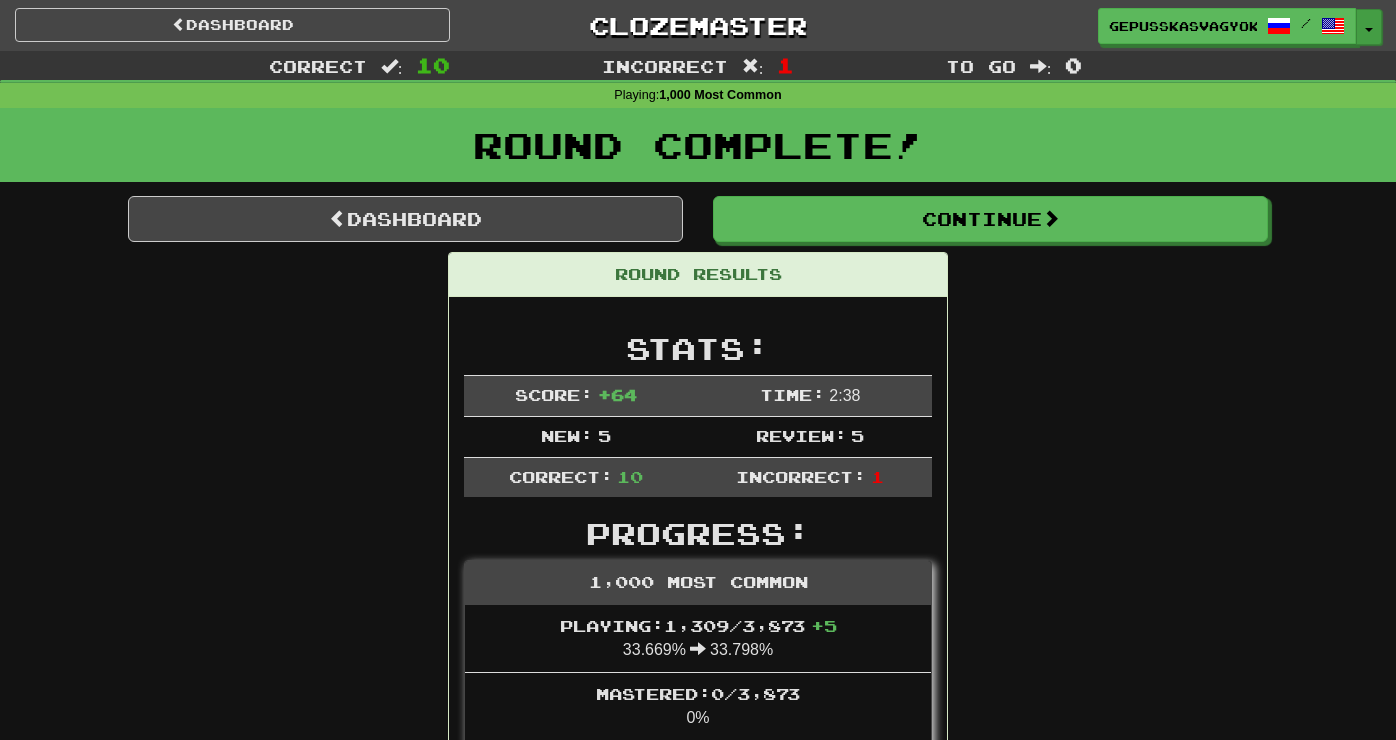 click on "Toggle Dropdown" at bounding box center [1369, 27] 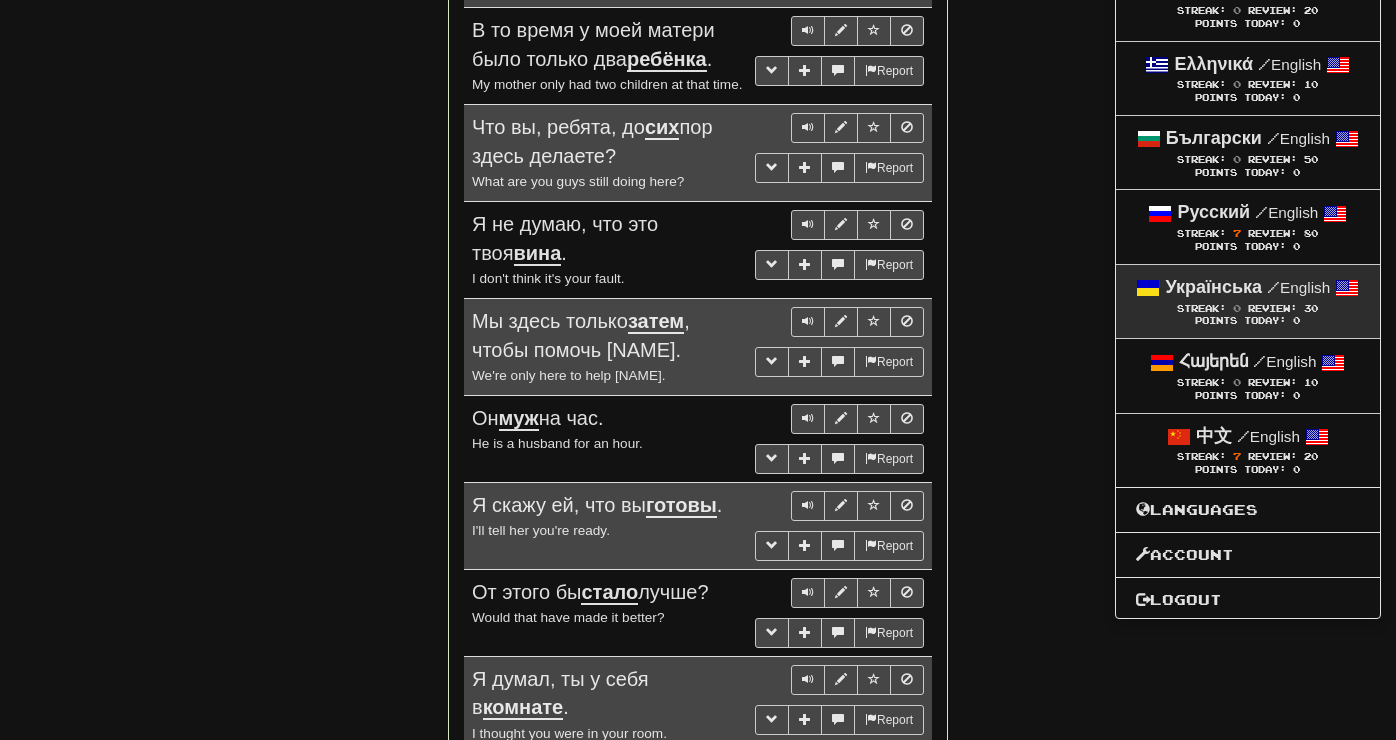 scroll, scrollTop: 1219, scrollLeft: 0, axis: vertical 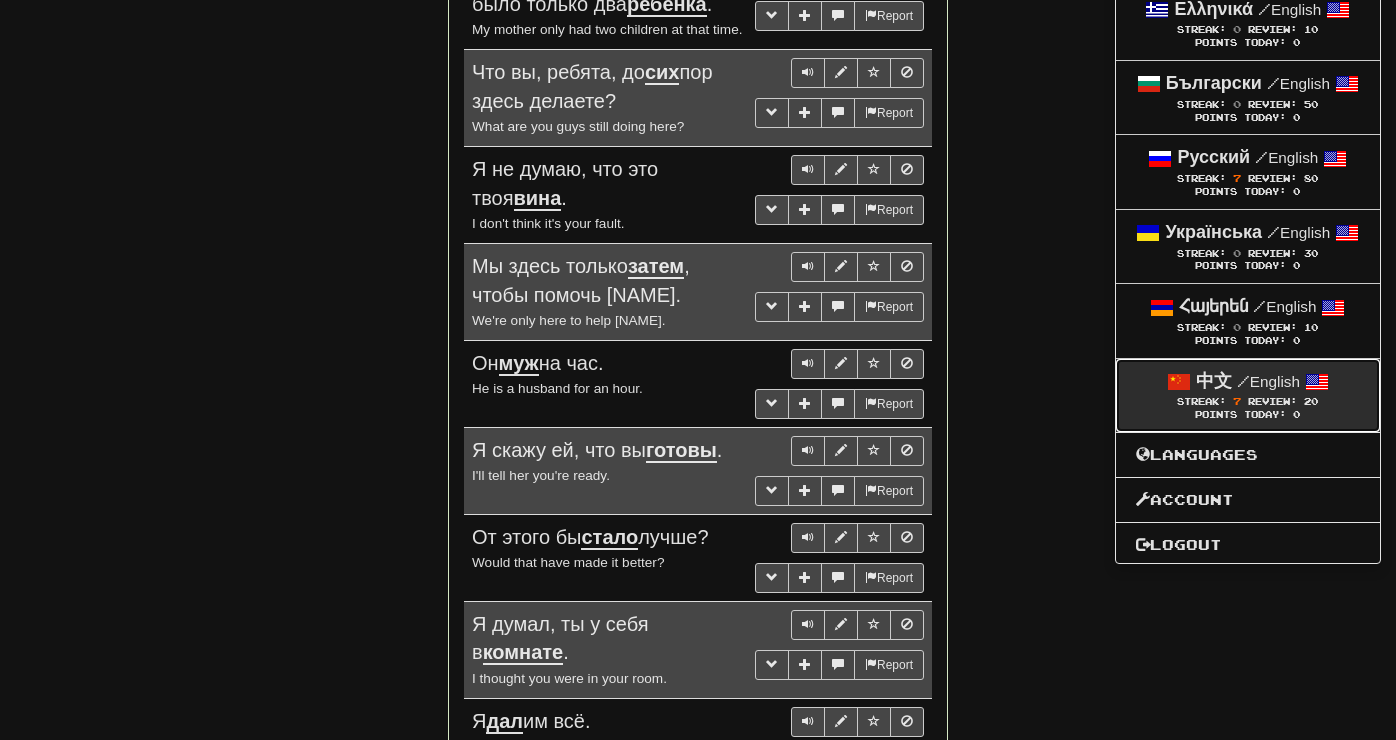 click at bounding box center [1317, 382] 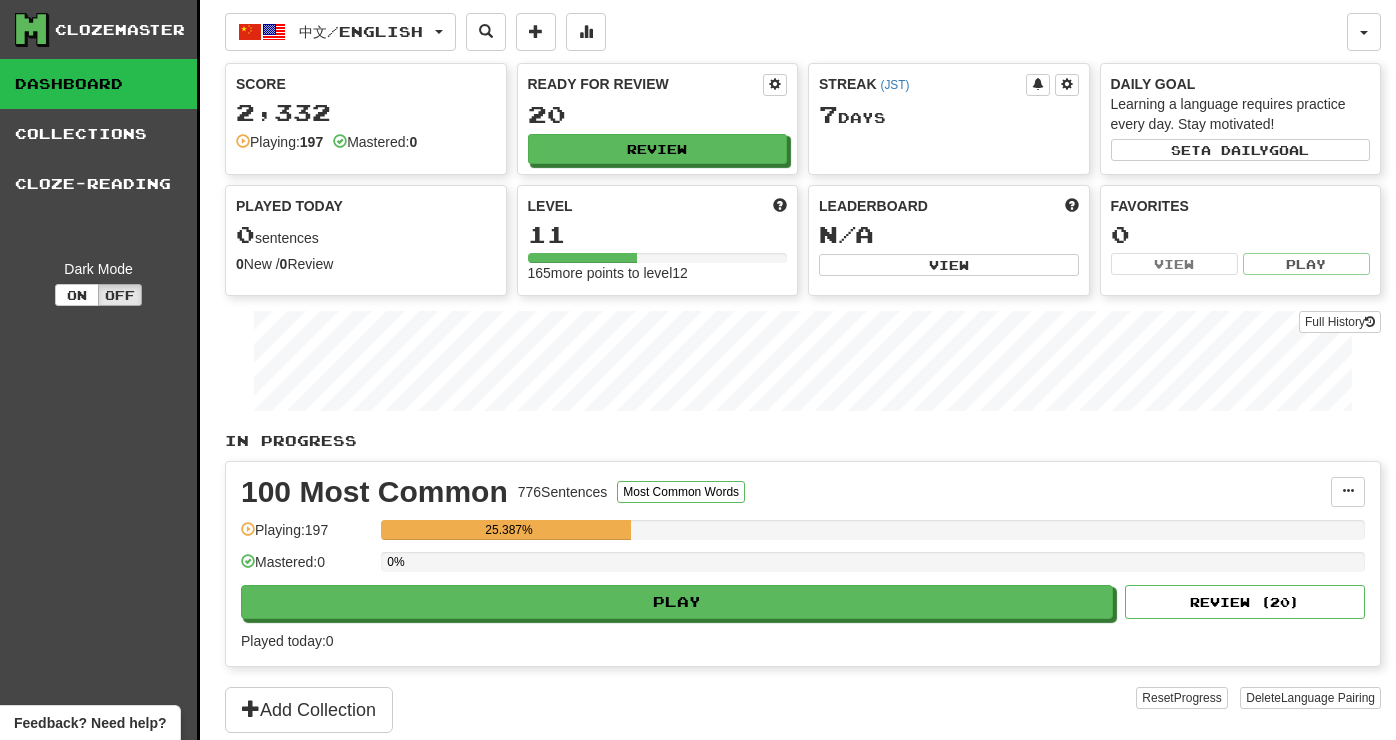 scroll, scrollTop: 0, scrollLeft: 0, axis: both 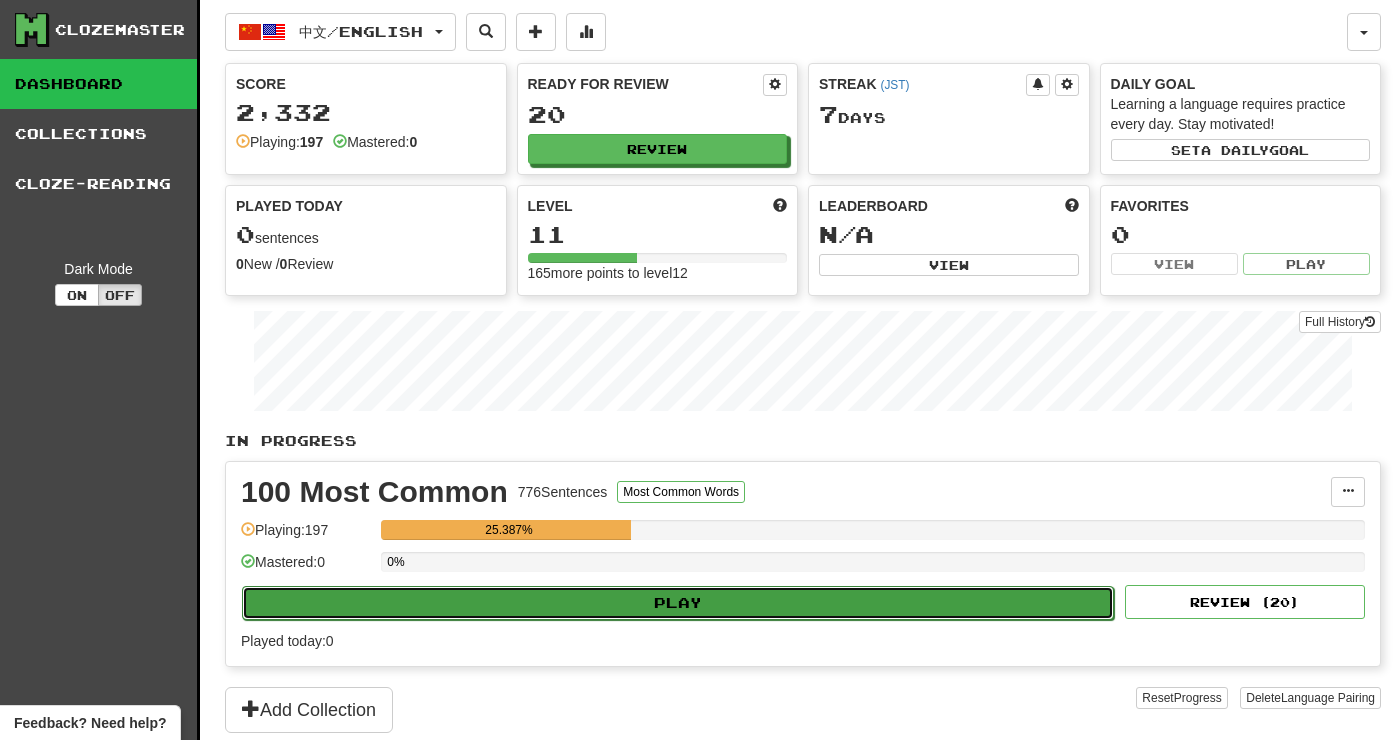 click on "Play" at bounding box center (678, 603) 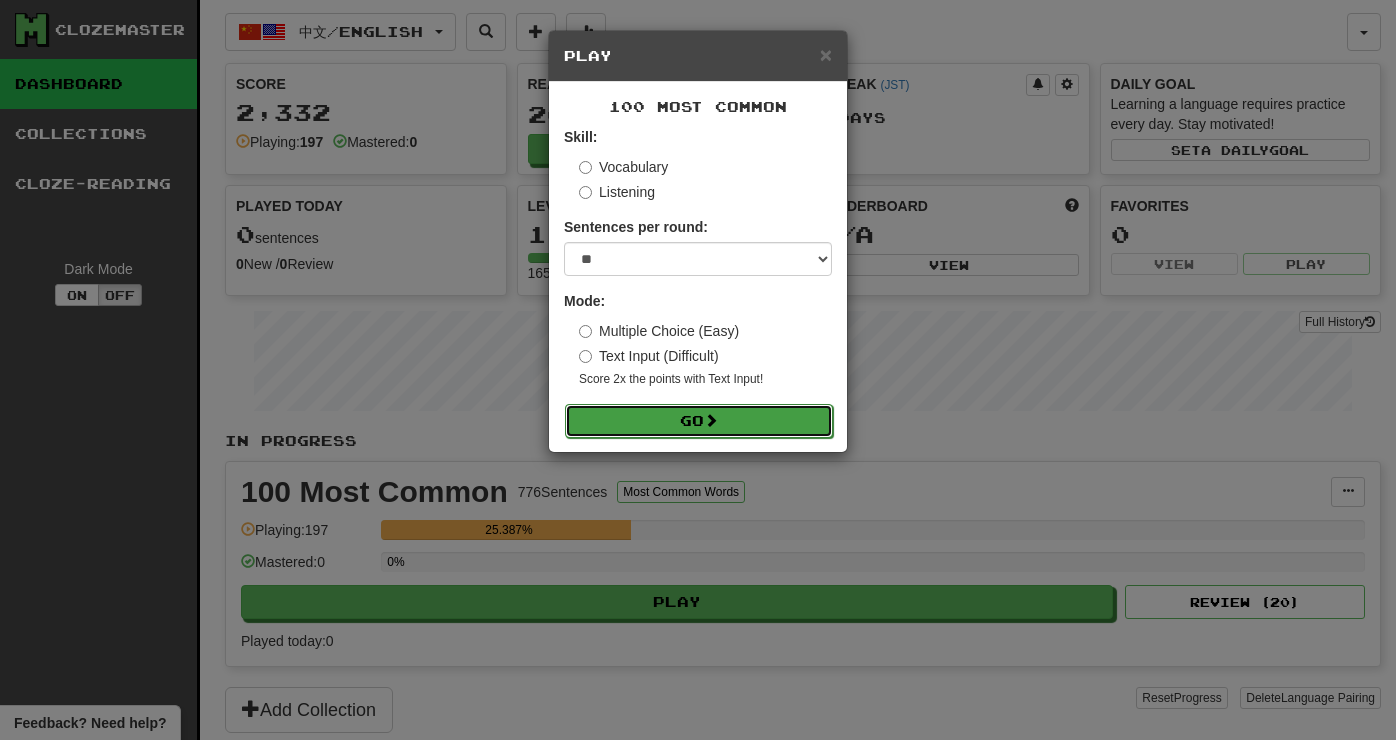 click on "Go" at bounding box center (699, 421) 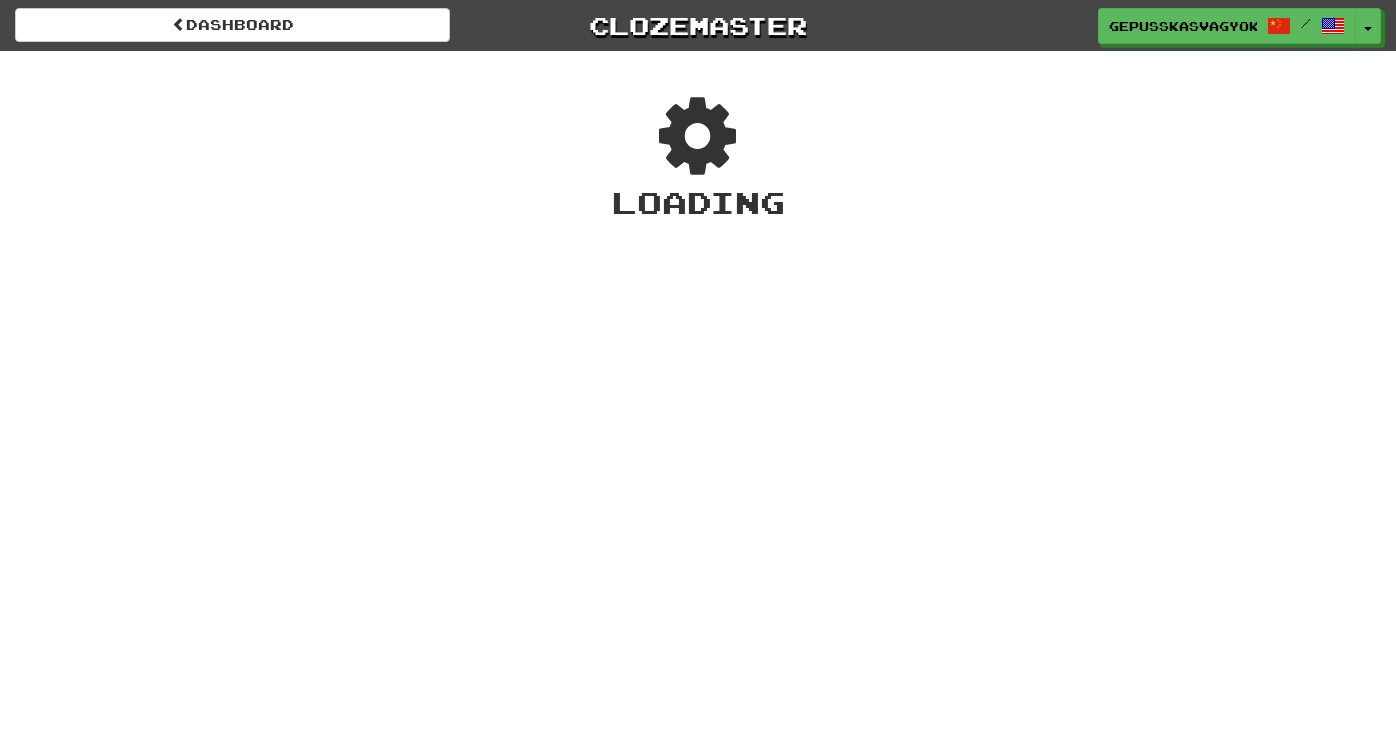 scroll, scrollTop: 0, scrollLeft: 0, axis: both 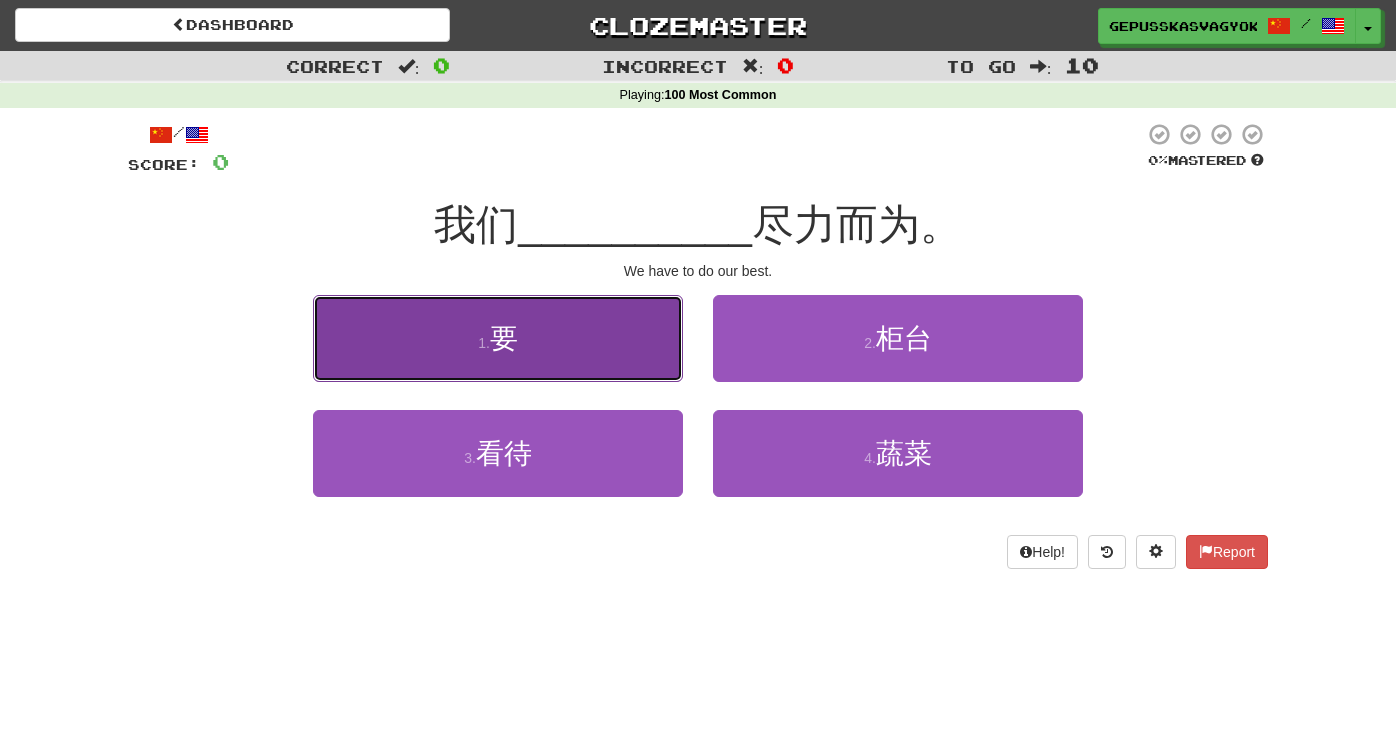 click on "1 .  要" at bounding box center [498, 338] 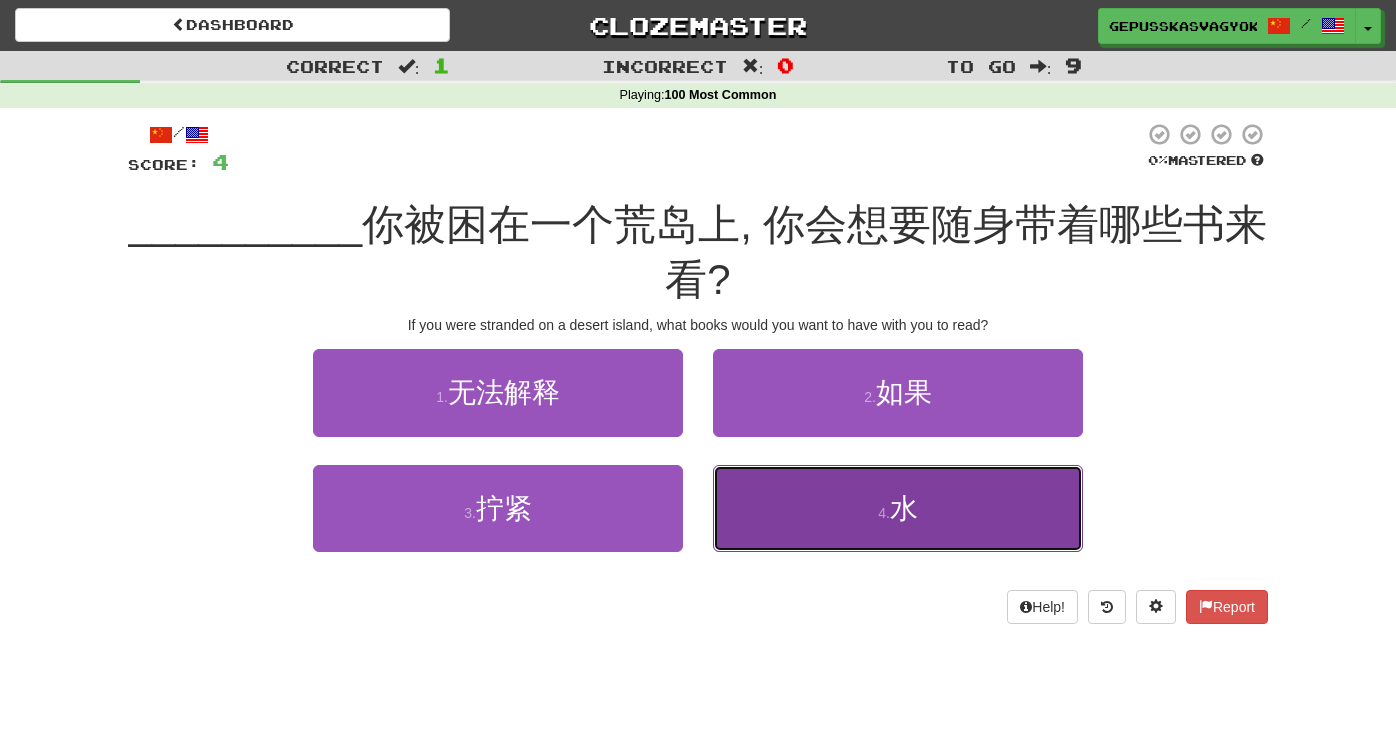 click on "4 .  水" at bounding box center (898, 508) 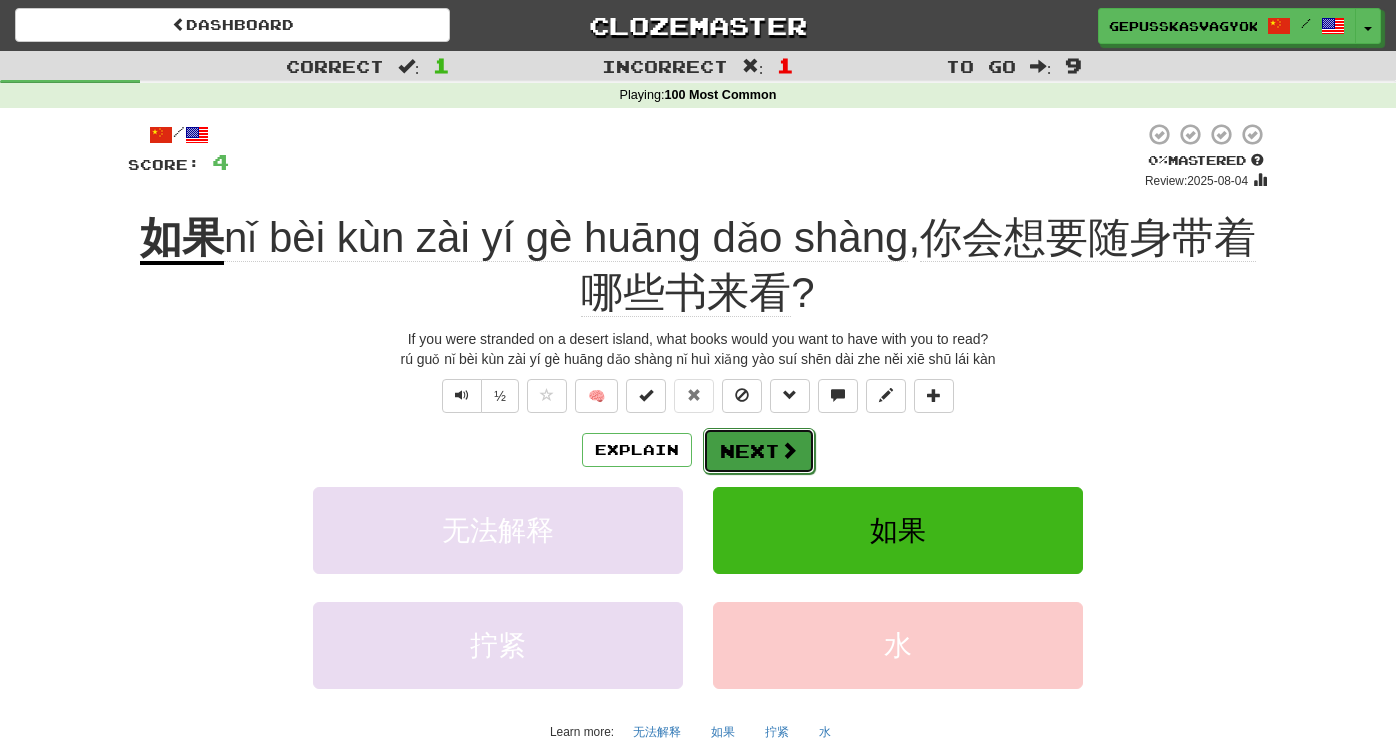 click on "Next" at bounding box center [759, 451] 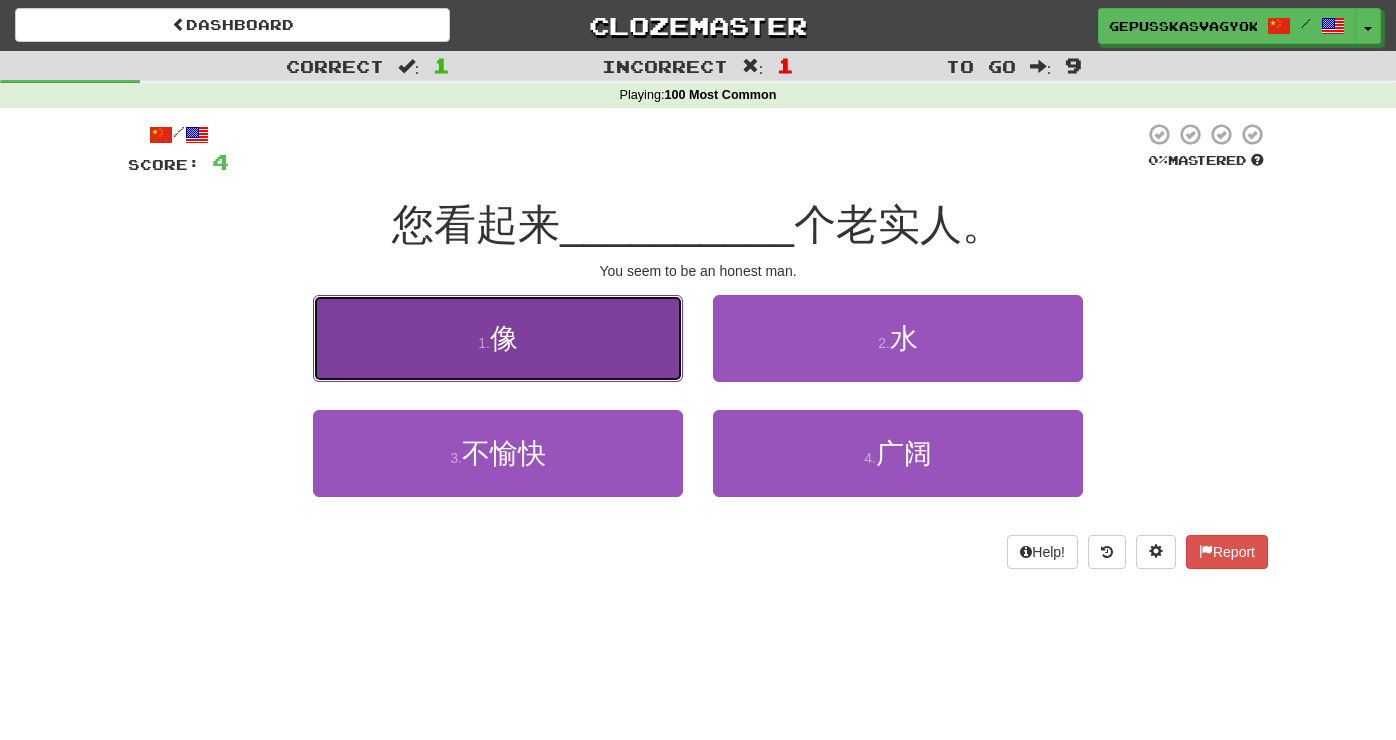 click on "像" at bounding box center (504, 338) 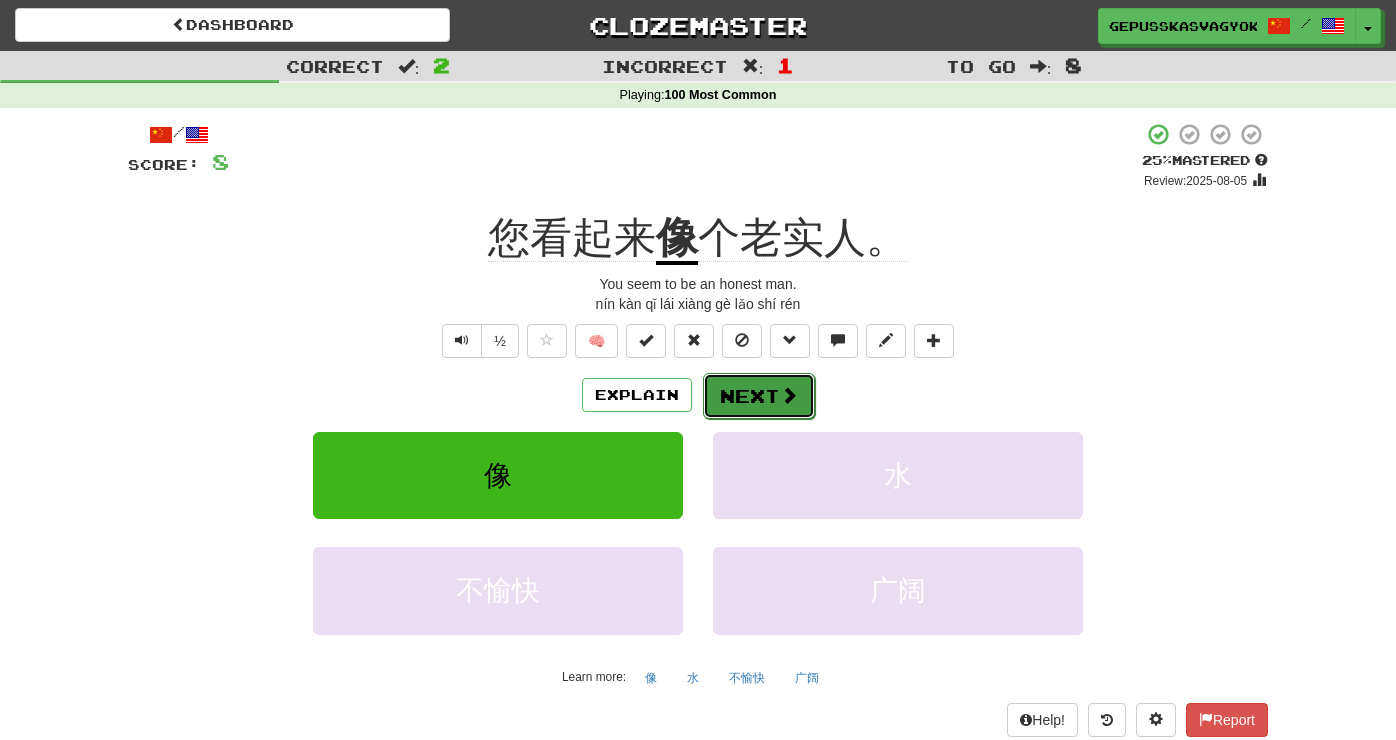 click at bounding box center (789, 395) 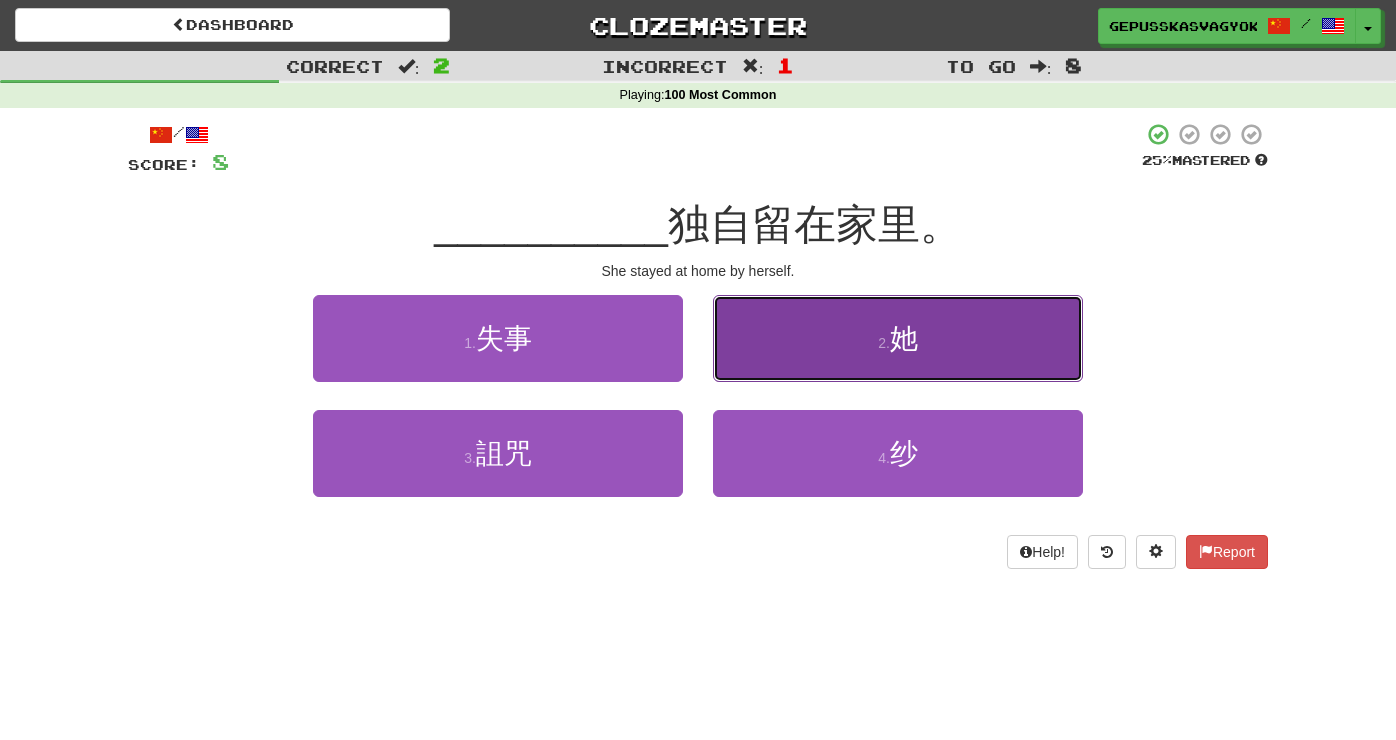 click on "2 .  她" at bounding box center [898, 338] 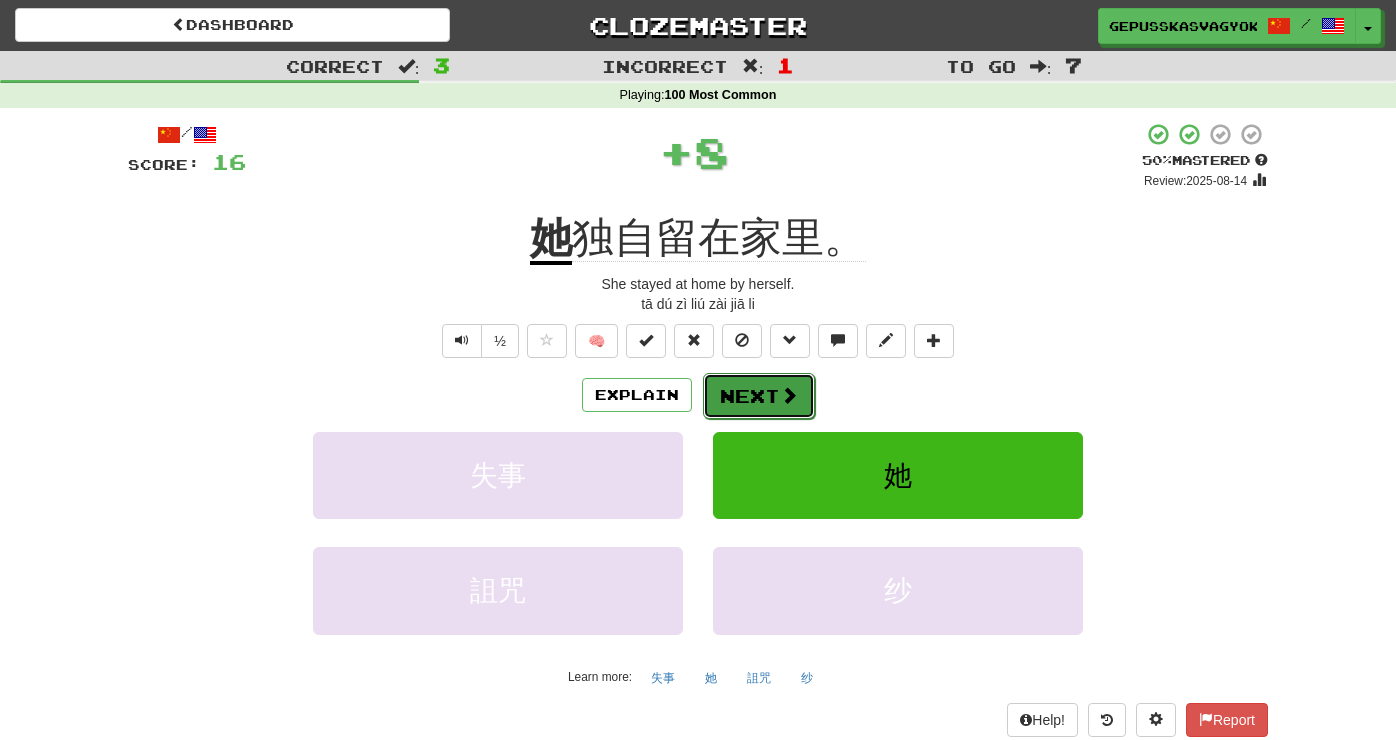 click on "Next" at bounding box center [759, 396] 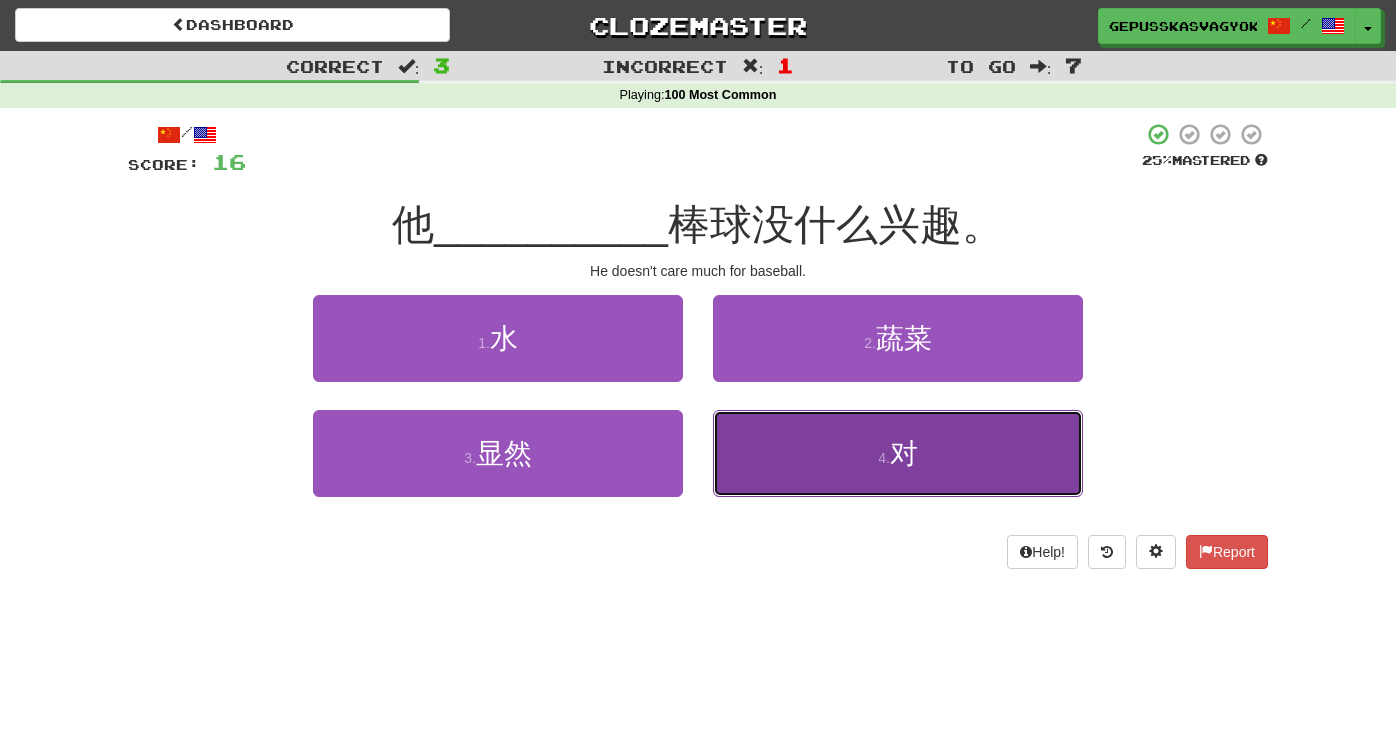 click on "4 .  对" at bounding box center [898, 453] 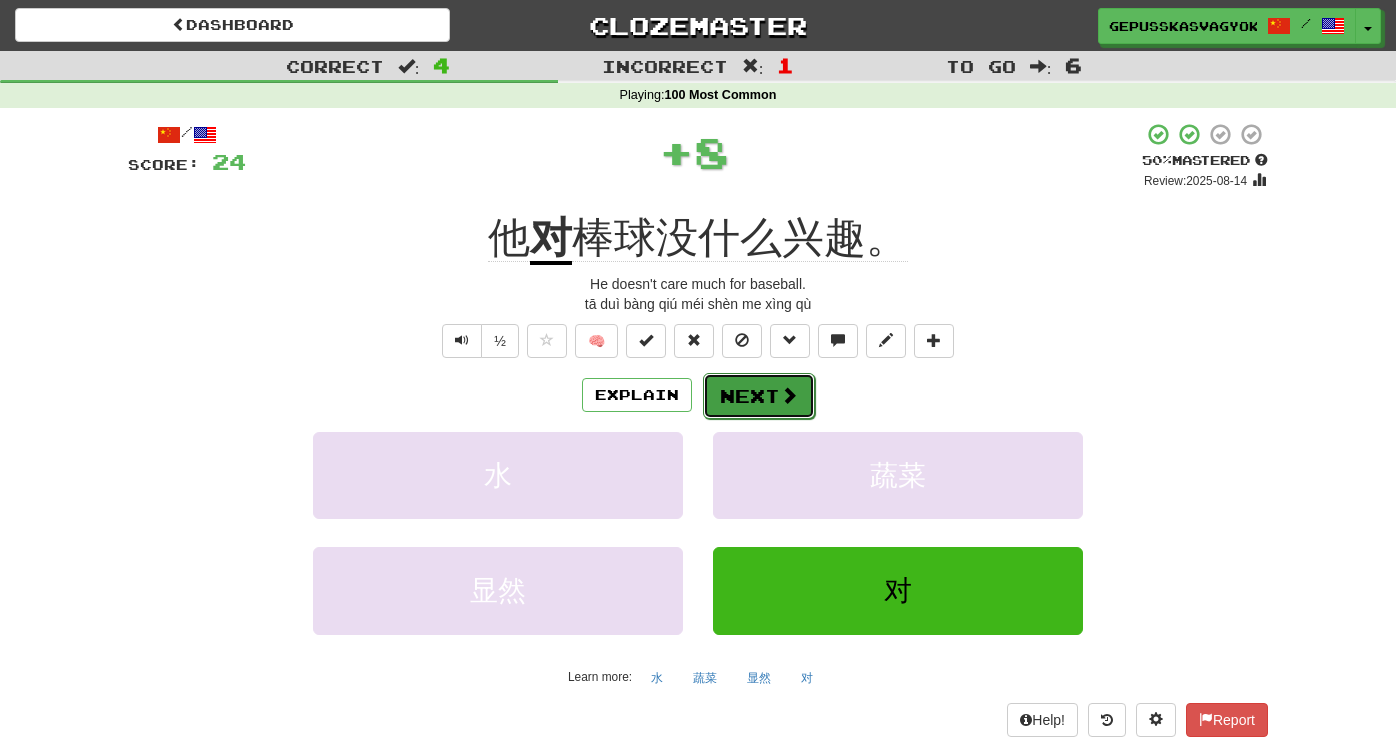 click at bounding box center (789, 395) 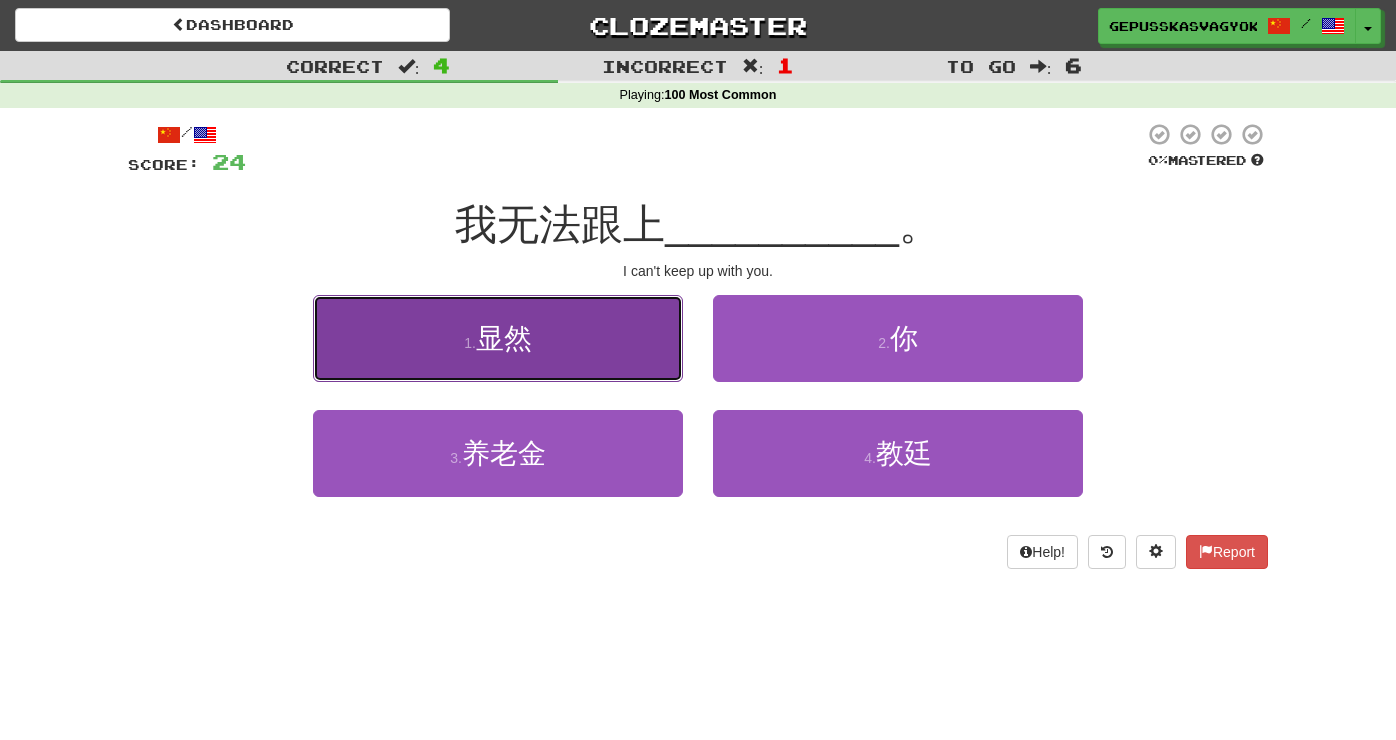 click on "1 .  显然" at bounding box center (498, 338) 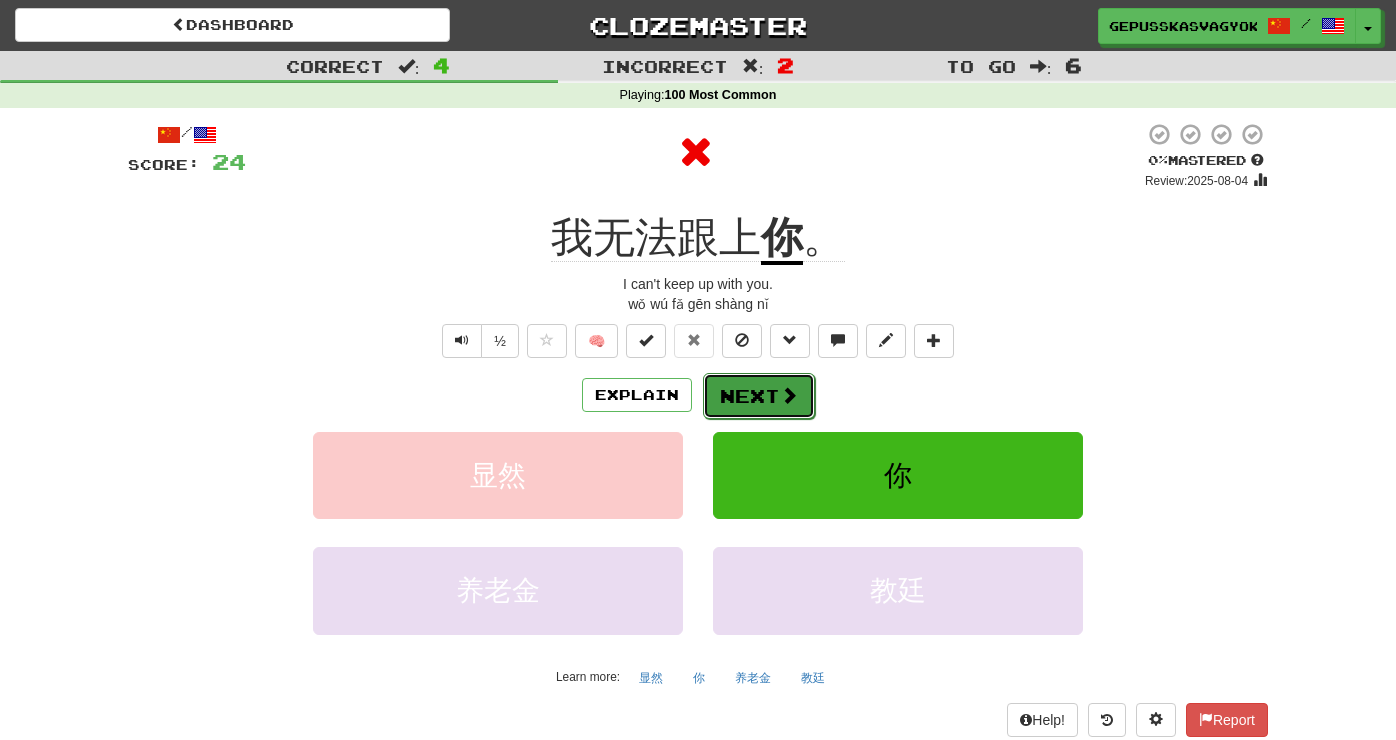 click on "Next" at bounding box center (759, 396) 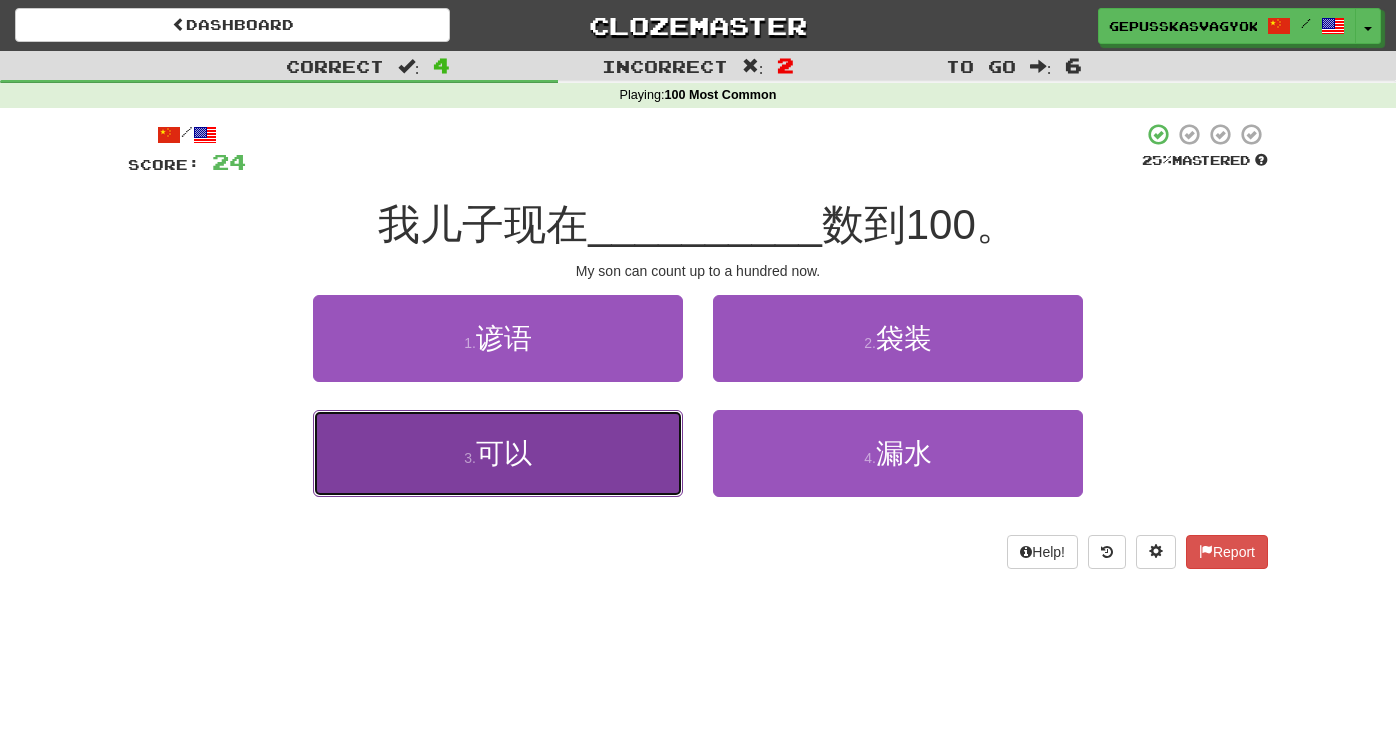 click on "3 .  可以" at bounding box center [498, 453] 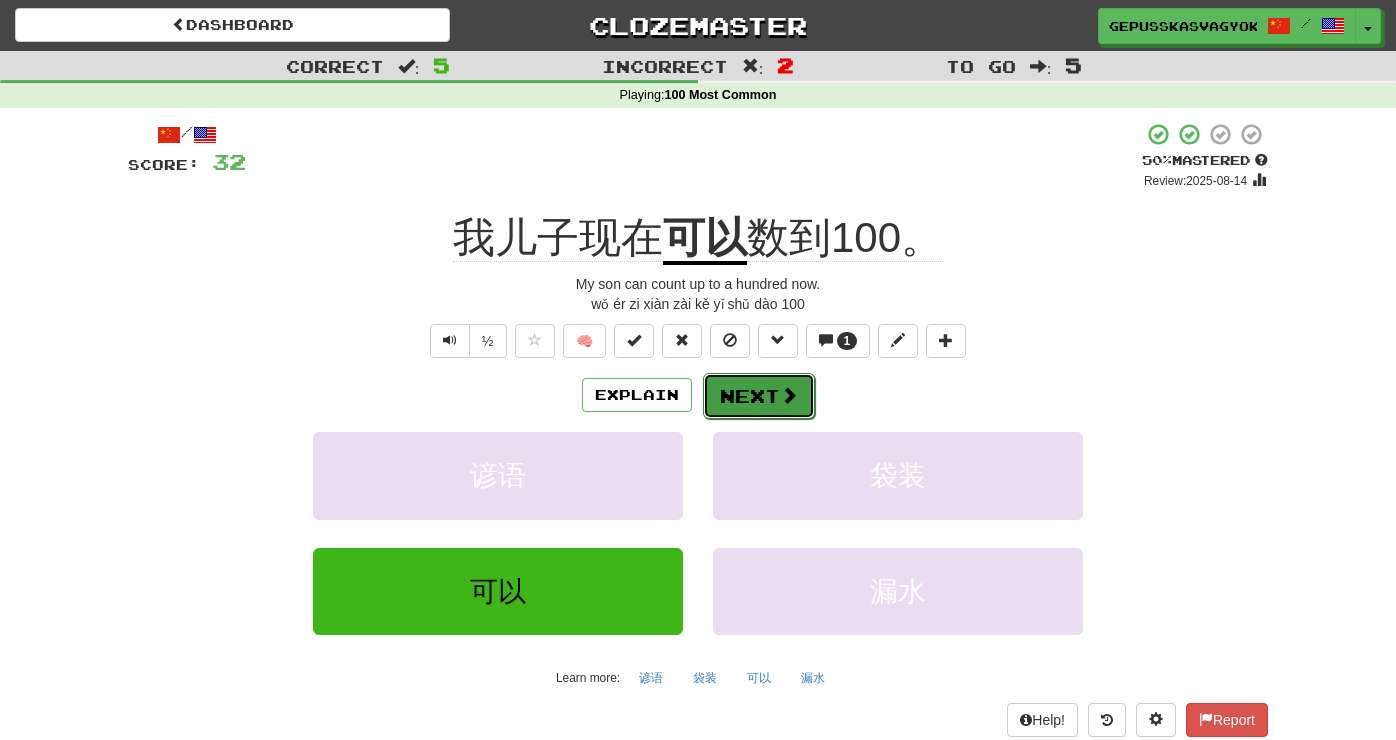 click at bounding box center [789, 395] 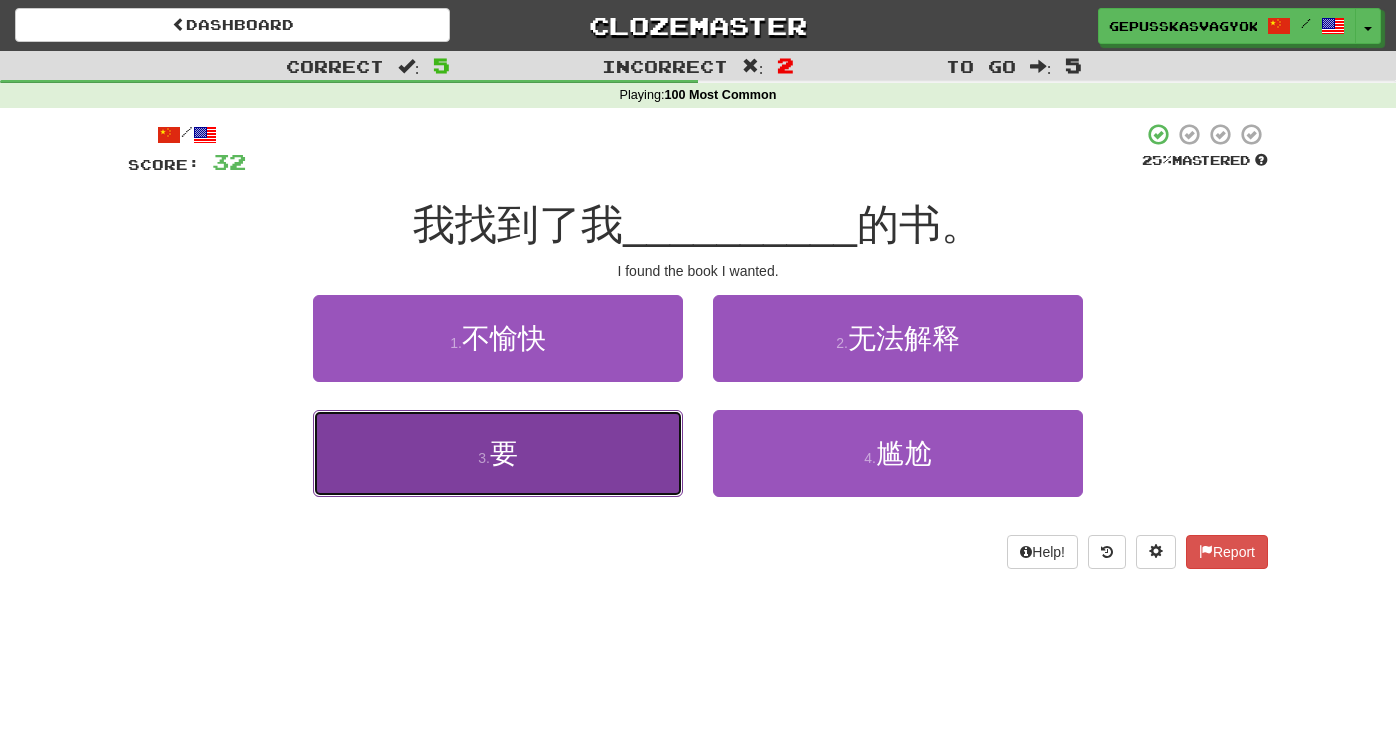click on "3 .  要" at bounding box center [498, 453] 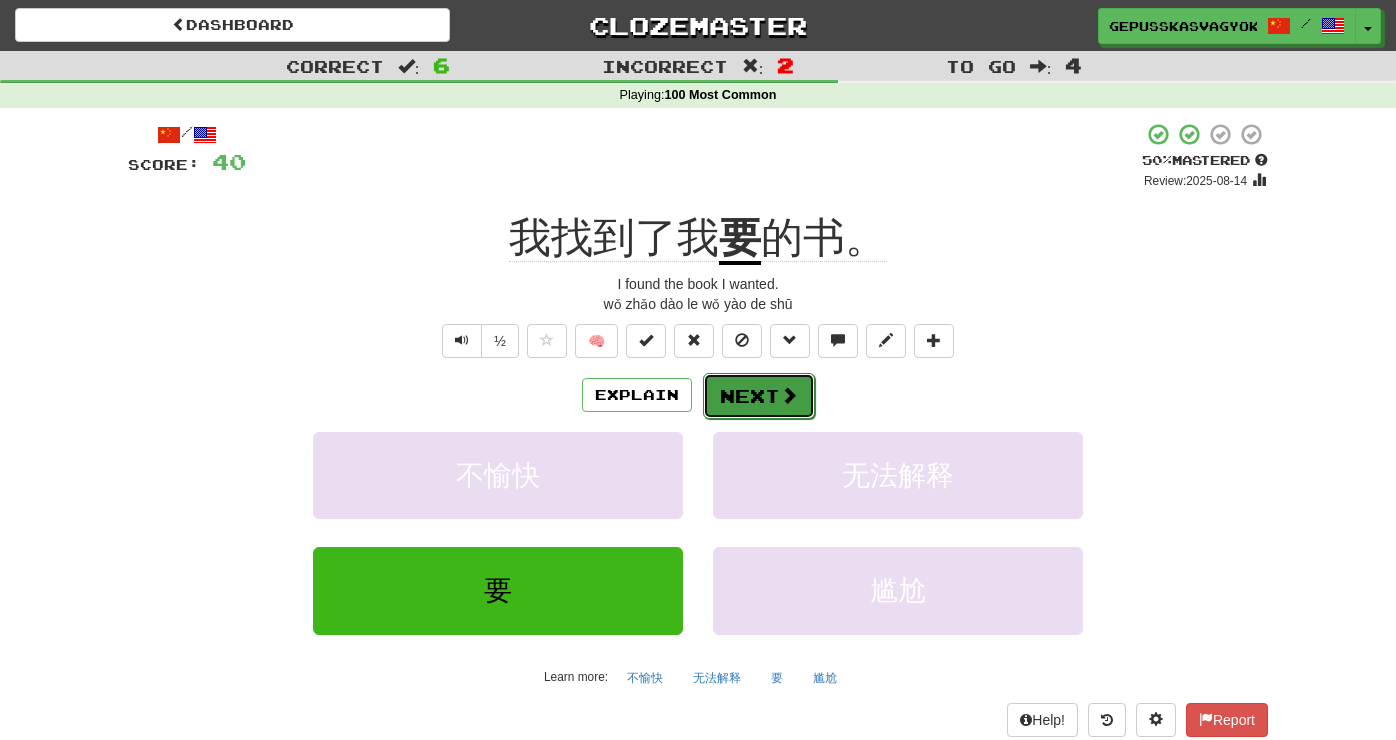 click on "Next" at bounding box center (759, 396) 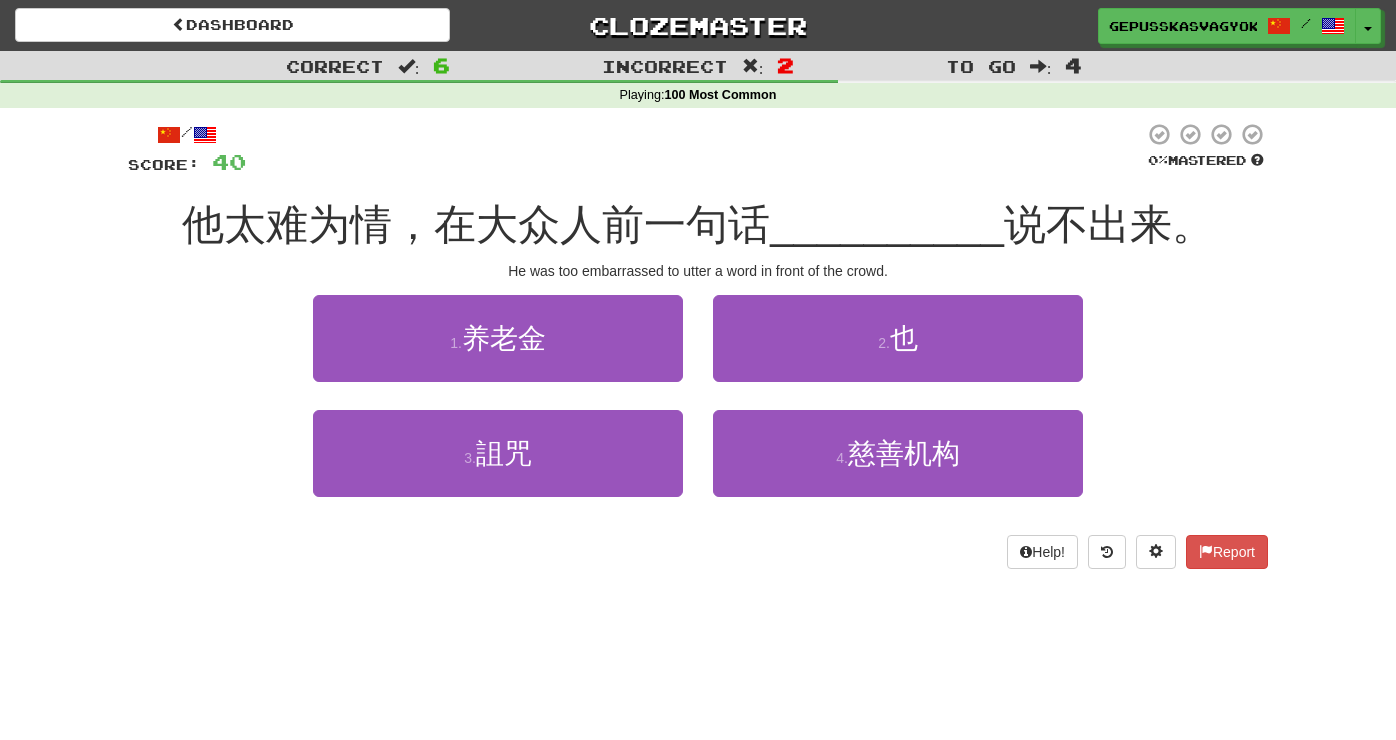 click on "2 .  也" at bounding box center [898, 352] 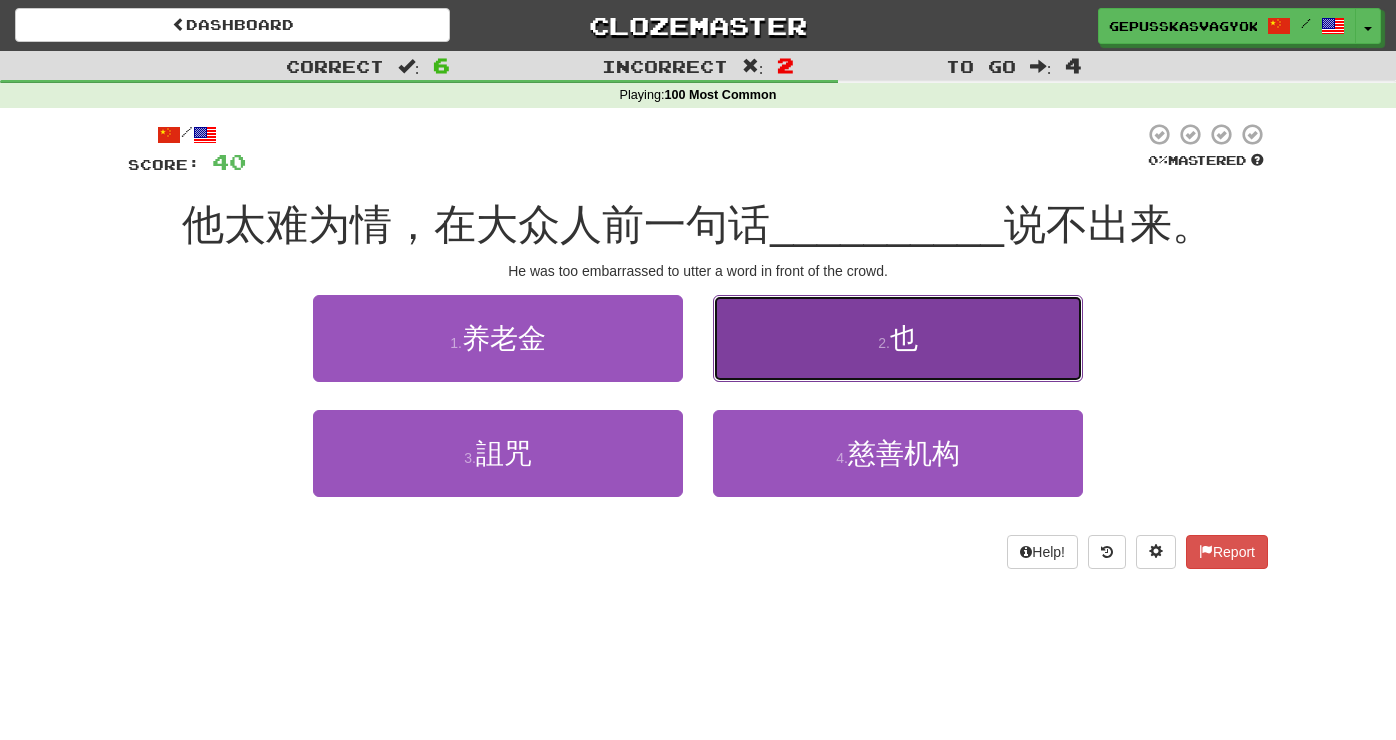 click on "2 .  也" at bounding box center [898, 338] 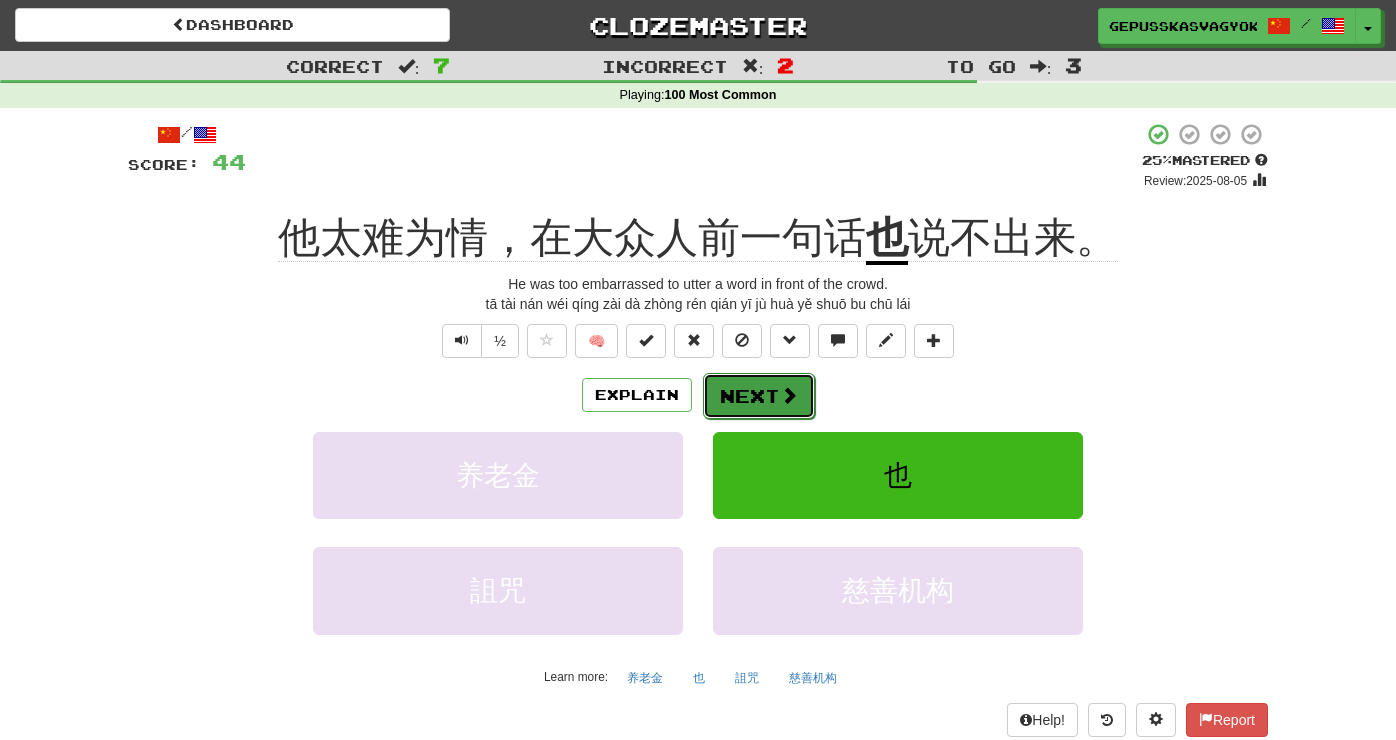 click on "Next" at bounding box center (759, 396) 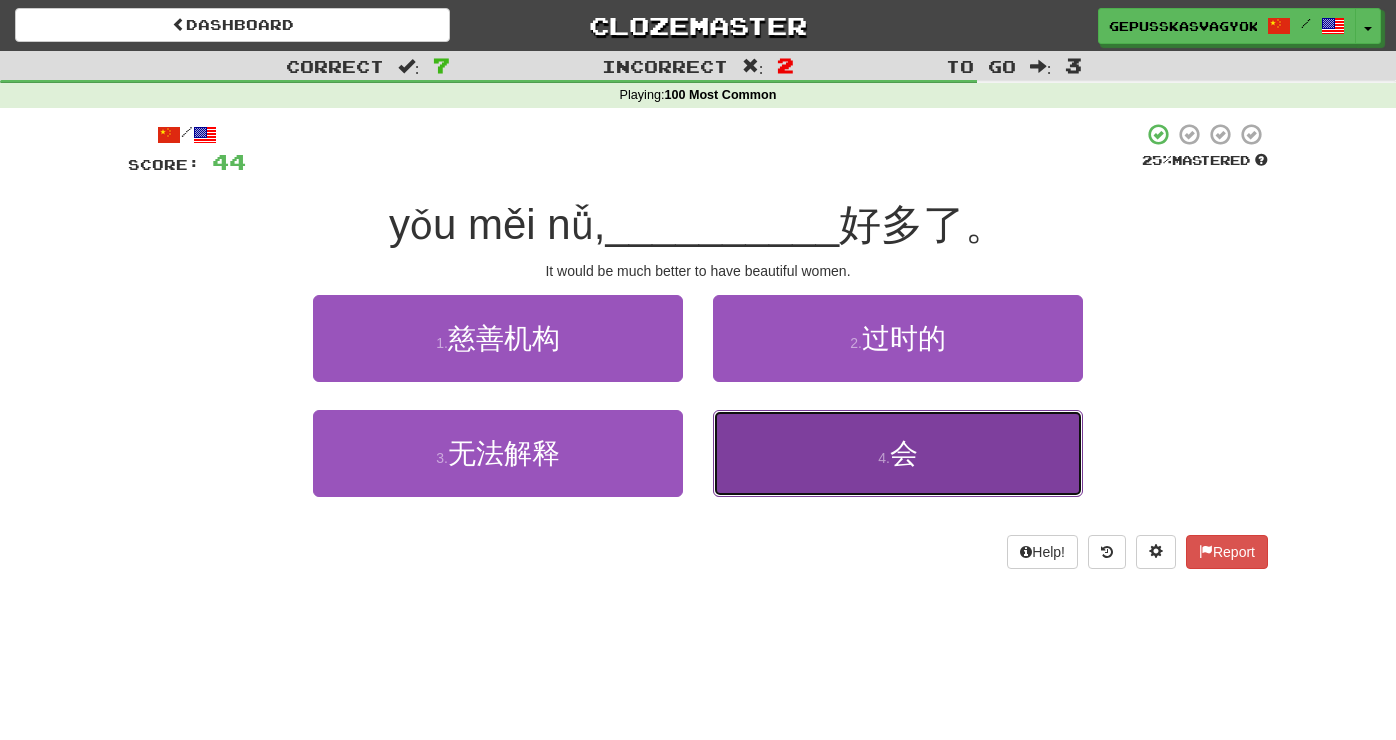 click on "4 .  会" at bounding box center [898, 453] 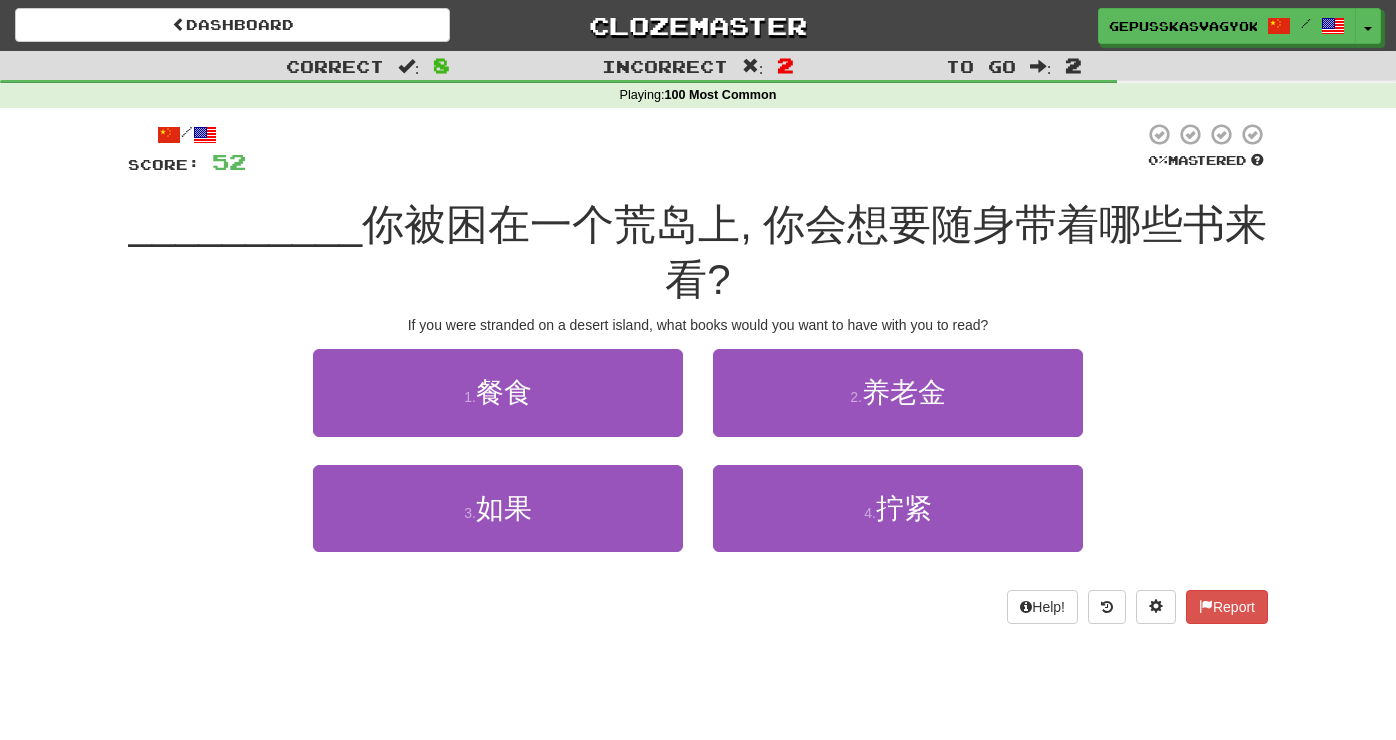 click on "3 .  如果" at bounding box center [498, 522] 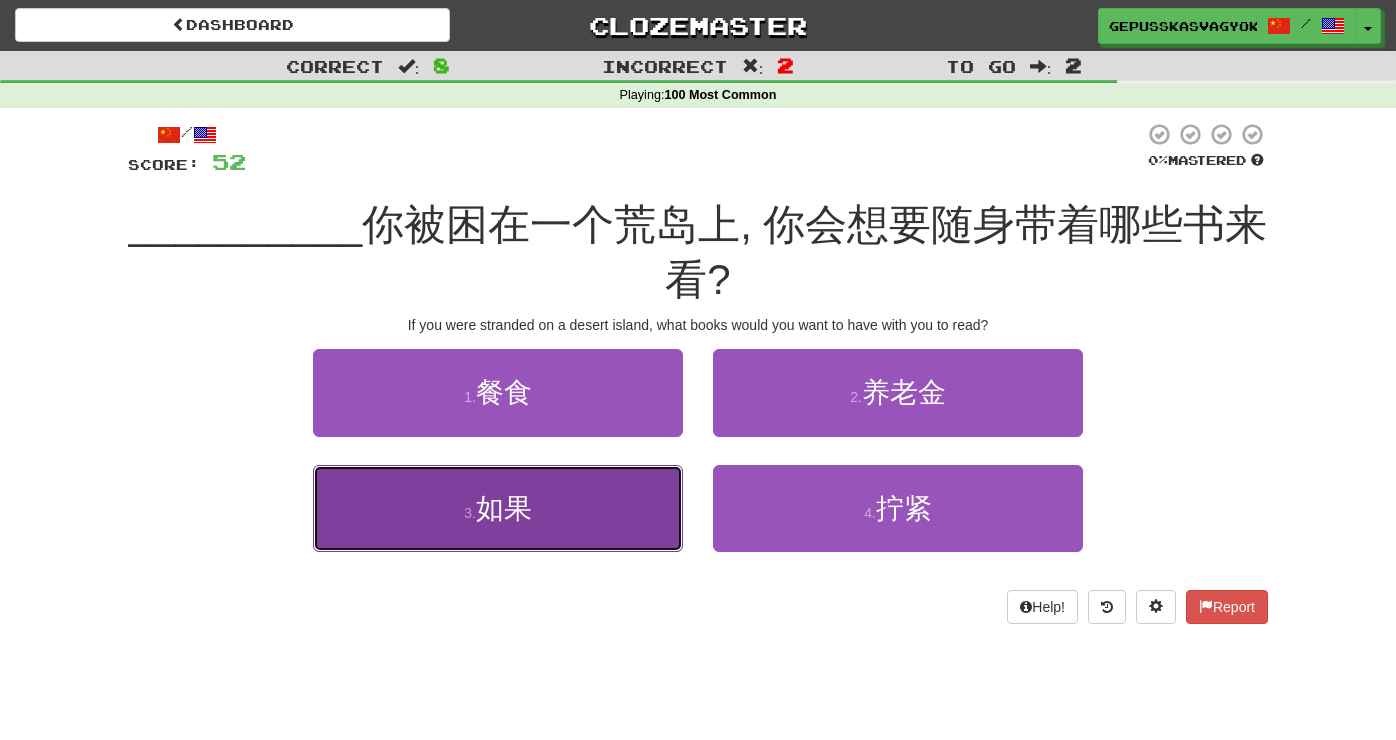 click on "3 .  如果" at bounding box center (498, 508) 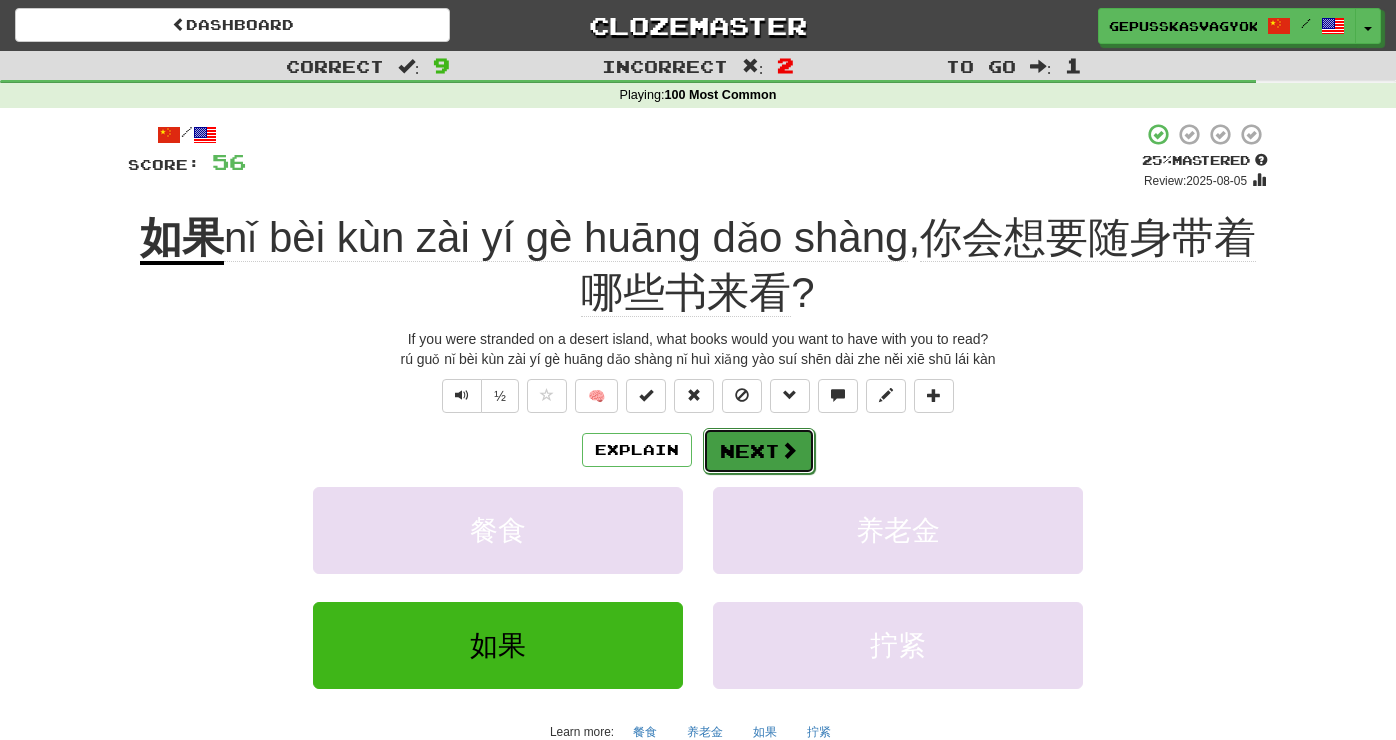 click at bounding box center (789, 450) 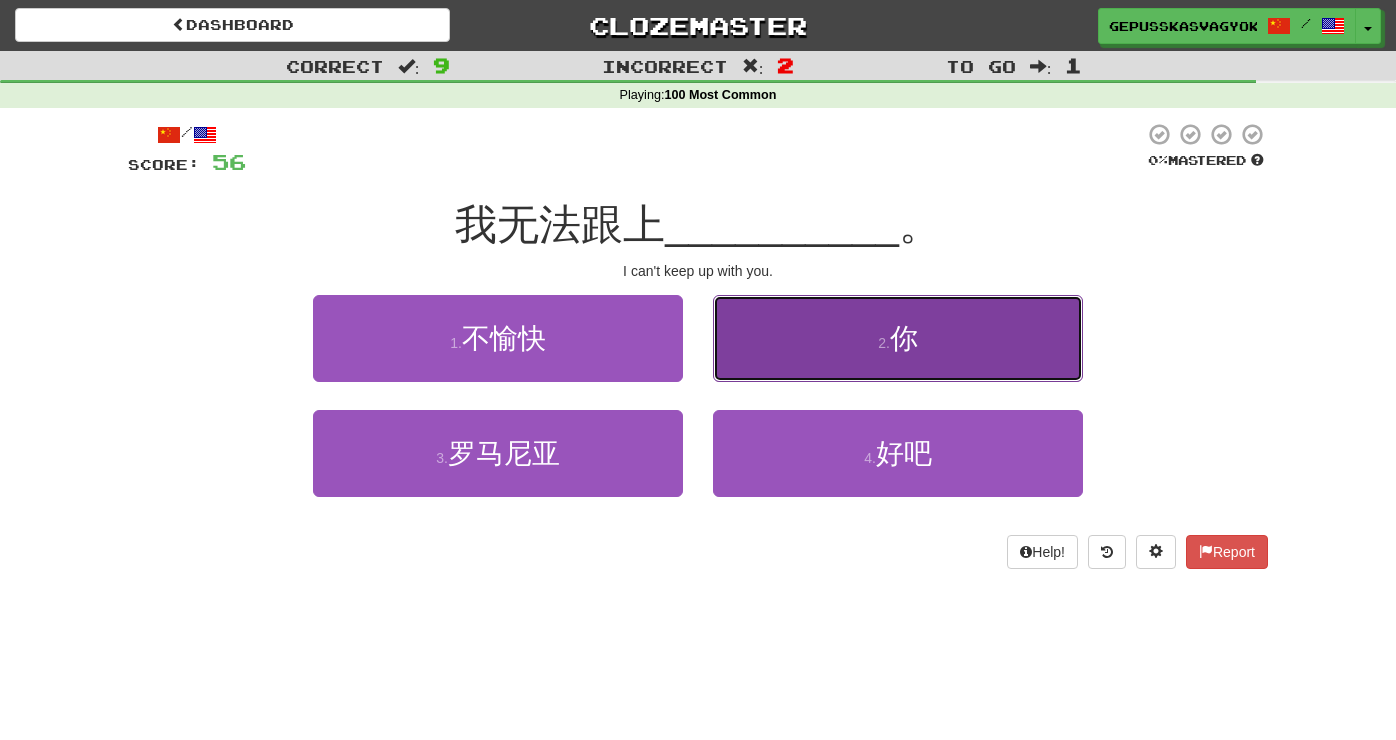 click on "2 .  你" at bounding box center [898, 338] 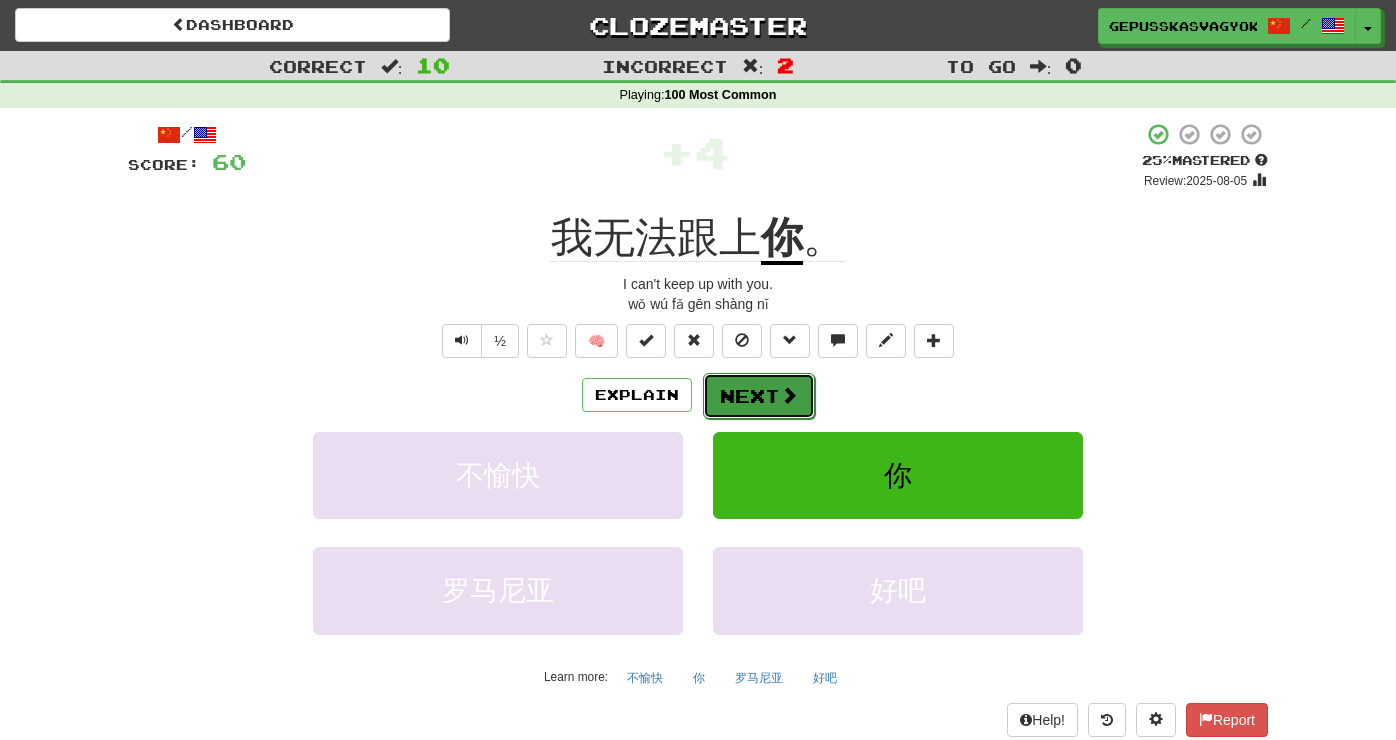 drag, startPoint x: 737, startPoint y: 383, endPoint x: 753, endPoint y: 377, distance: 17.088007 